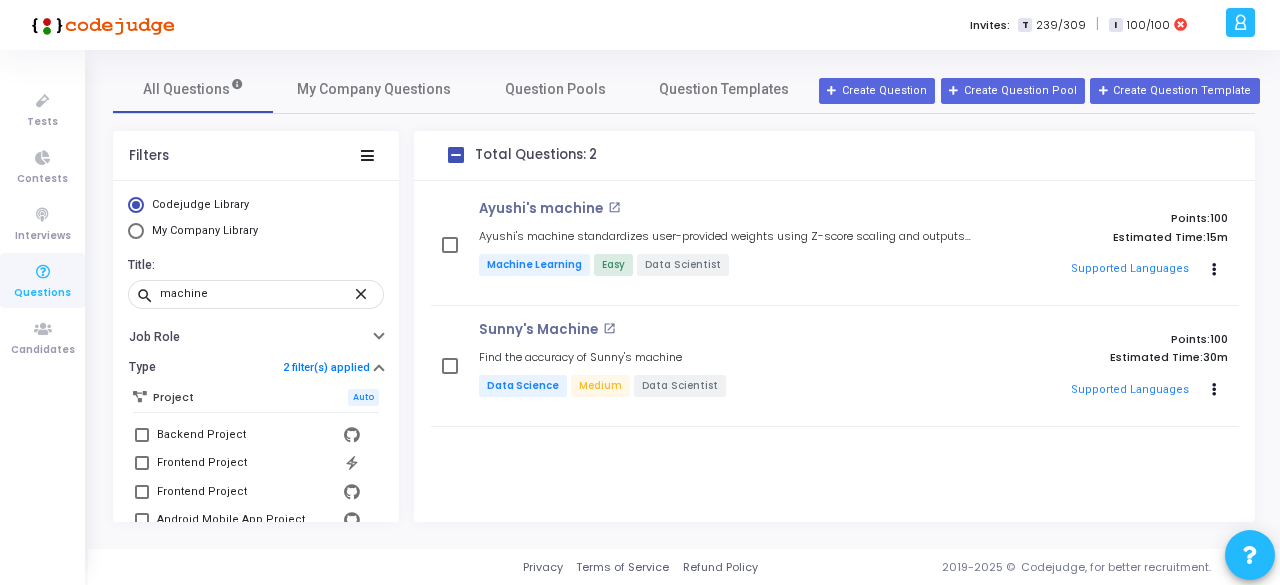 scroll, scrollTop: 0, scrollLeft: 0, axis: both 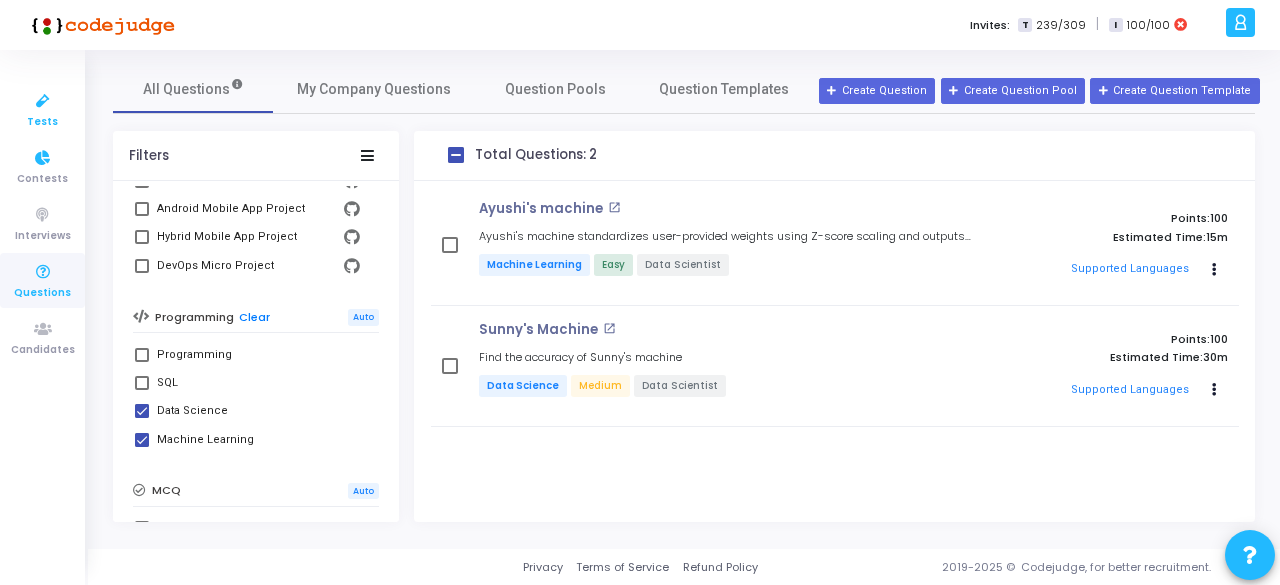 click on "Tests" at bounding box center (42, 122) 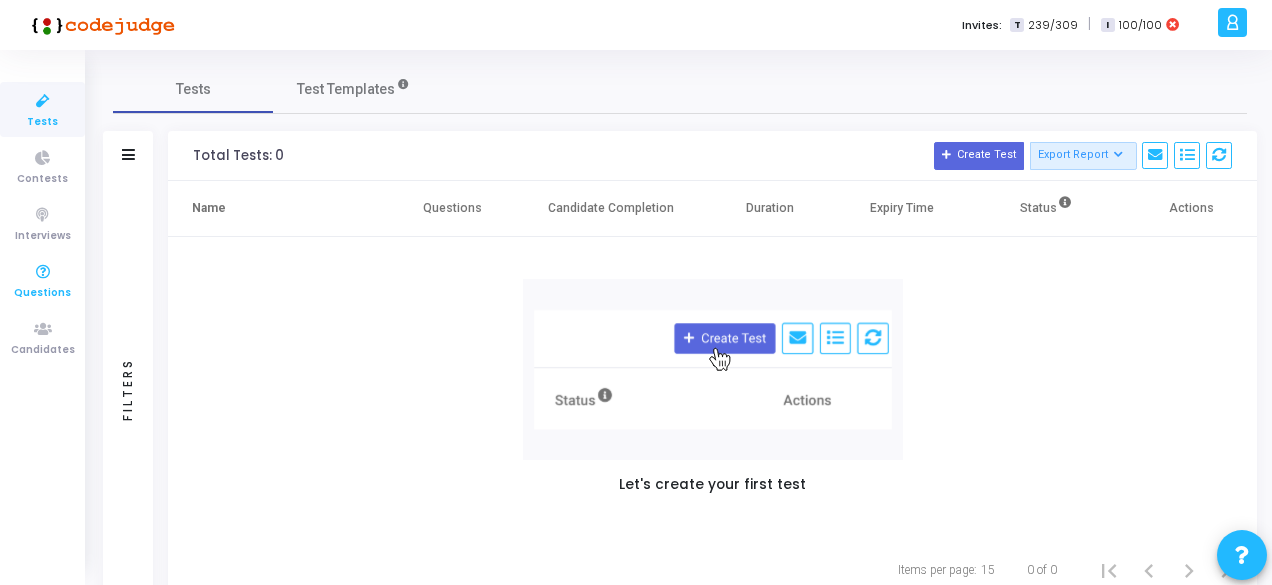 click on "Questions" at bounding box center (42, 293) 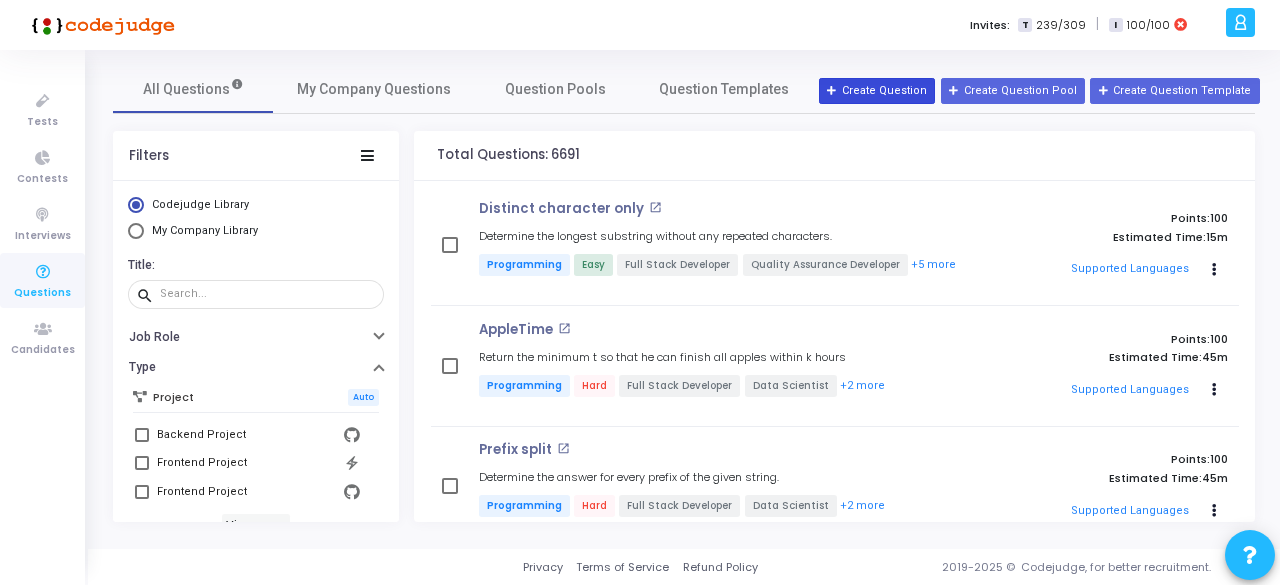click on "Create Question" at bounding box center (877, 91) 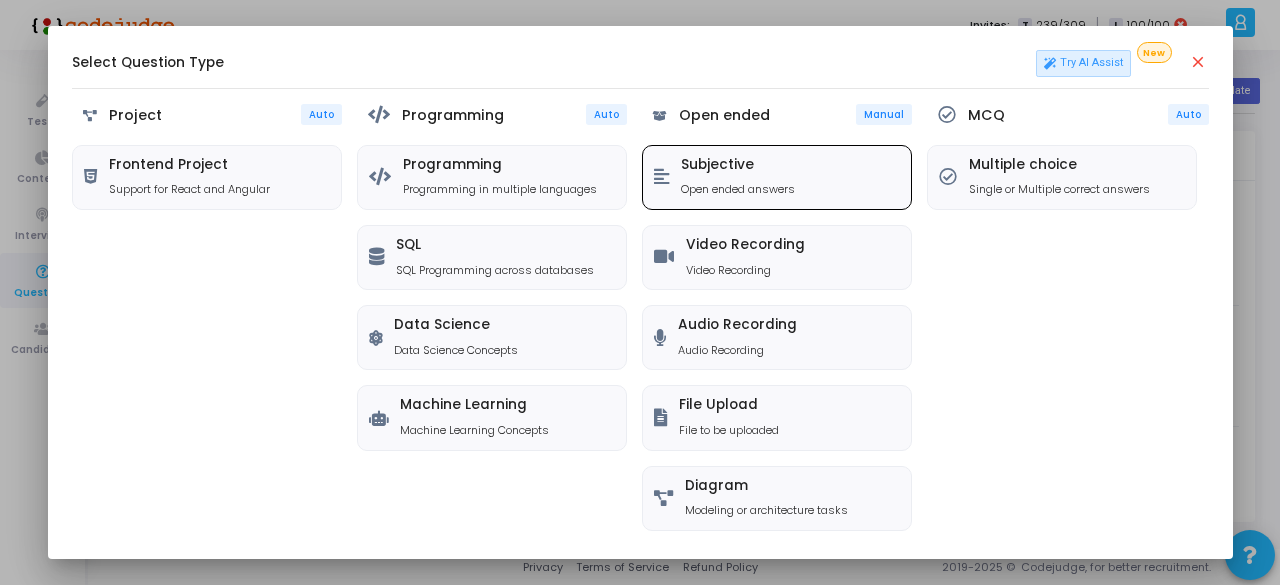 click on "Open ended answers" at bounding box center [738, 189] 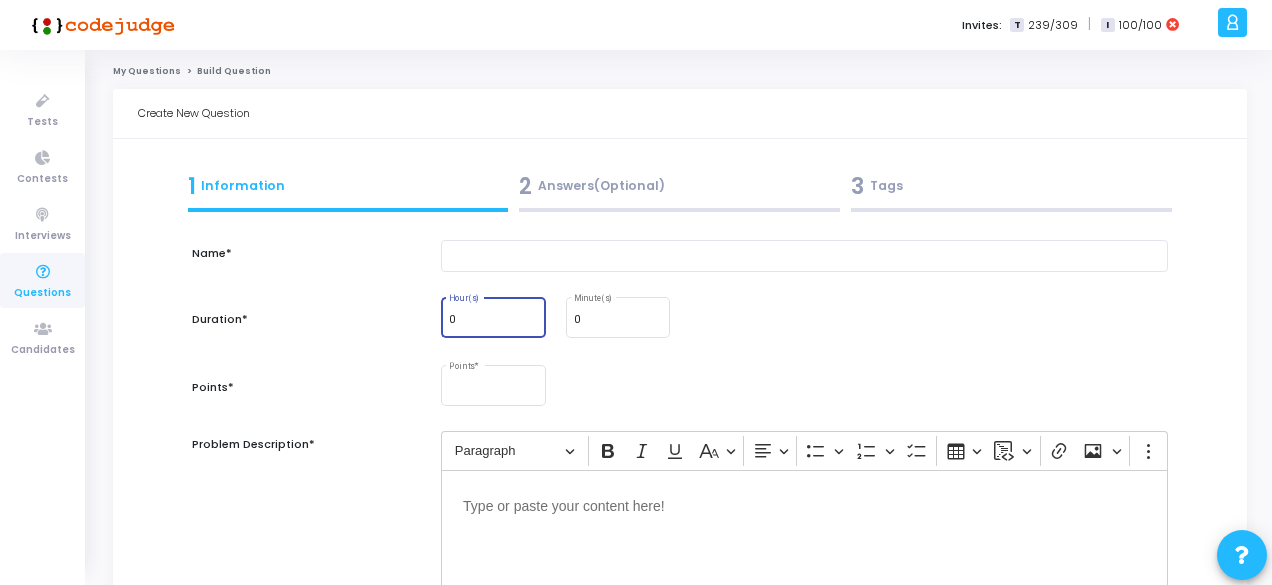 click on "0" at bounding box center [493, 320] 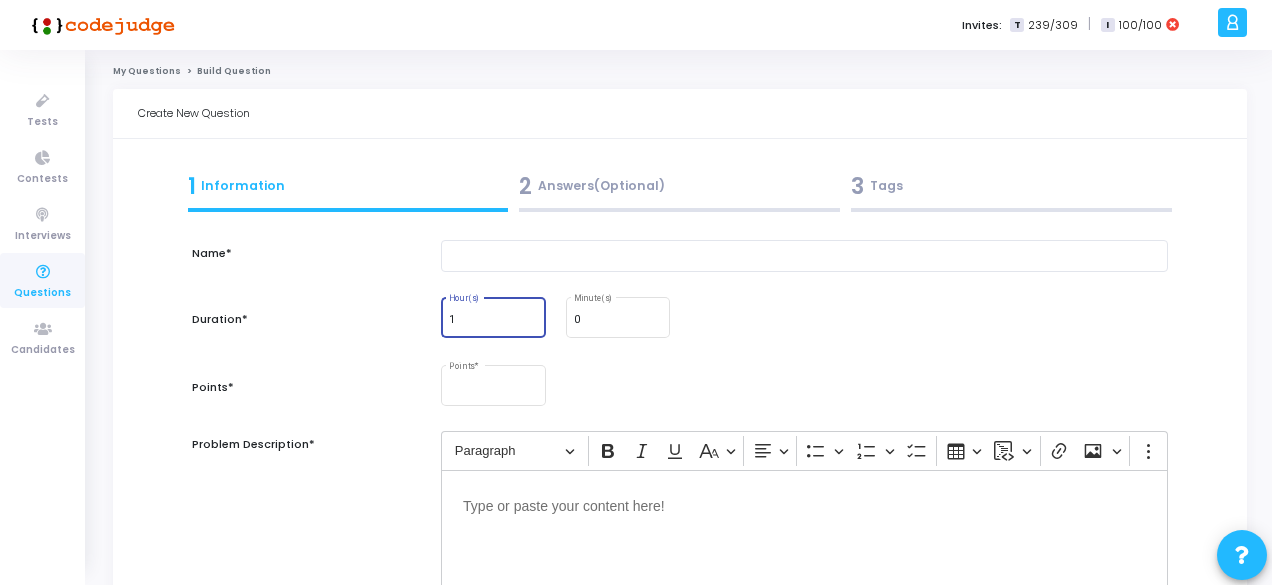type on "1" 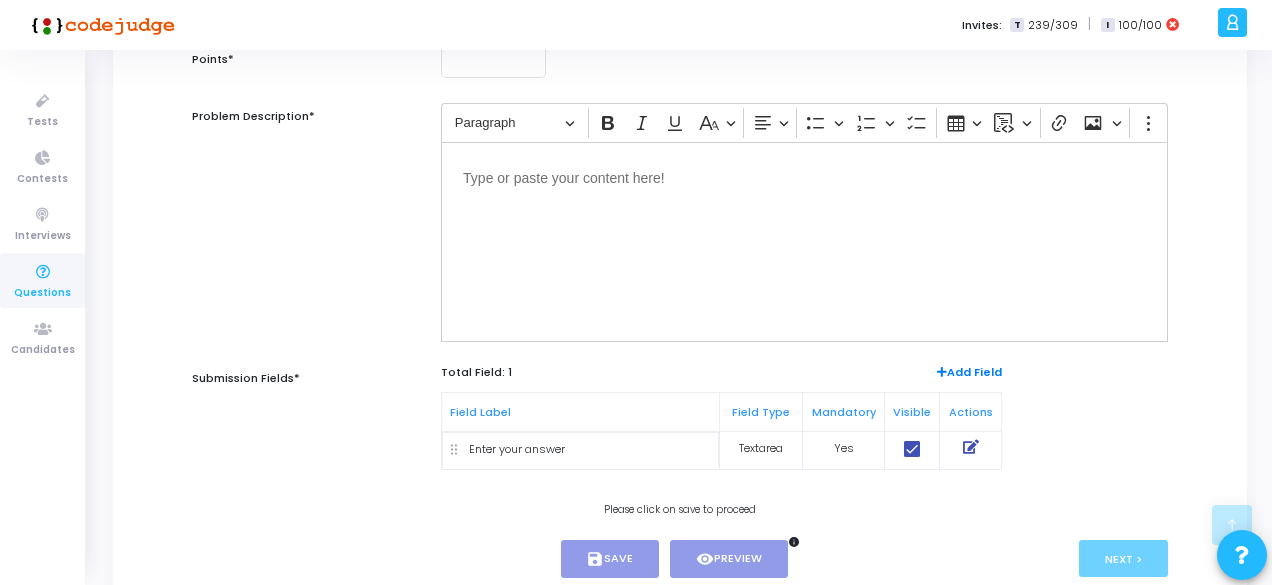scroll, scrollTop: 414, scrollLeft: 0, axis: vertical 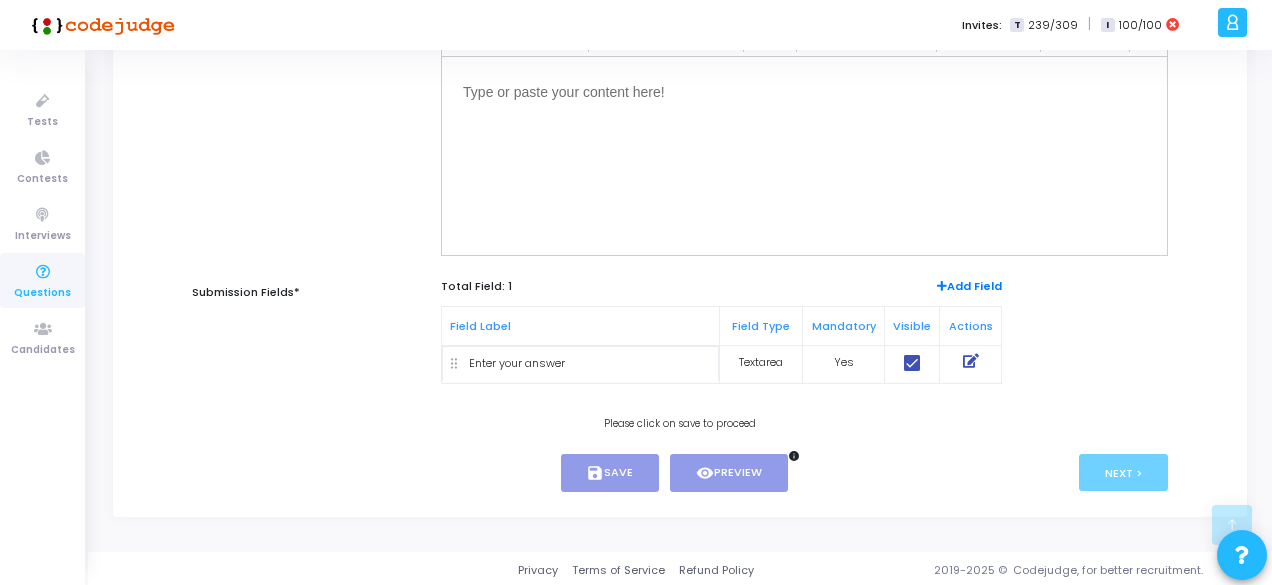 click on "Field Label" at bounding box center (581, 326) 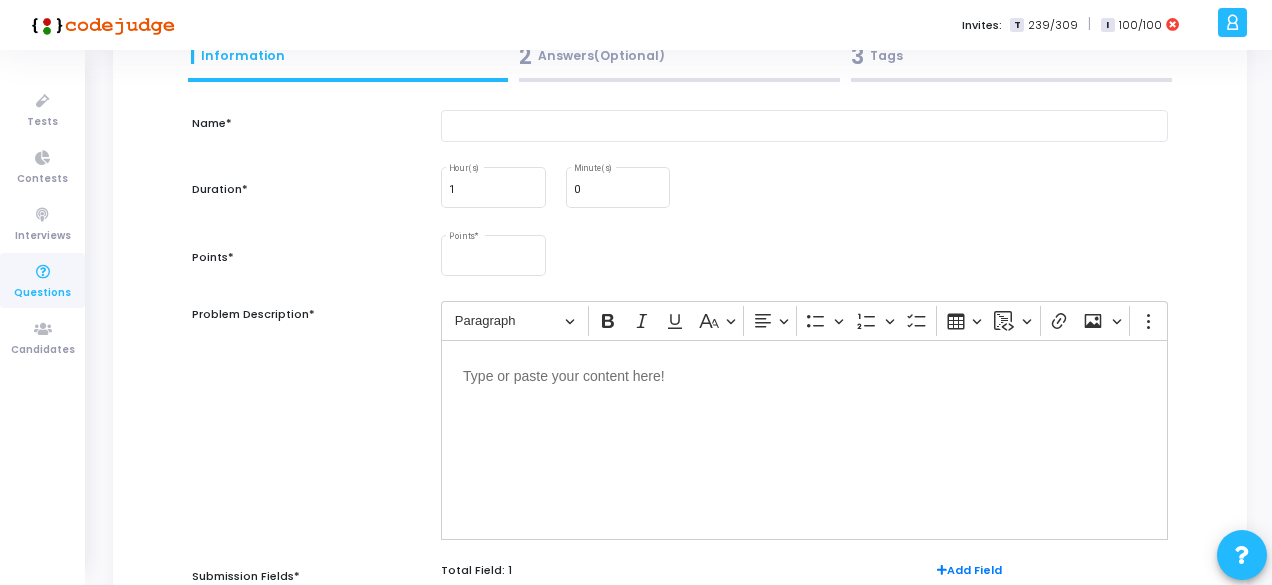 scroll, scrollTop: 0, scrollLeft: 0, axis: both 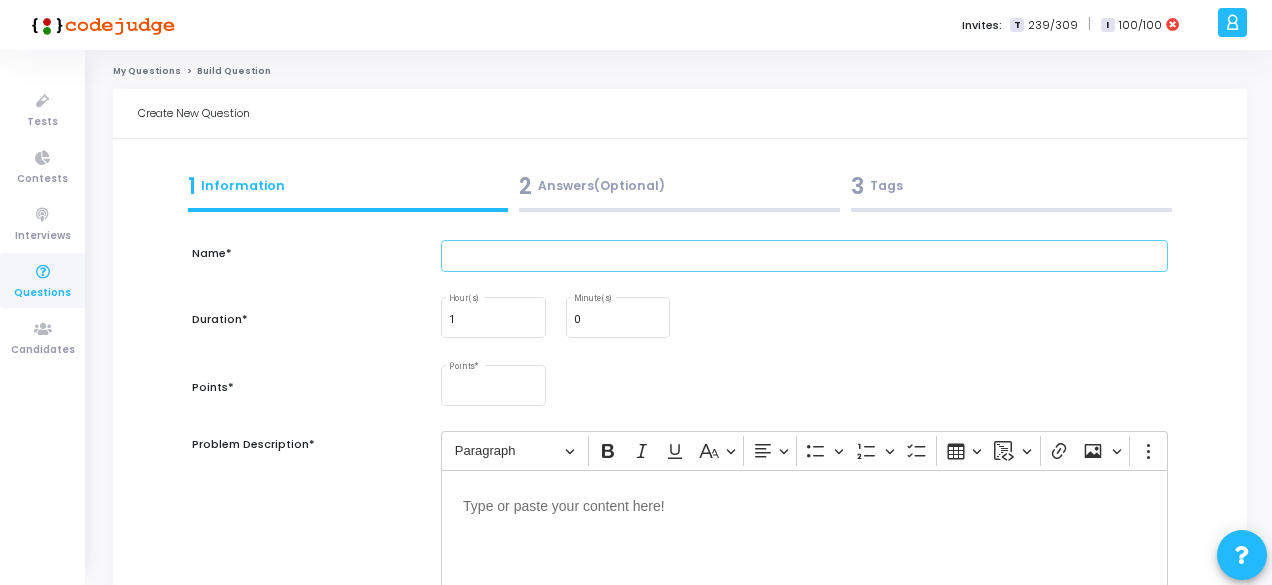 click at bounding box center [804, 256] 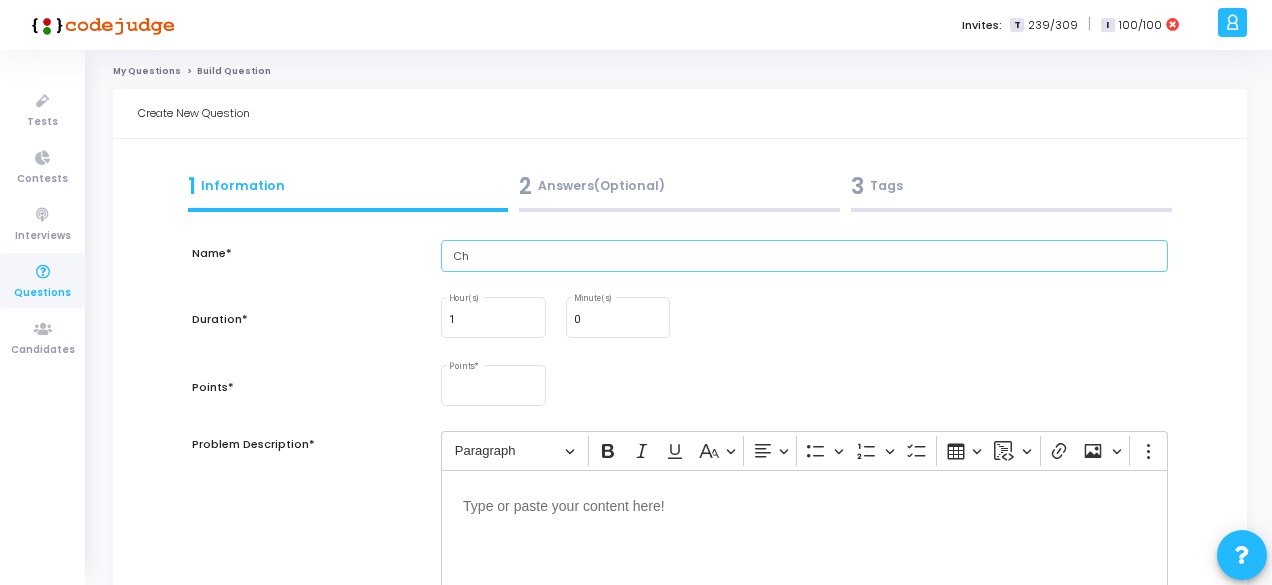 type on "C" 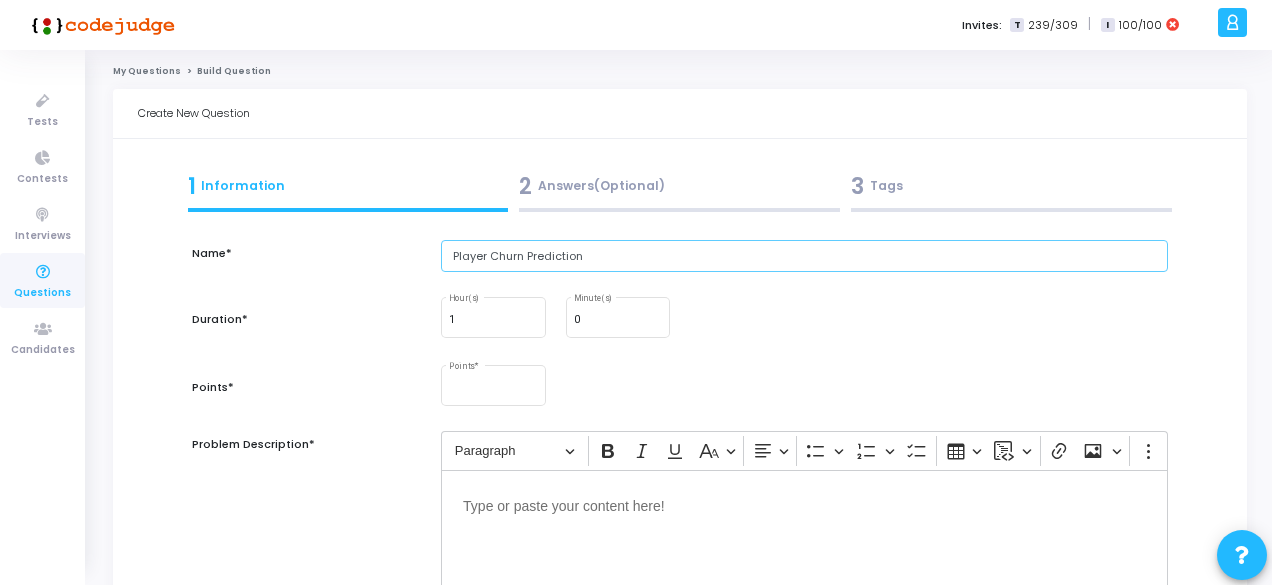 type on "Player Churn Prediction" 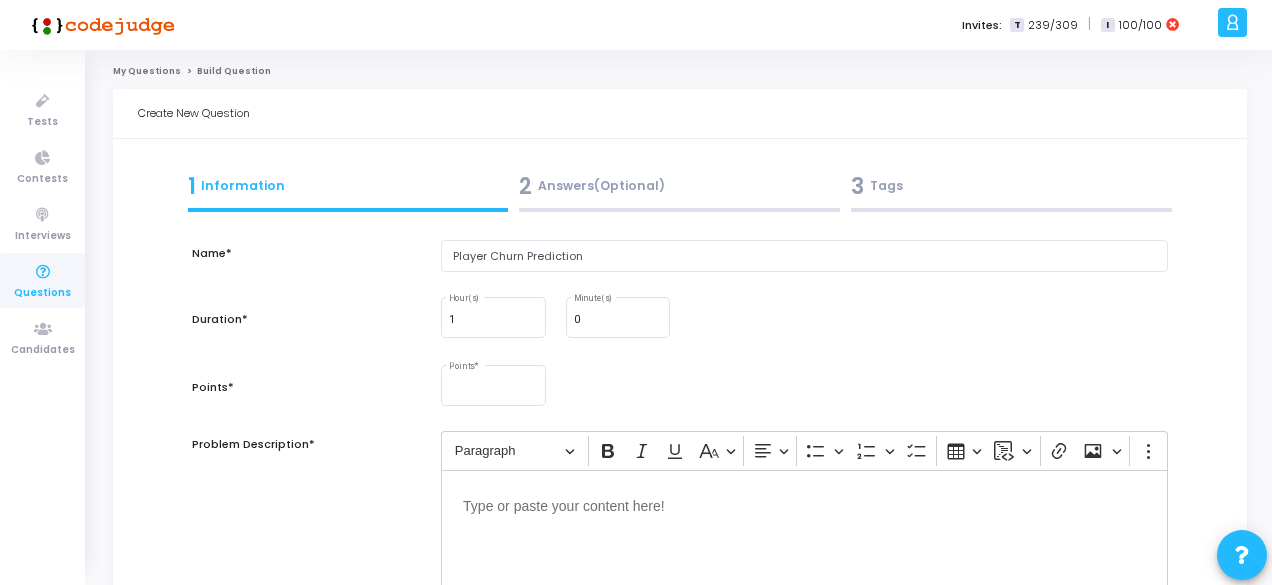 click on "Points  *" at bounding box center (804, 386) 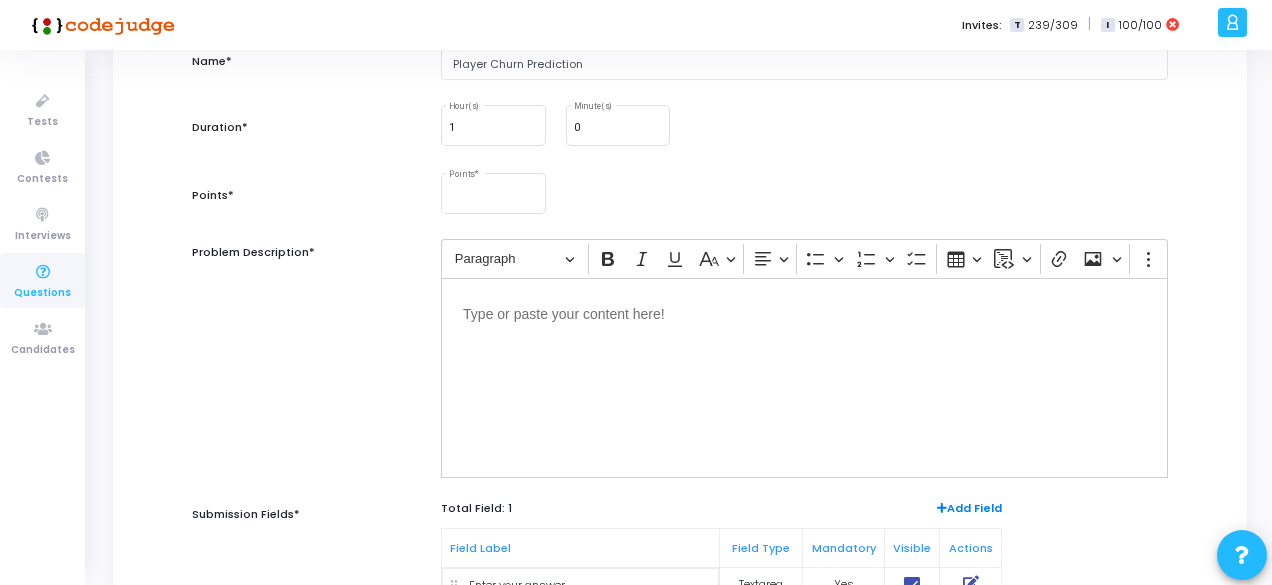 scroll, scrollTop: 193, scrollLeft: 0, axis: vertical 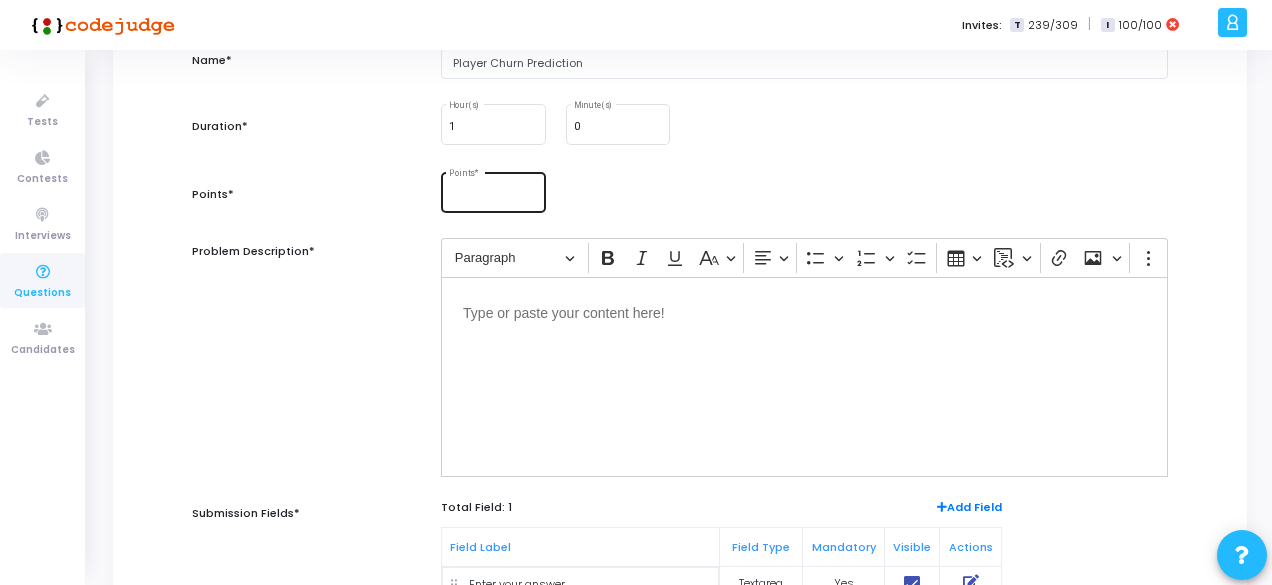 click on "Points  *" at bounding box center (493, 196) 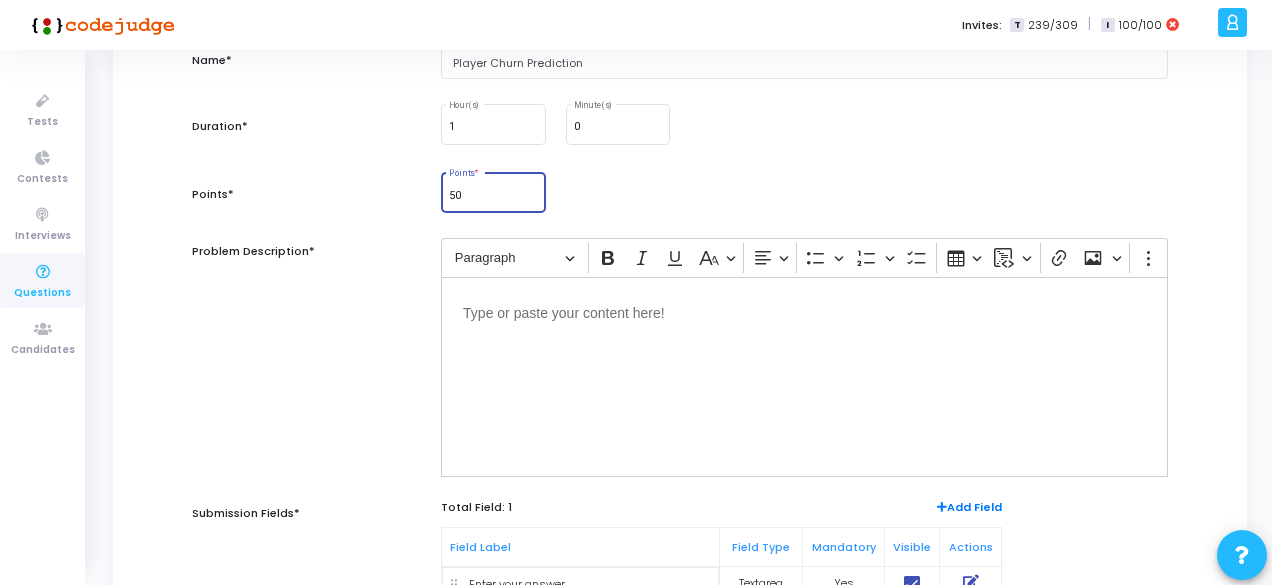 type on "50" 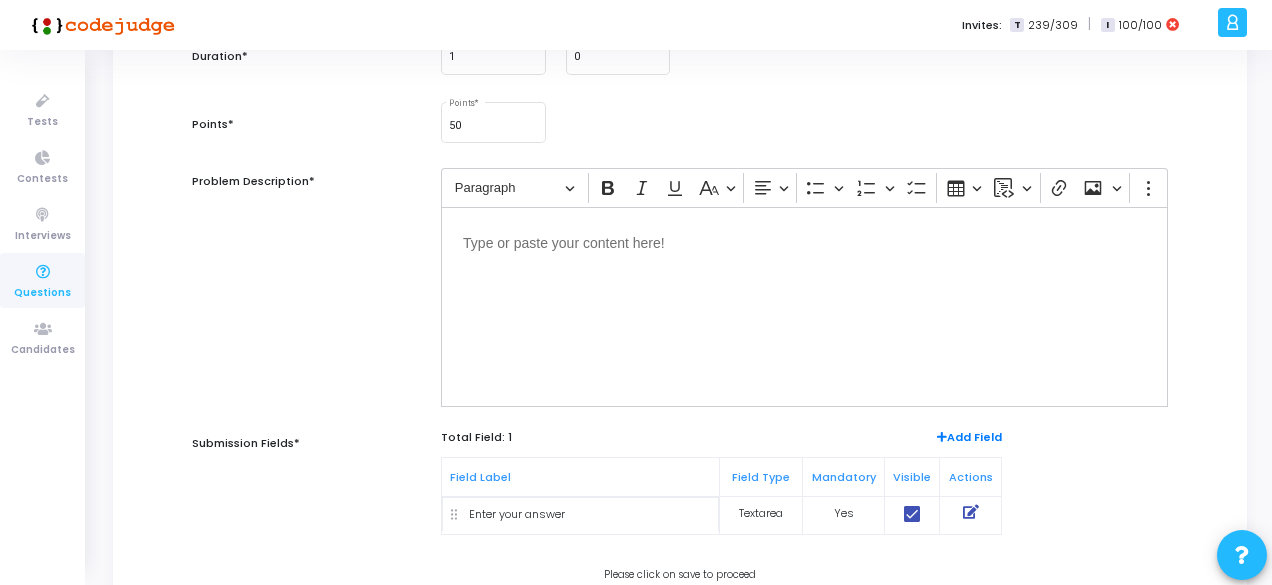 scroll, scrollTop: 264, scrollLeft: 0, axis: vertical 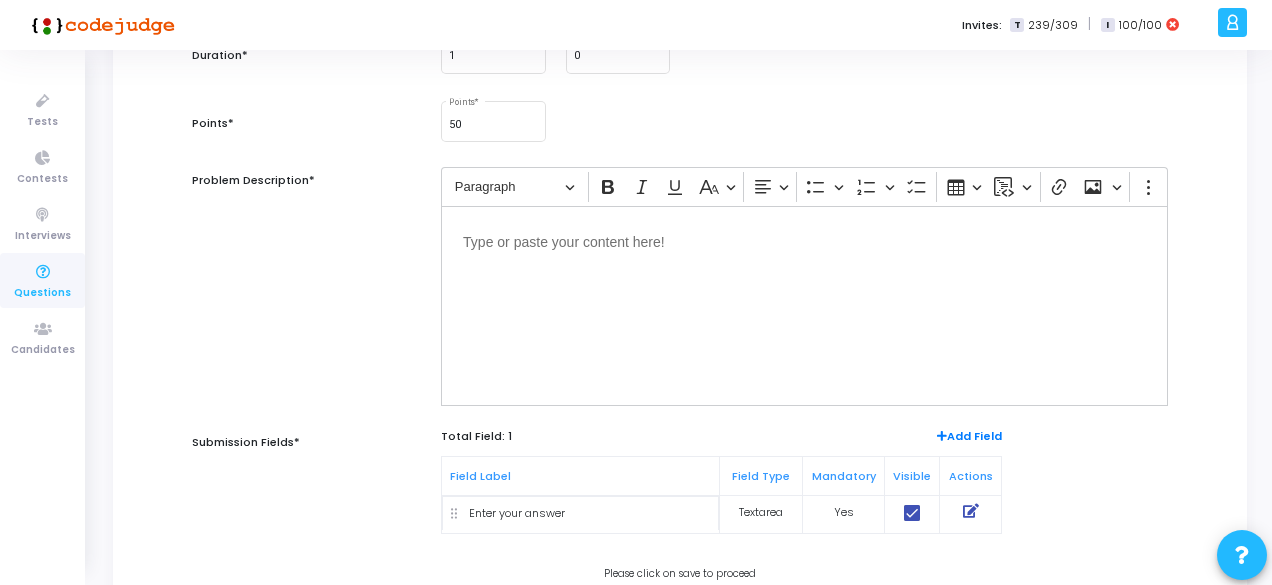 click at bounding box center (804, 240) 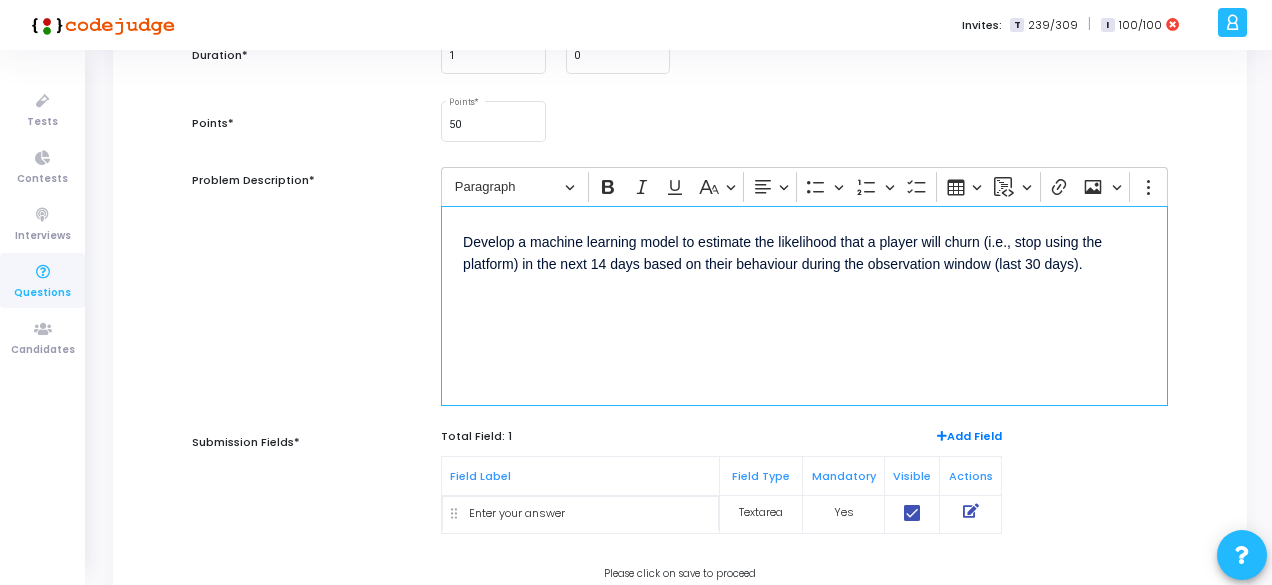 click on "Develop a machine learning model to estimate the likelihood that a player will churn (i.e., stop using the platform) in the next 14 days based on their behaviour during the observation window (last 30 days)." at bounding box center (782, 253) 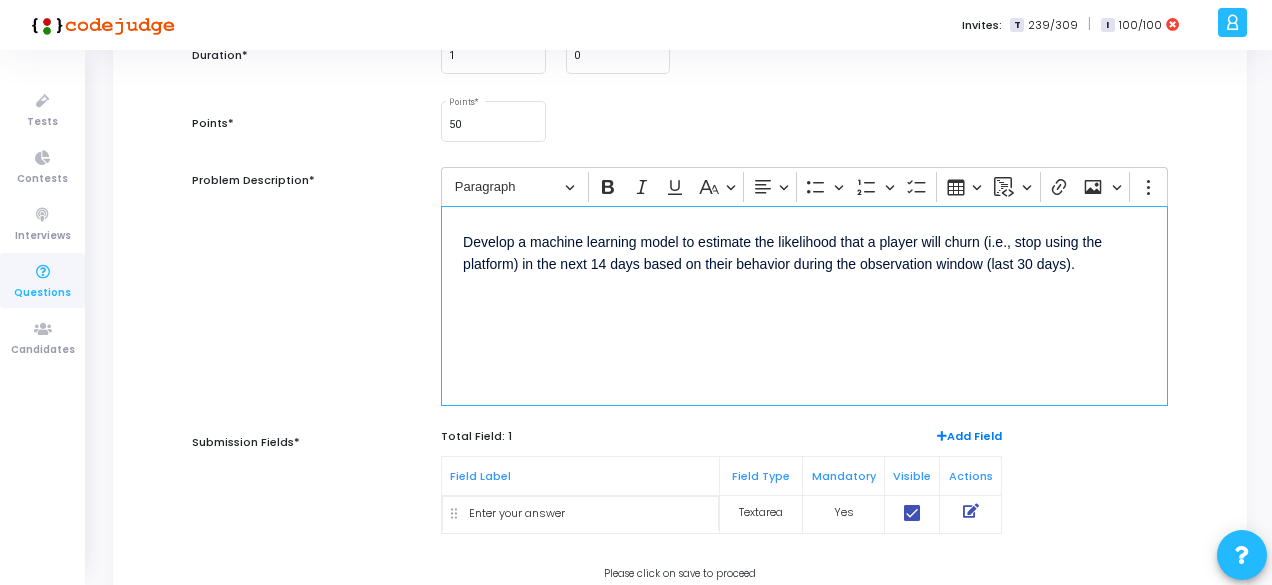 click on "Develop a machine learning model to estimate the likelihood that a player will churn (i.e., stop using the platform) in the next 14 days based on their behavior during the observation window (last 30 days)." at bounding box center (804, 252) 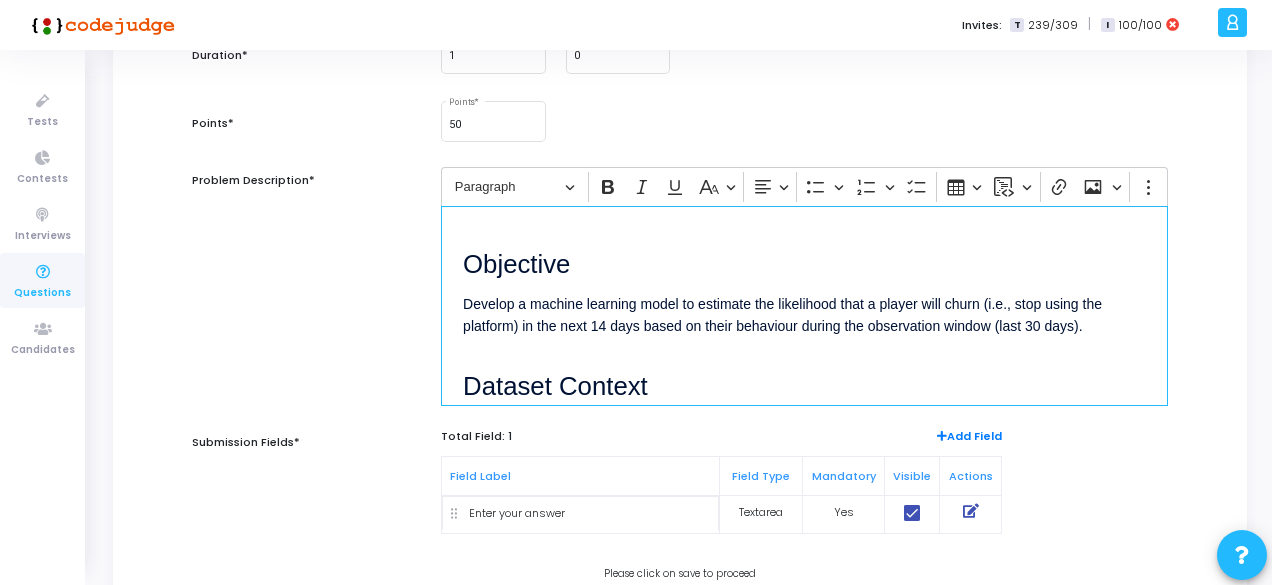 scroll, scrollTop: 160, scrollLeft: 0, axis: vertical 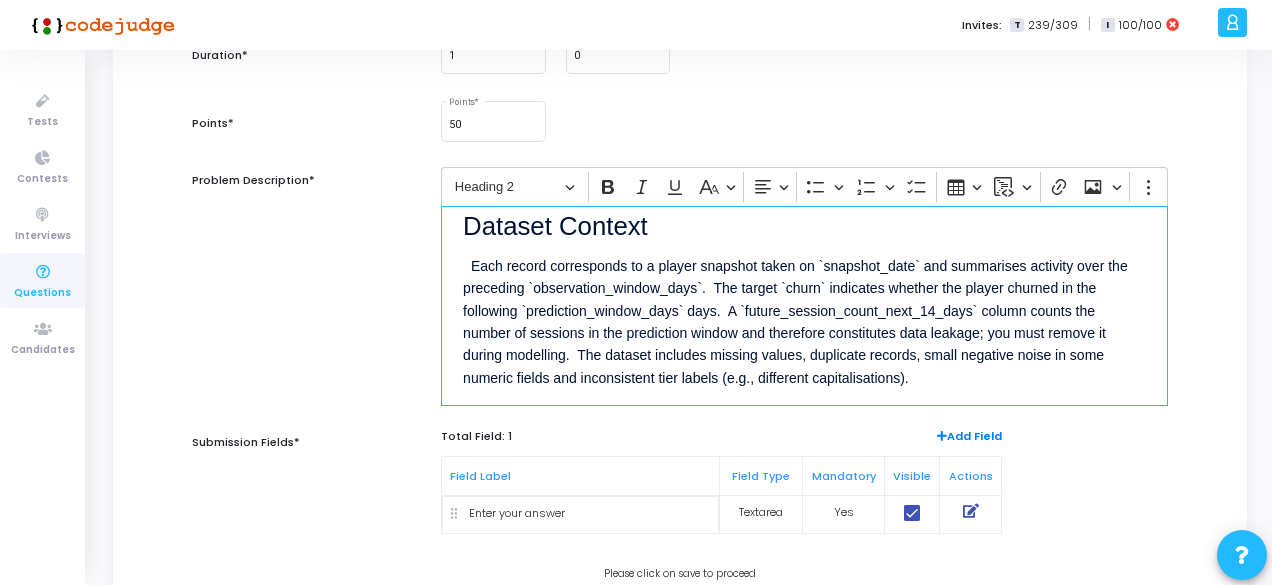 drag, startPoint x: 652, startPoint y: 227, endPoint x: 452, endPoint y: 220, distance: 200.12247 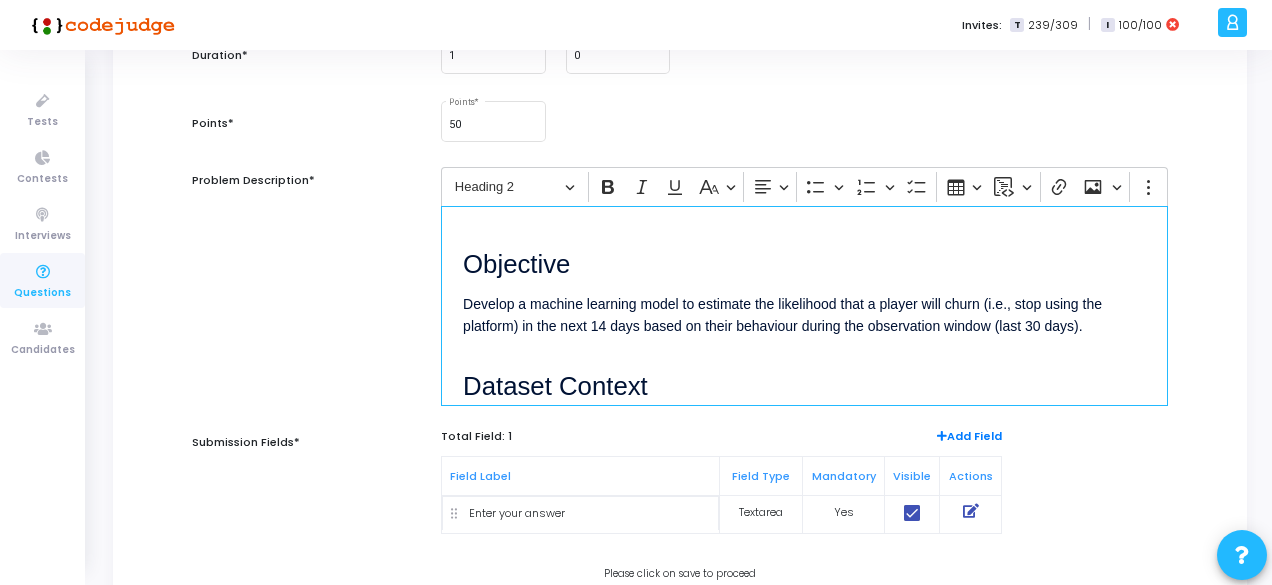 drag, startPoint x: 572, startPoint y: 263, endPoint x: 458, endPoint y: 253, distance: 114.43776 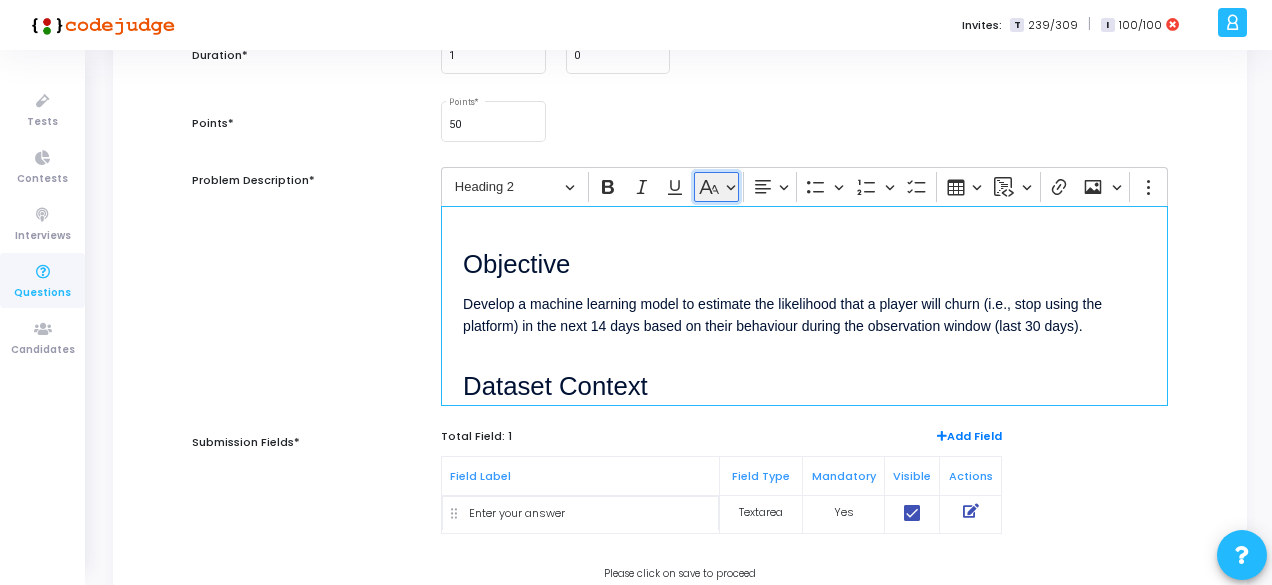 click on "Basic styles" at bounding box center (716, 187) 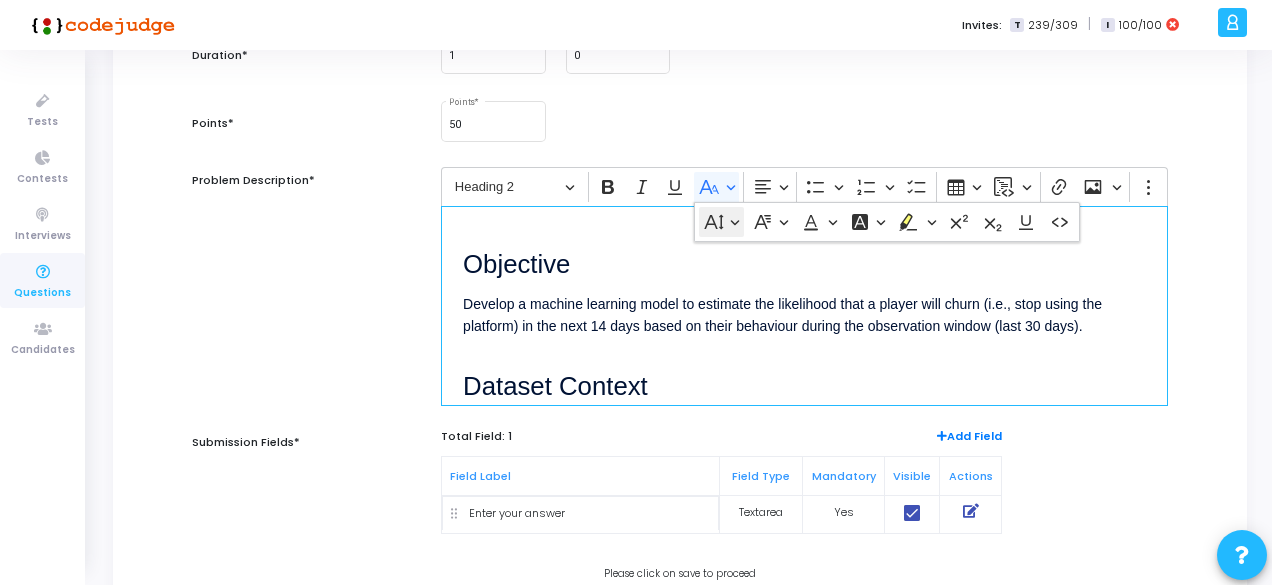 click on "Font Size" at bounding box center [721, 222] 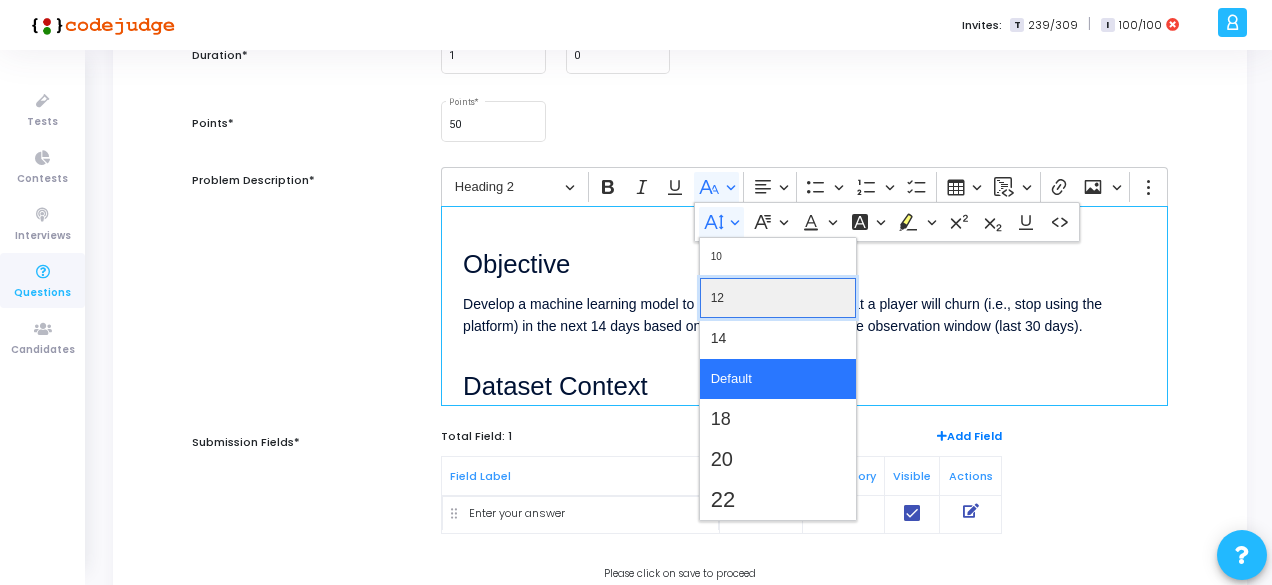 click on "12" at bounding box center (778, 298) 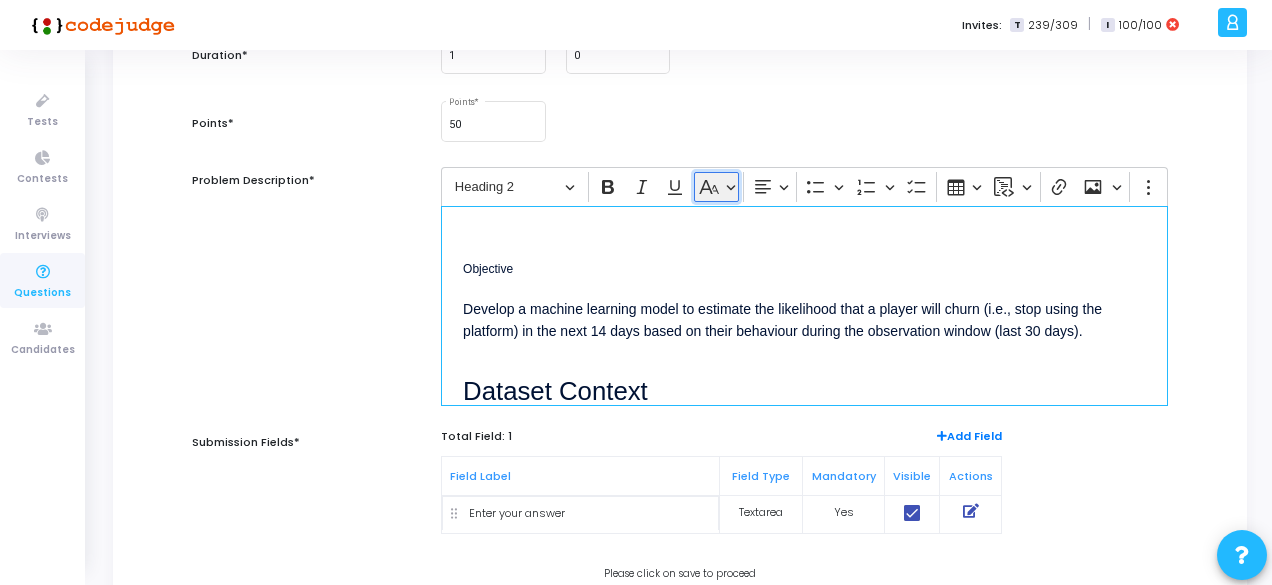 click on "Basic styles" at bounding box center [716, 187] 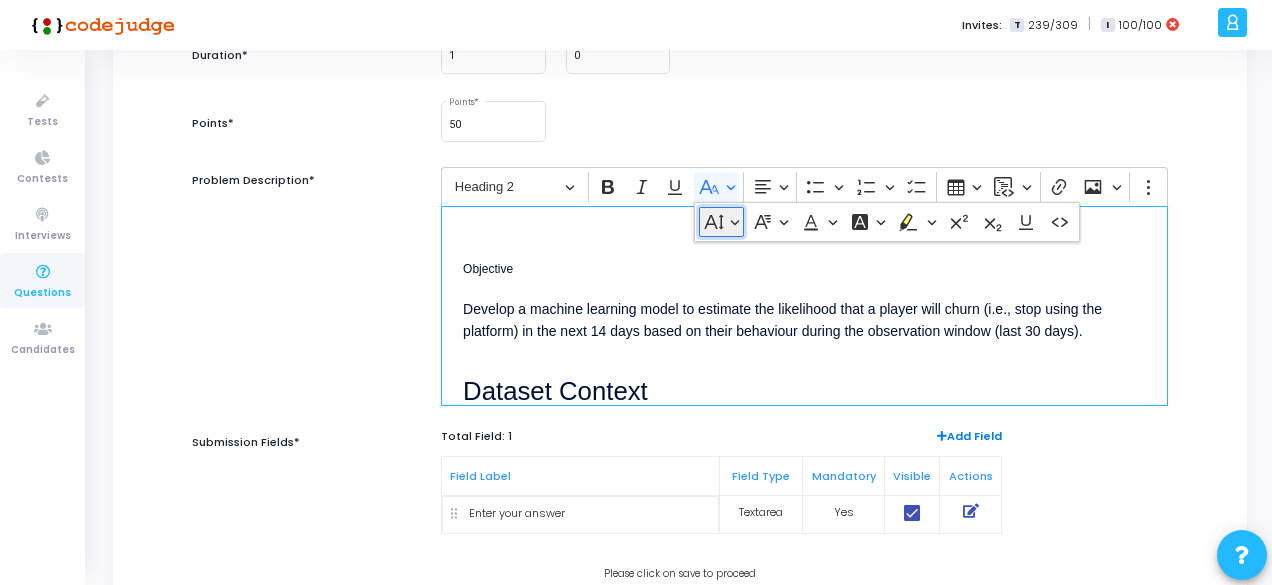 click on "Font Size" at bounding box center (721, 222) 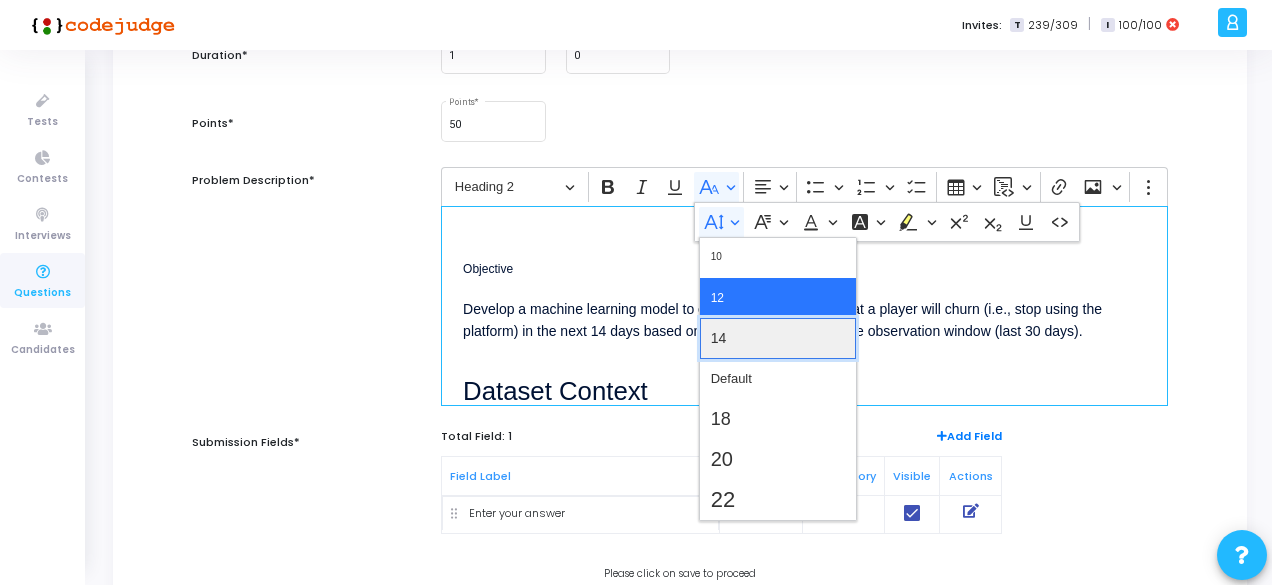 click on "14" at bounding box center [778, 338] 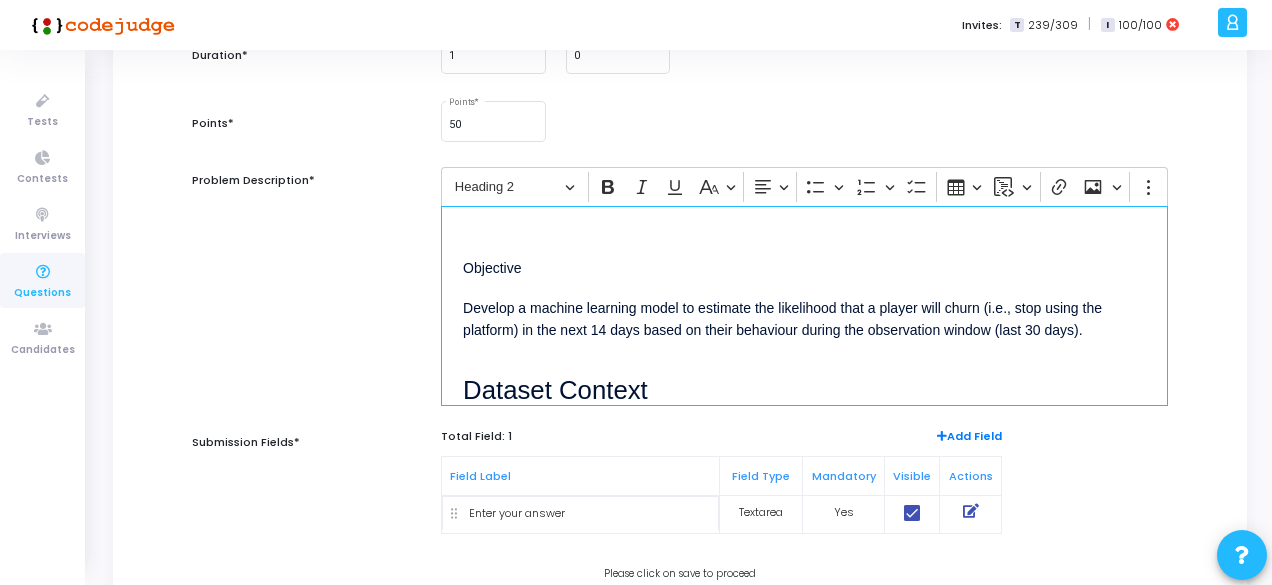 click on "Develop a machine learning model to estimate the likelihood that a player will churn (i.e., stop using the platform) in the next 14 days based on their behaviour during the observation window (last 30 days)." at bounding box center [804, 318] 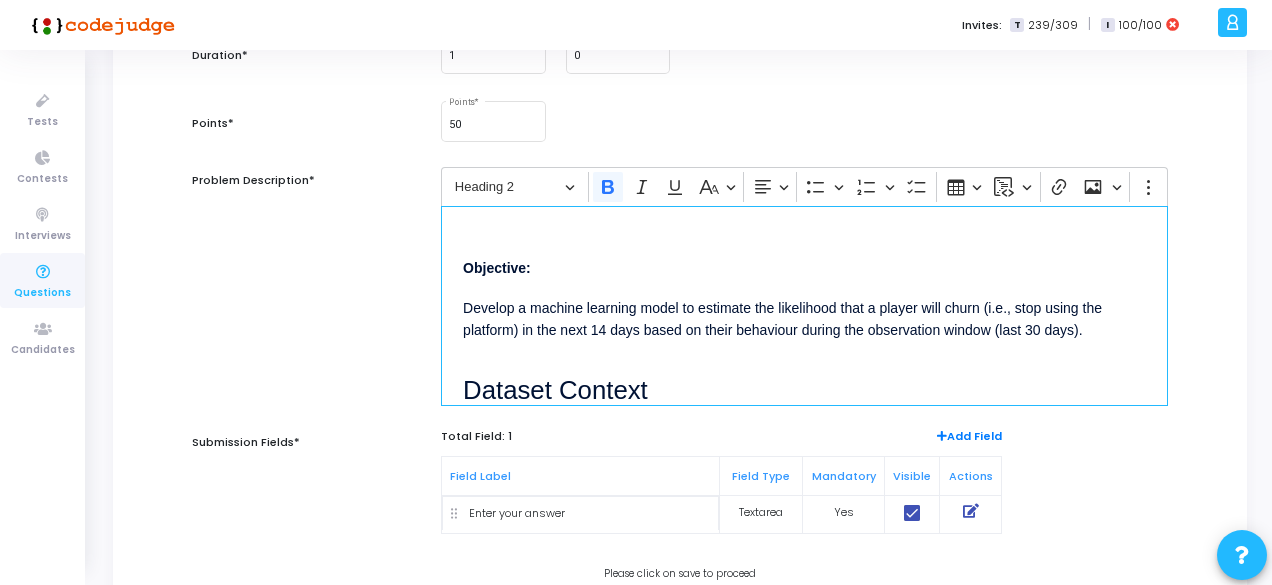 click on "Dataset Context" at bounding box center (804, 380) 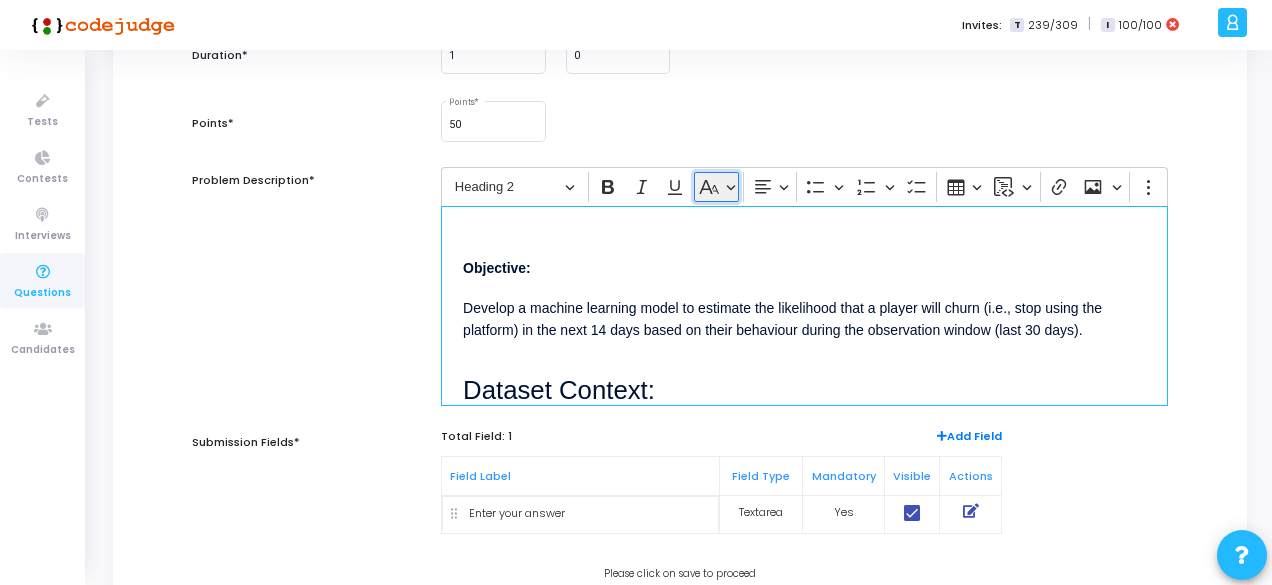click on "Basic styles" at bounding box center [716, 187] 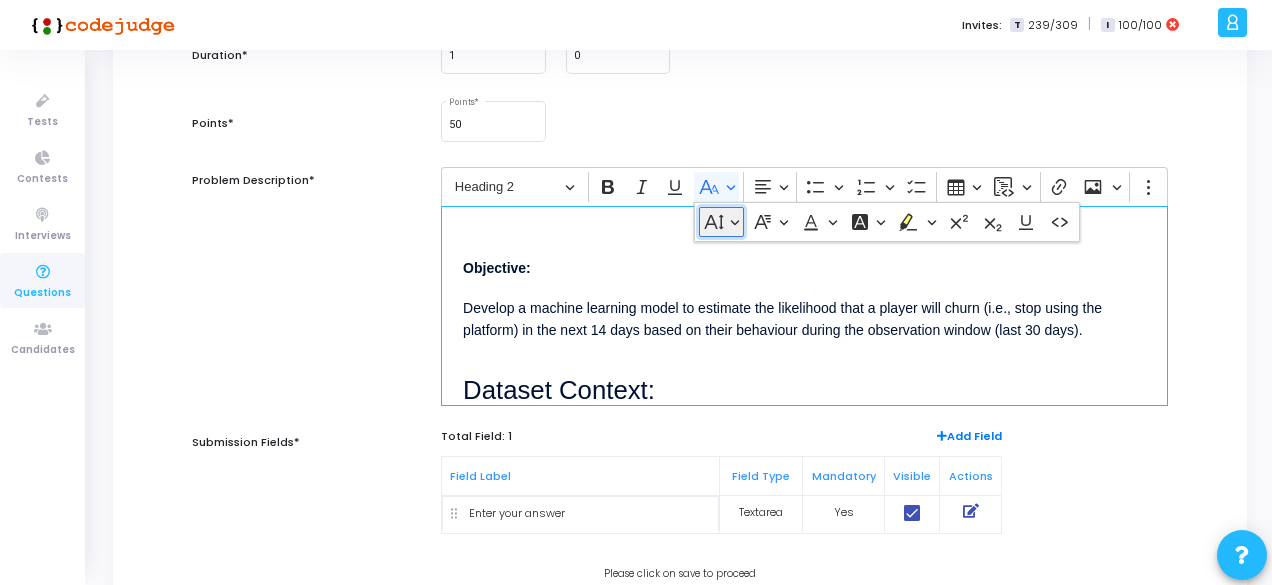 click on "Font Size" at bounding box center [721, 222] 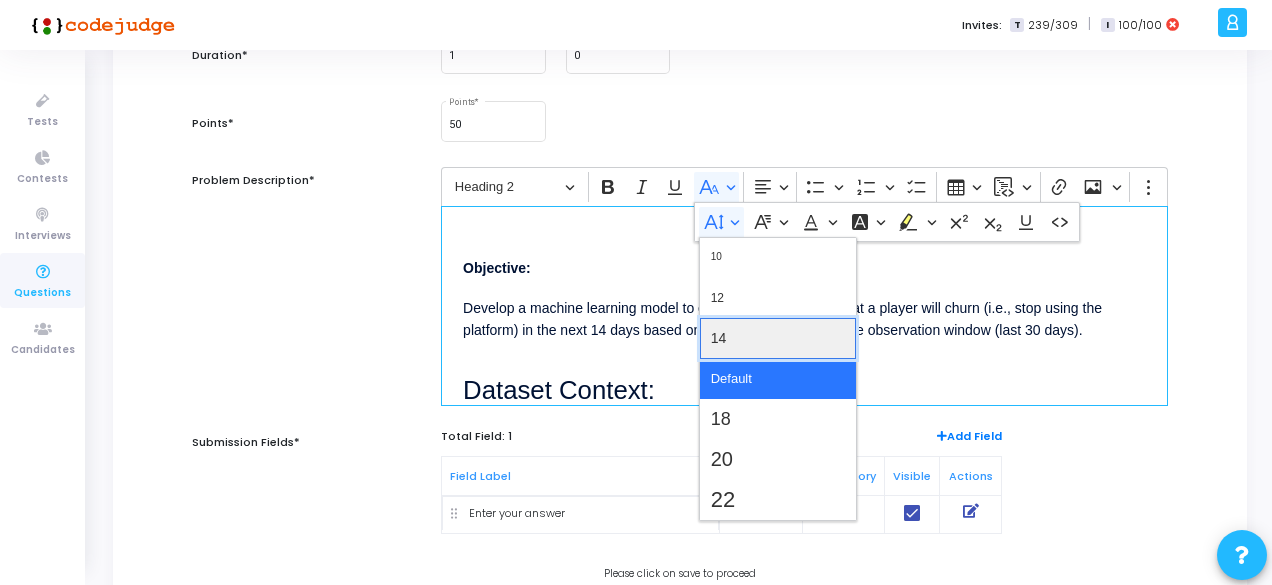 click on "14" at bounding box center [778, 338] 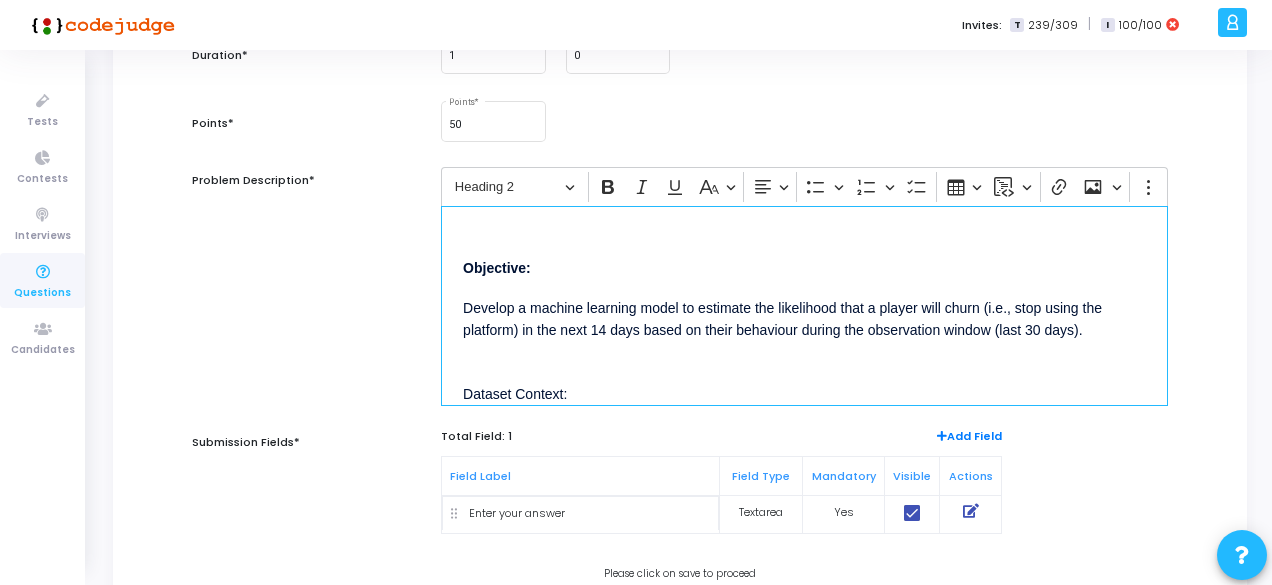 click on "Dataset Context:" at bounding box center (804, 382) 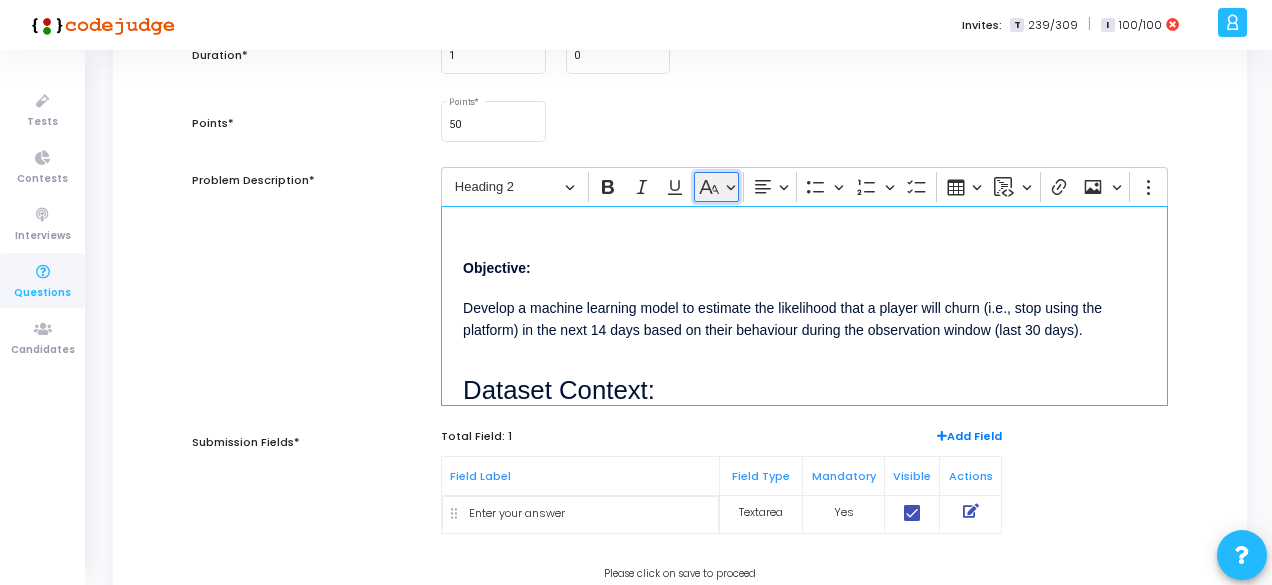 click on "Basic styles" at bounding box center [716, 187] 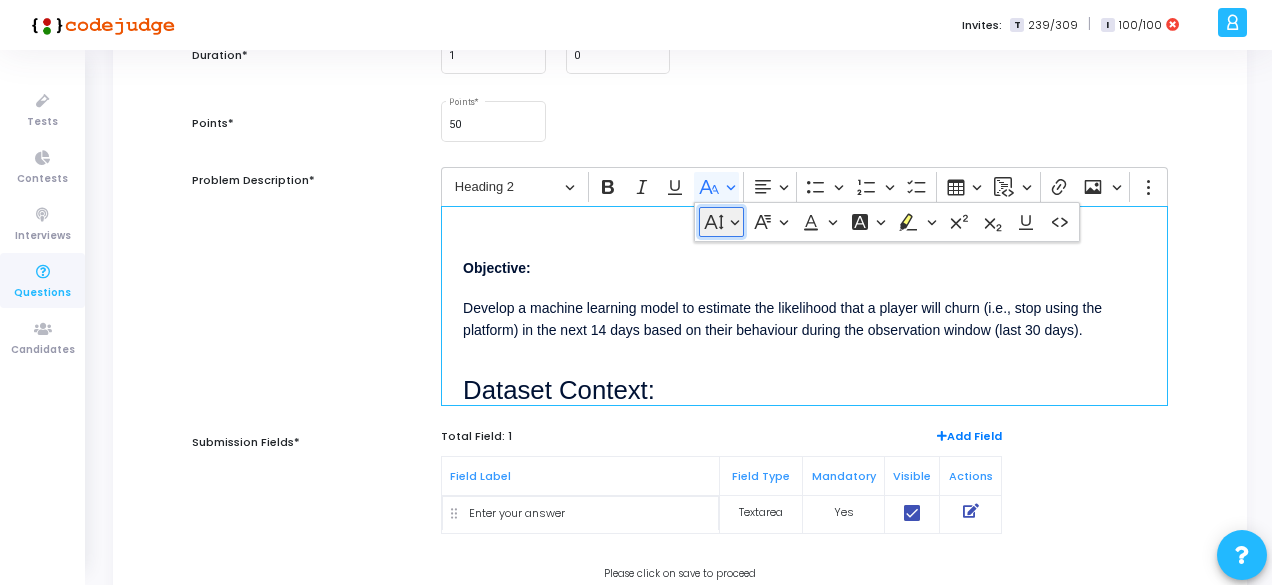 click on "Font Size" at bounding box center [721, 222] 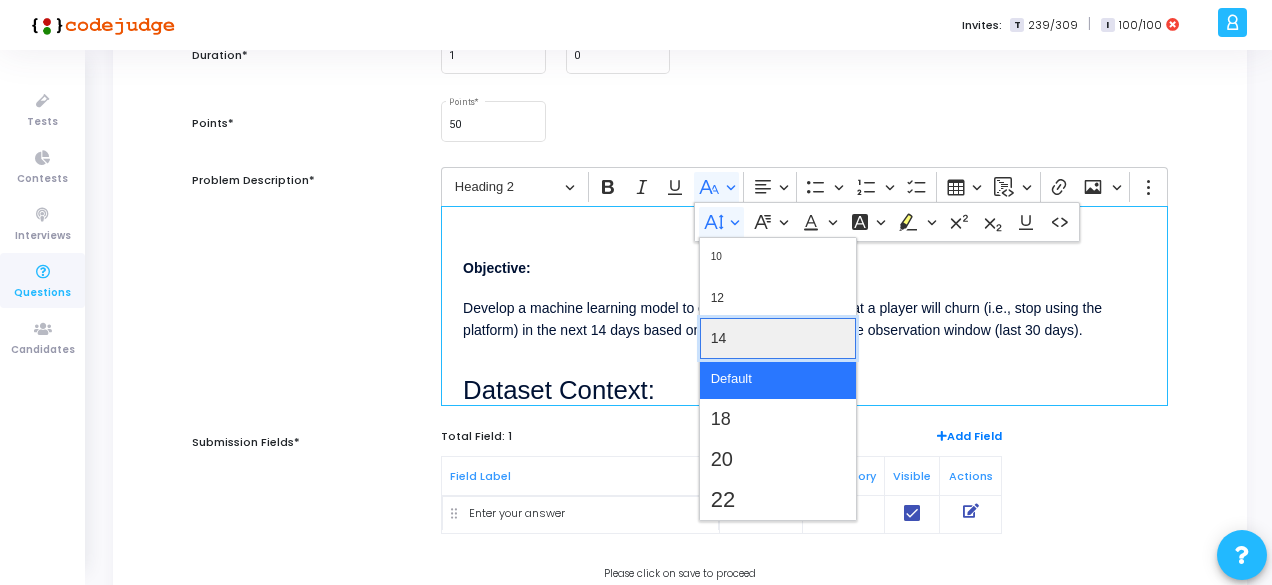 click on "14" at bounding box center [778, 338] 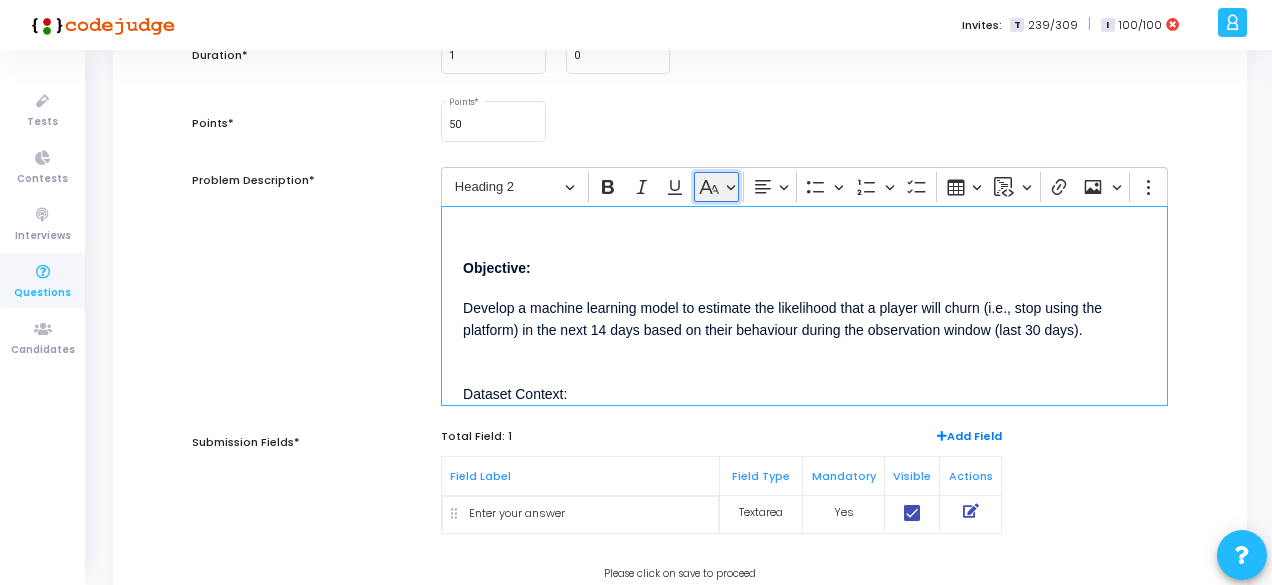 click on "Basic styles" at bounding box center (716, 187) 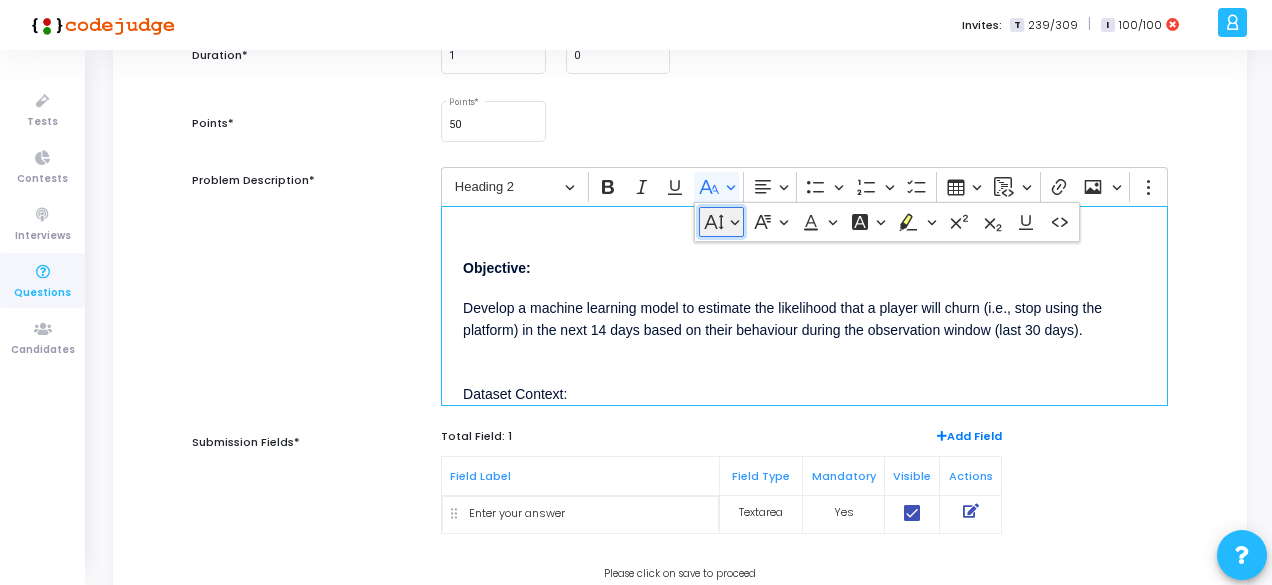 click on "Font Size" at bounding box center (721, 222) 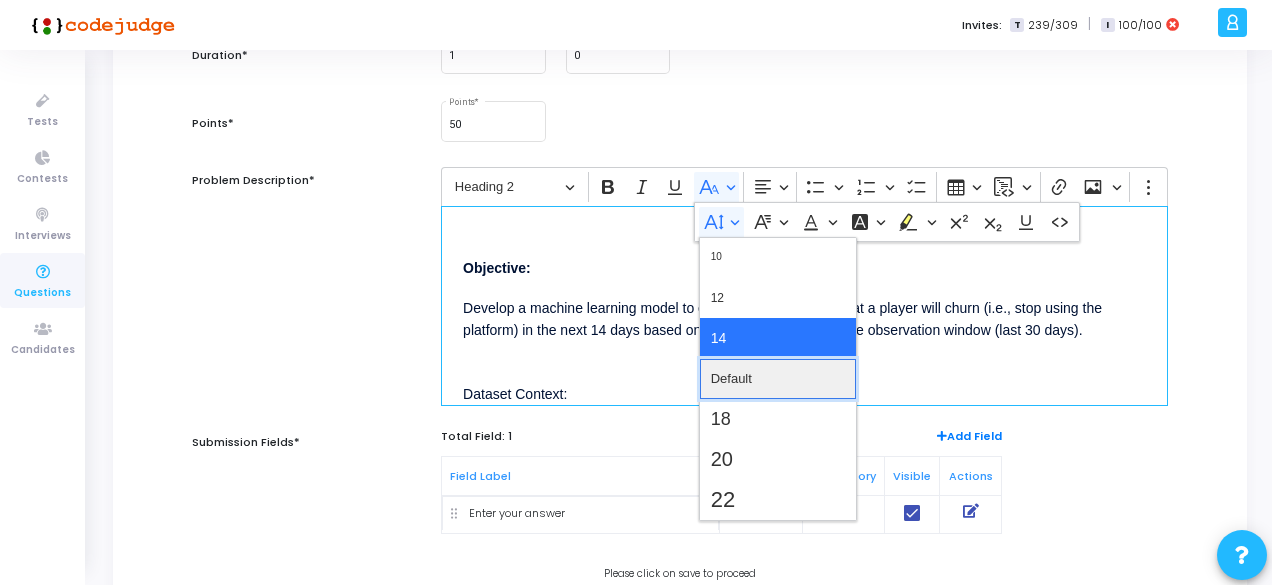click on "Default" at bounding box center (731, 379) 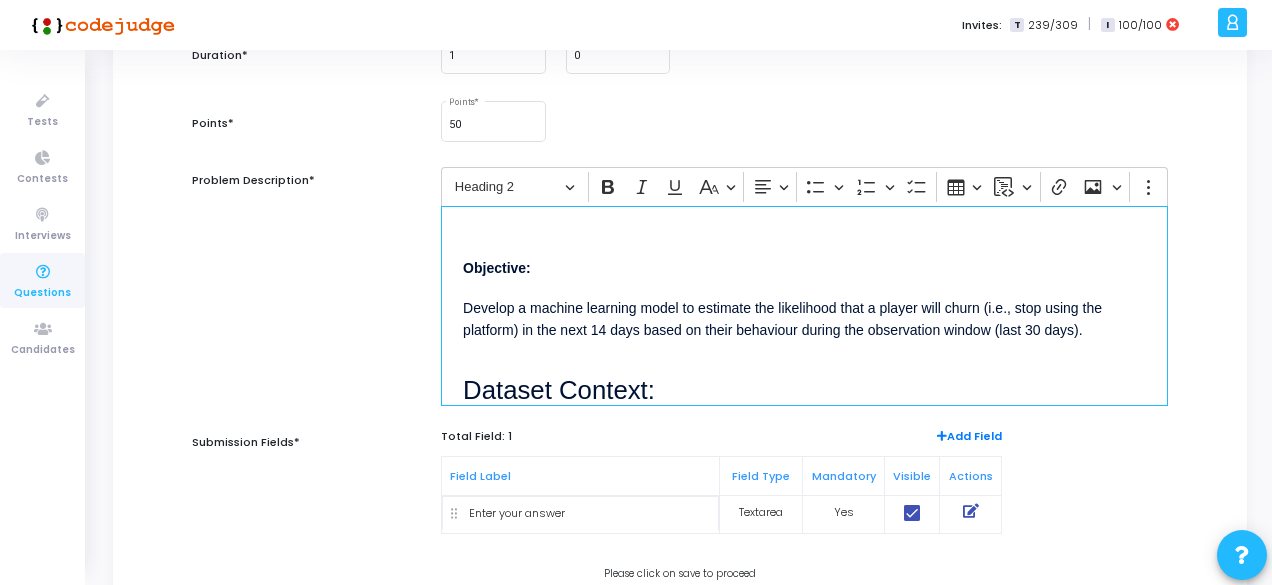 click on "Dataset Context:" at bounding box center (804, 380) 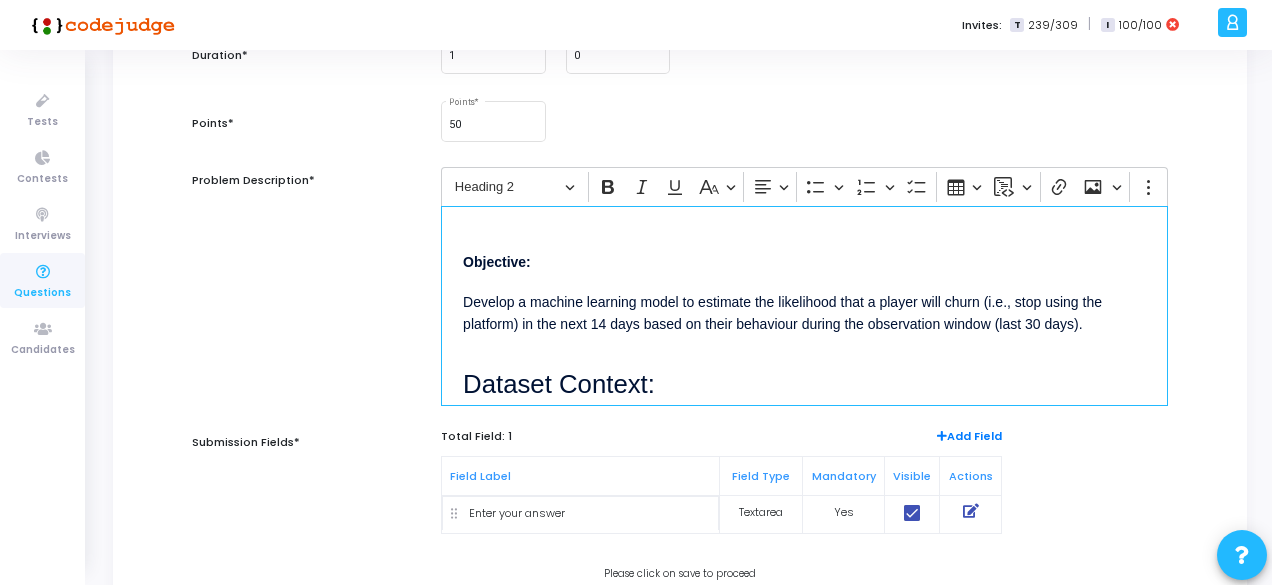 scroll, scrollTop: 3, scrollLeft: 0, axis: vertical 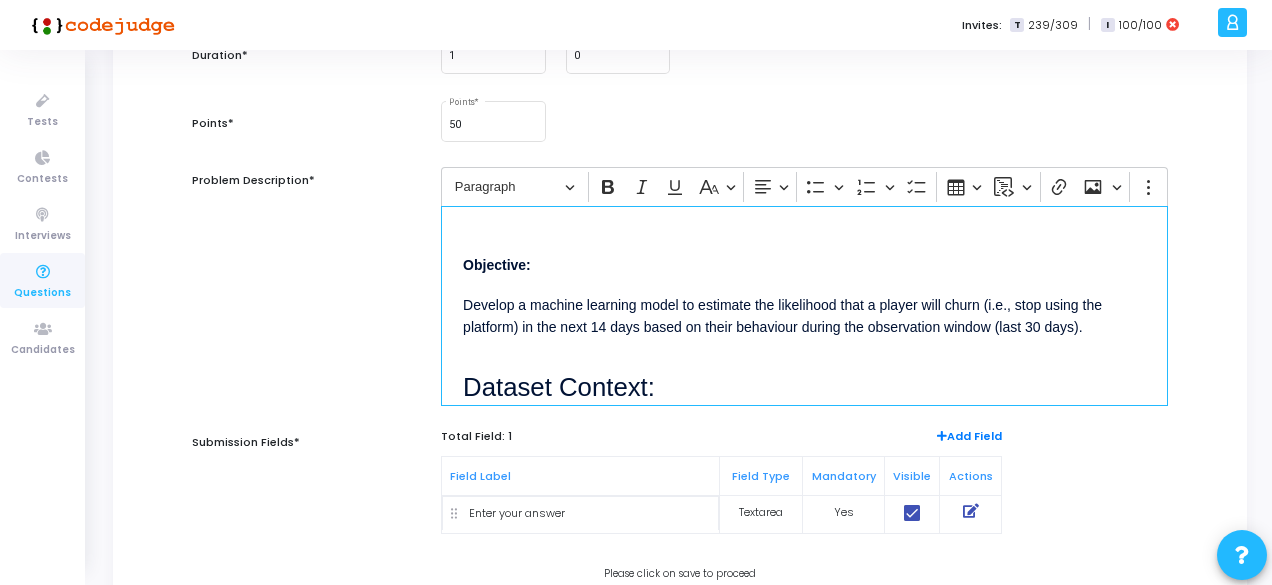 drag, startPoint x: 1092, startPoint y: 327, endPoint x: 437, endPoint y: 295, distance: 655.7812 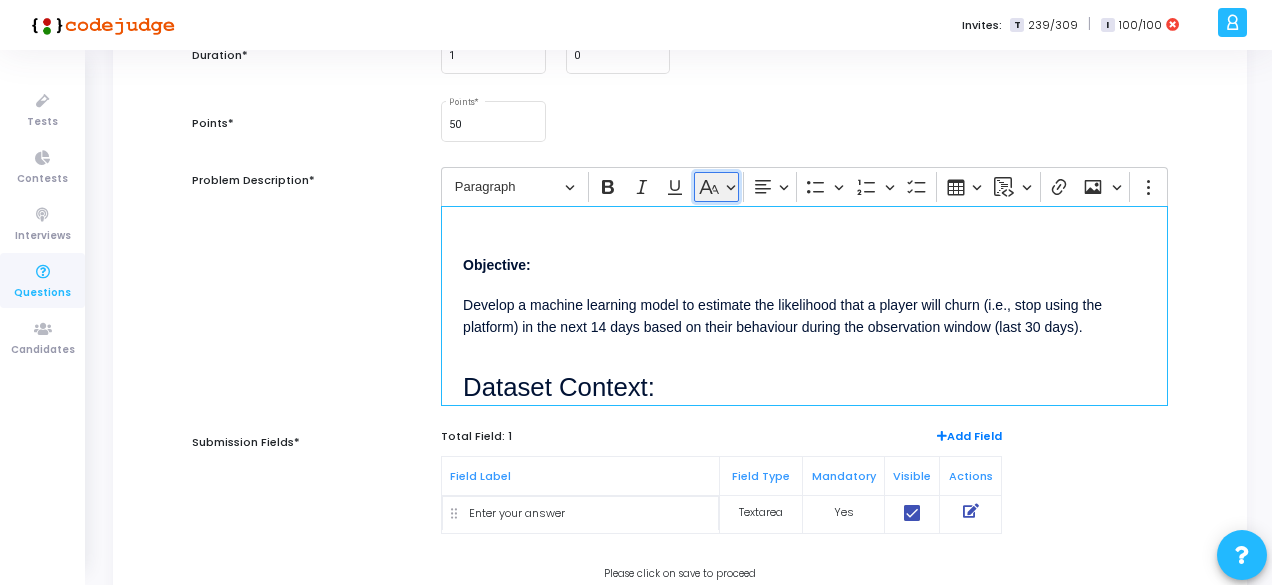 click on "Basic styles" at bounding box center (716, 187) 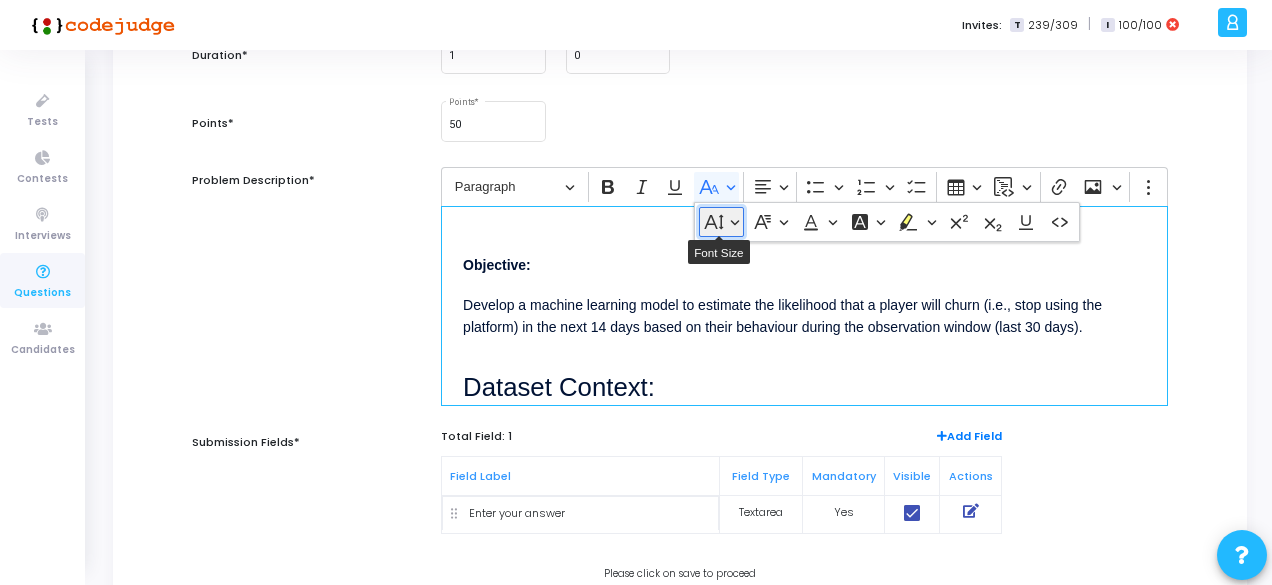 click on "Font Size" at bounding box center (721, 222) 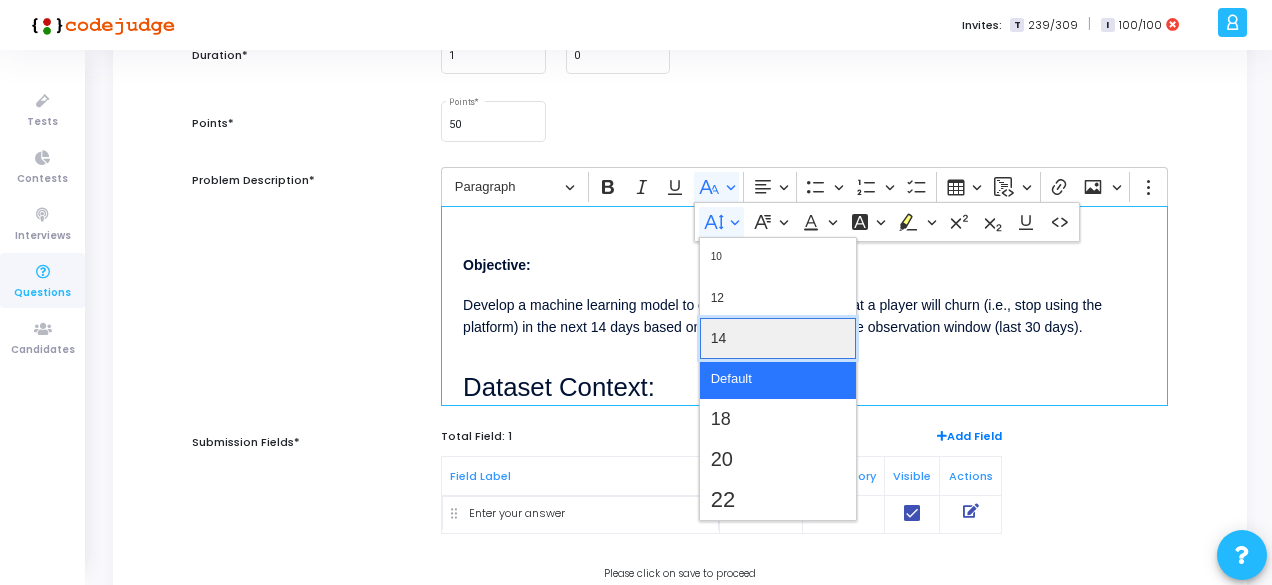 click on "14" at bounding box center [778, 338] 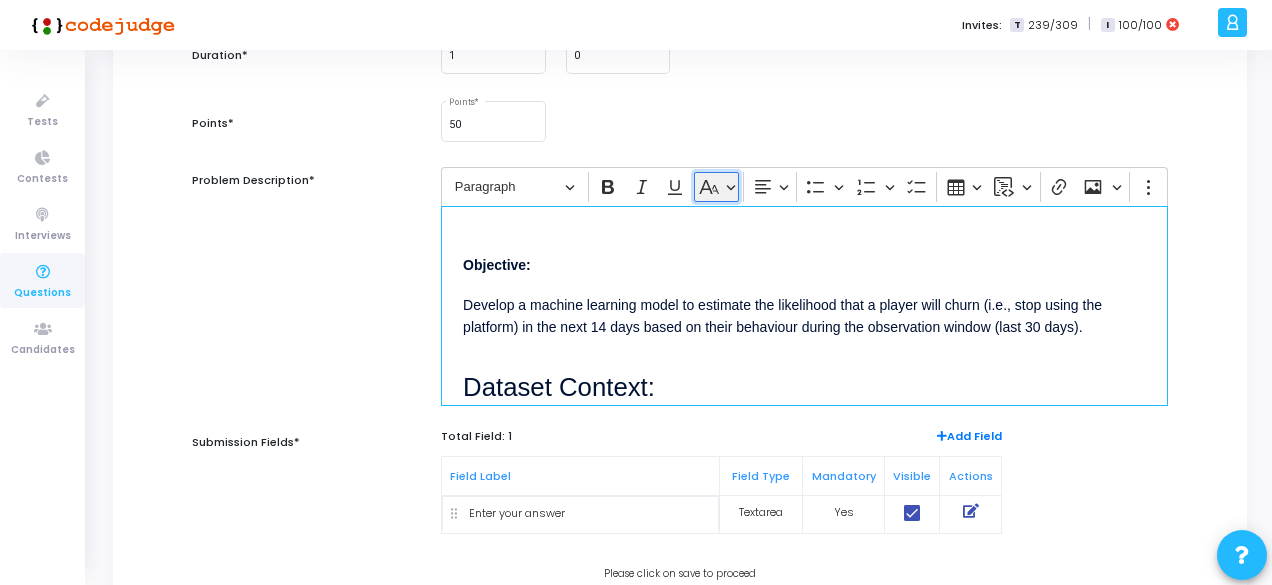 click 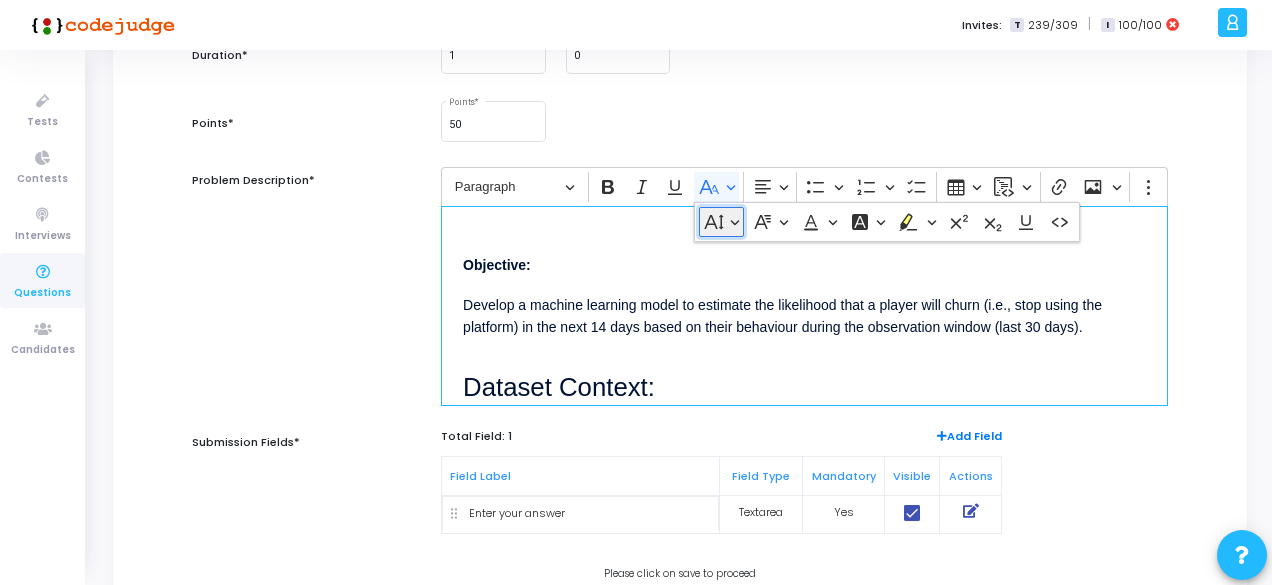 click 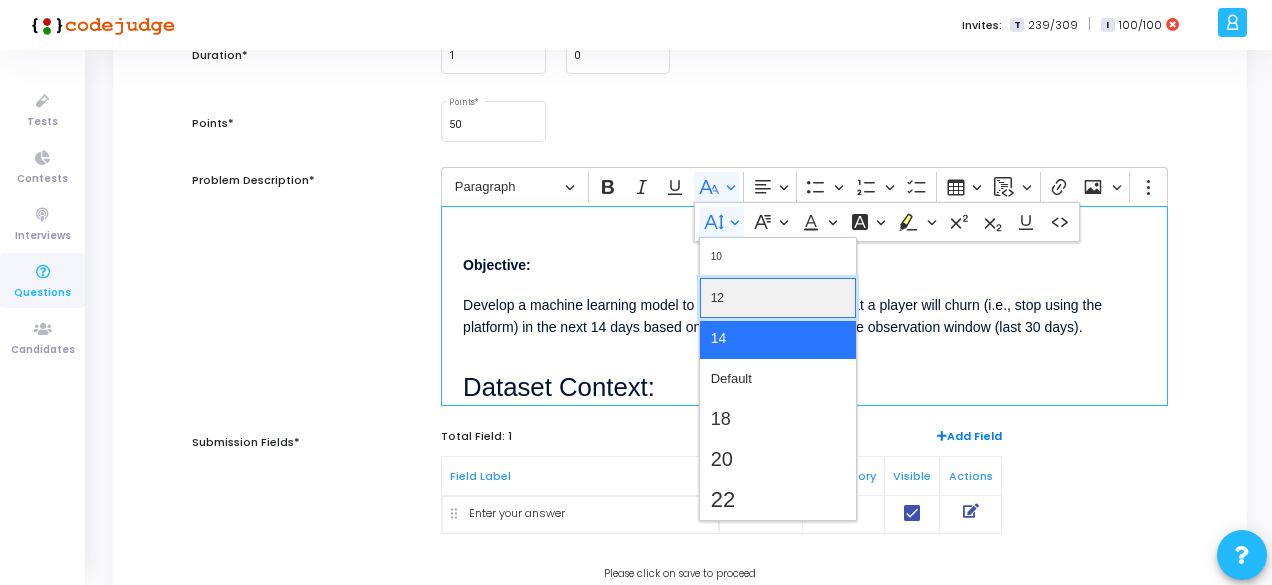 click on "12" at bounding box center (778, 298) 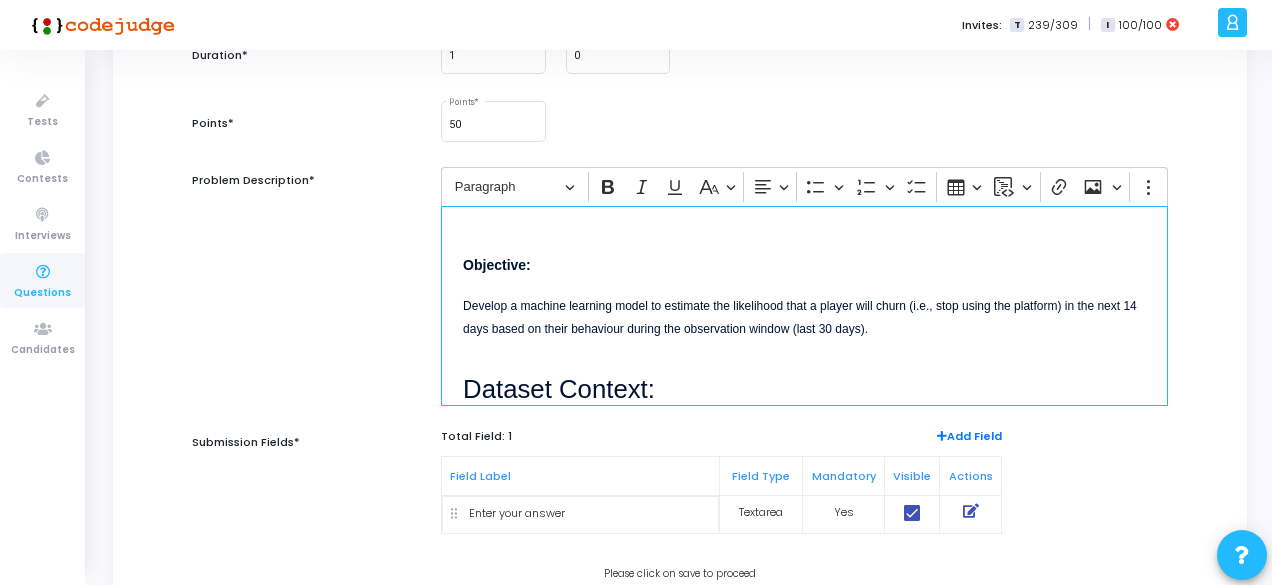 click on "Dataset Context:" at bounding box center [804, 379] 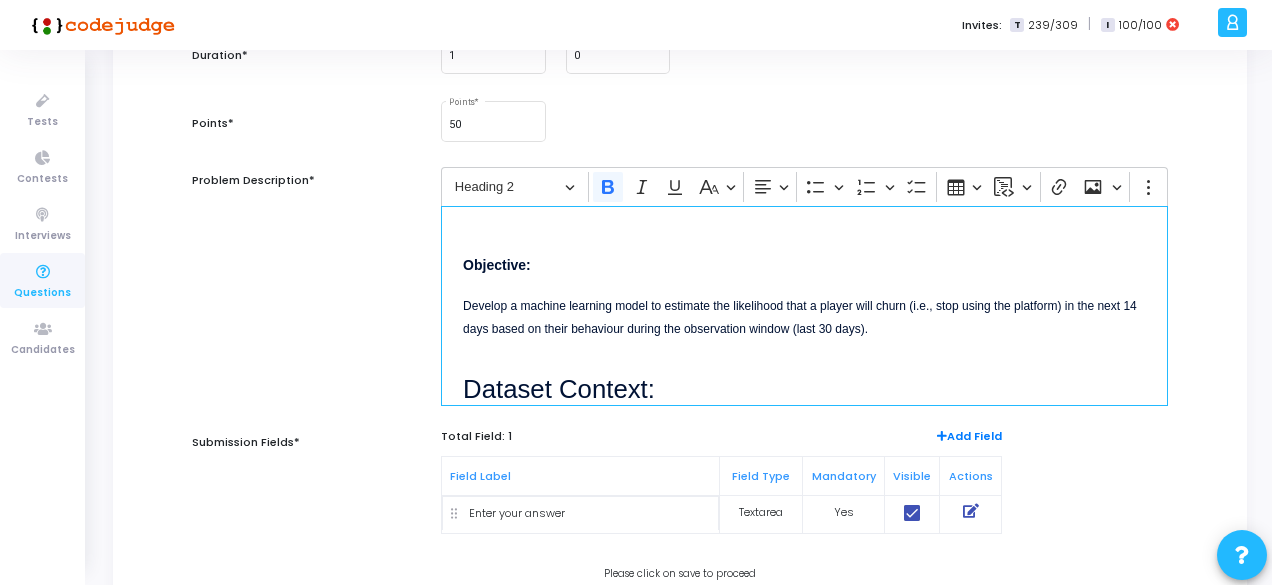 drag, startPoint x: 558, startPoint y: 264, endPoint x: 456, endPoint y: 261, distance: 102.044106 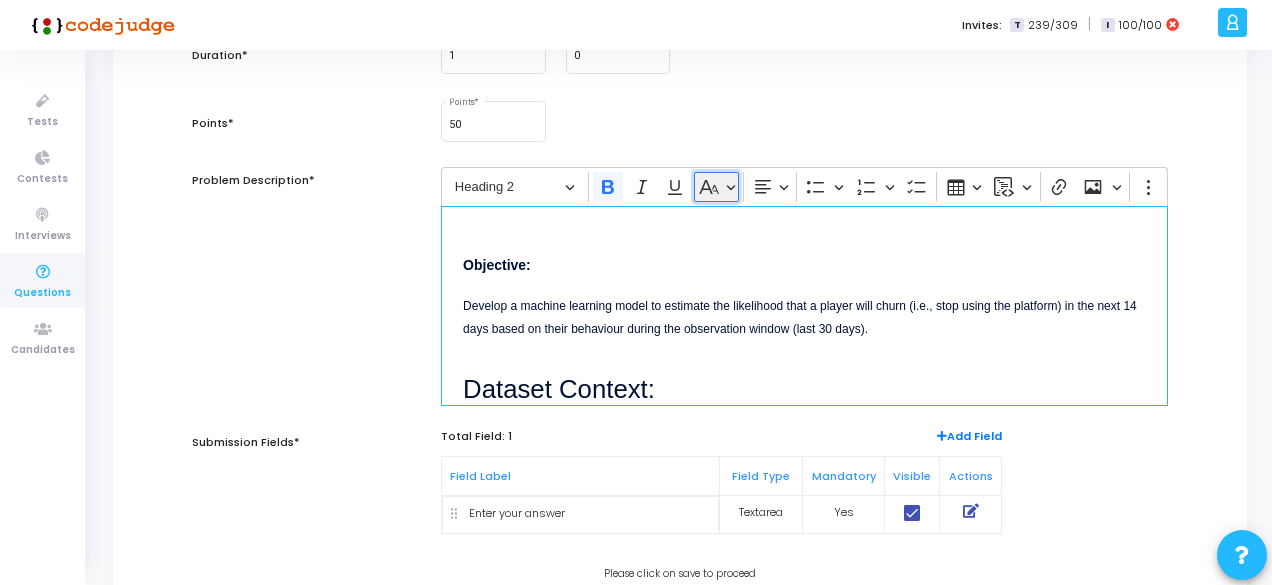click on "Basic styles" at bounding box center (716, 187) 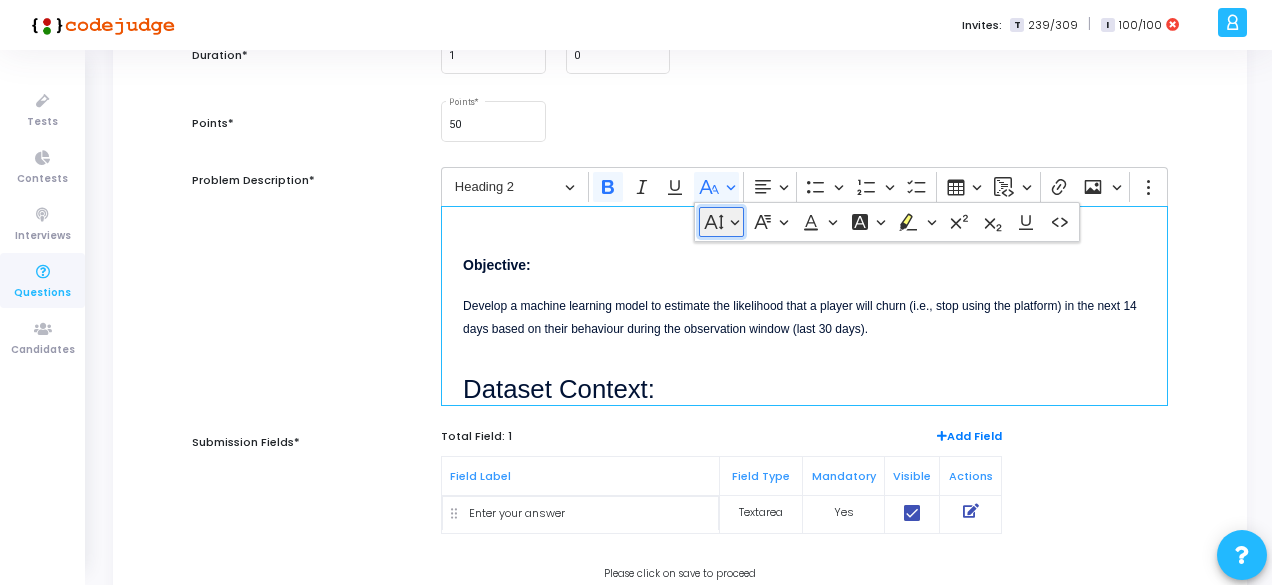 click on "Font Size" at bounding box center (721, 222) 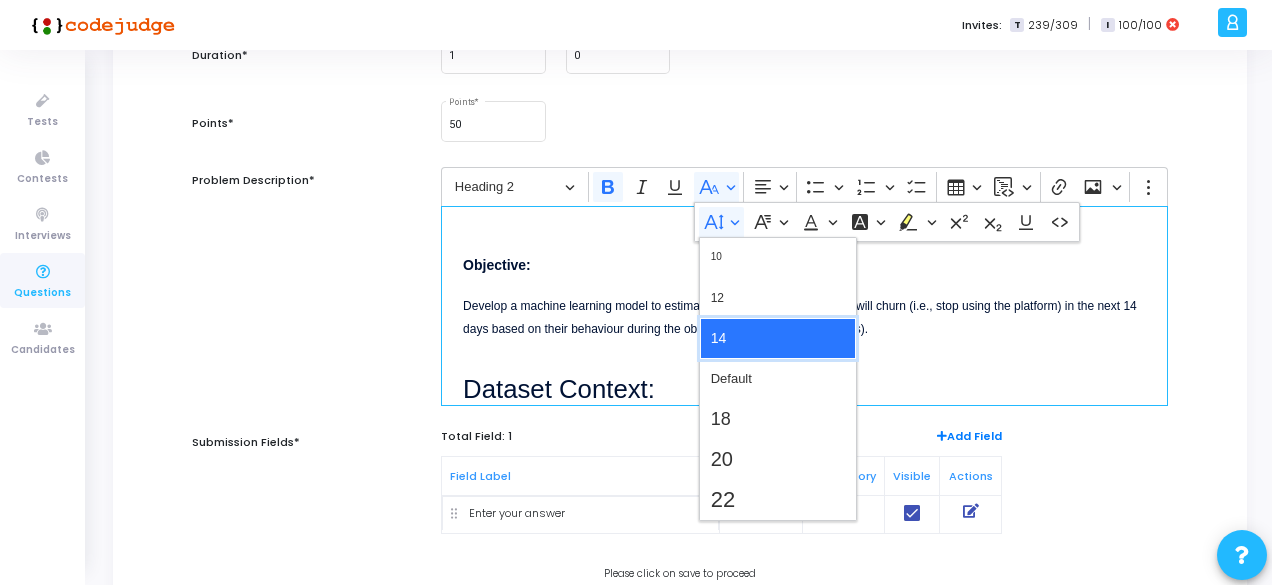 click on "14" at bounding box center (778, 338) 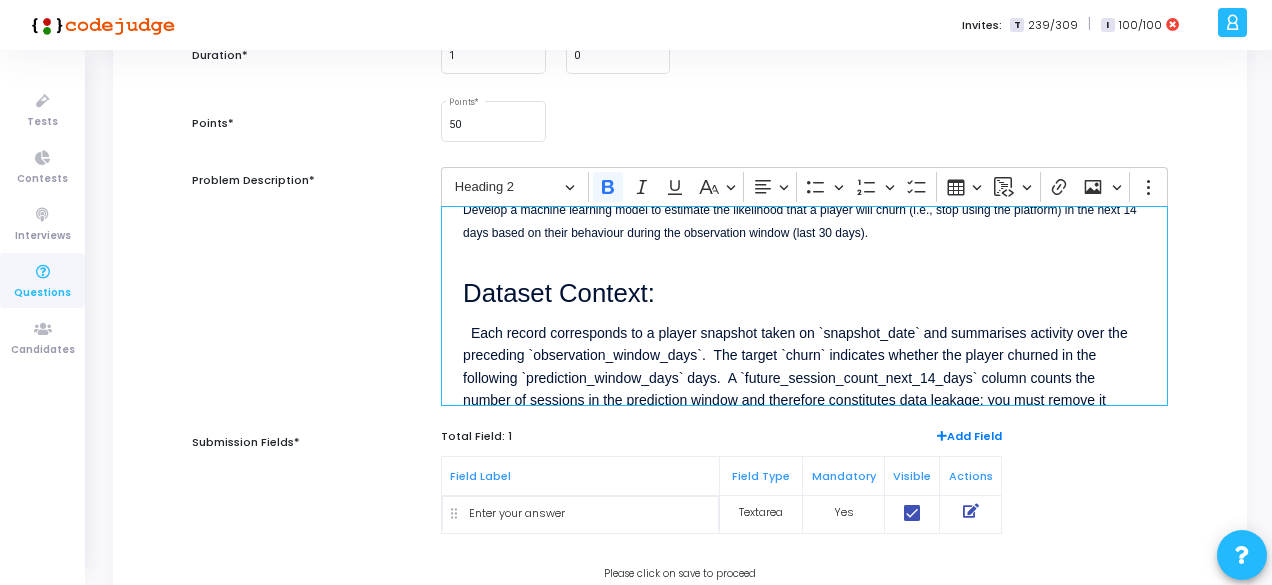 scroll, scrollTop: 100, scrollLeft: 0, axis: vertical 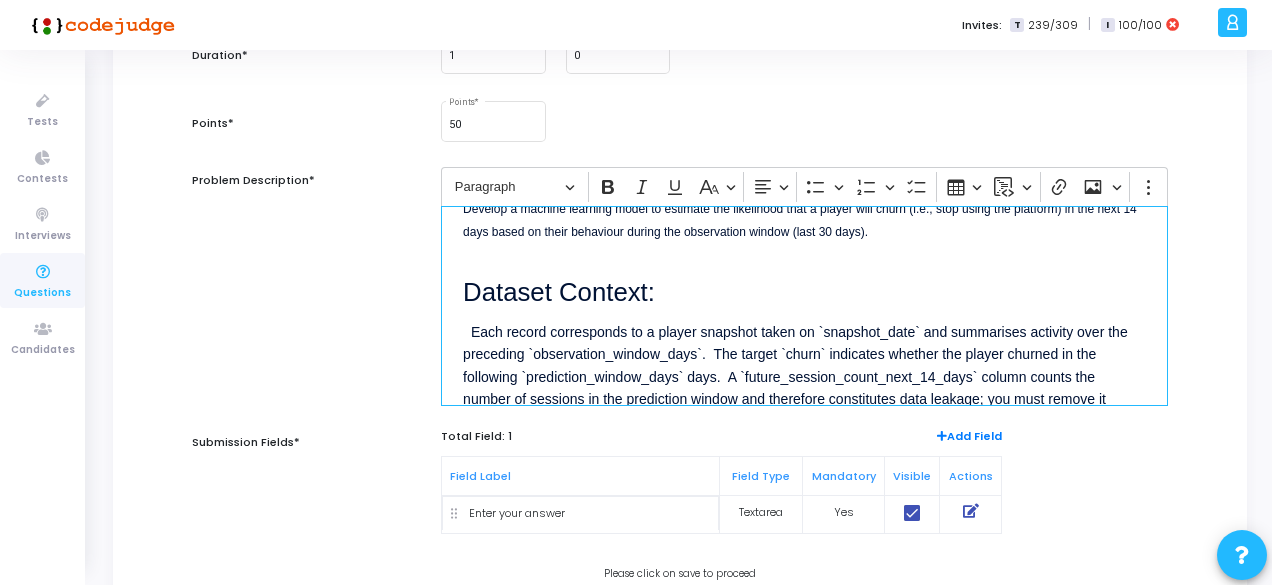 click on "Develop a machine learning model to estimate the likelihood that a player will churn (i.e., stop using the platform) in the next 14 days based on their behaviour during the observation window (last 30 days)." at bounding box center (800, 220) 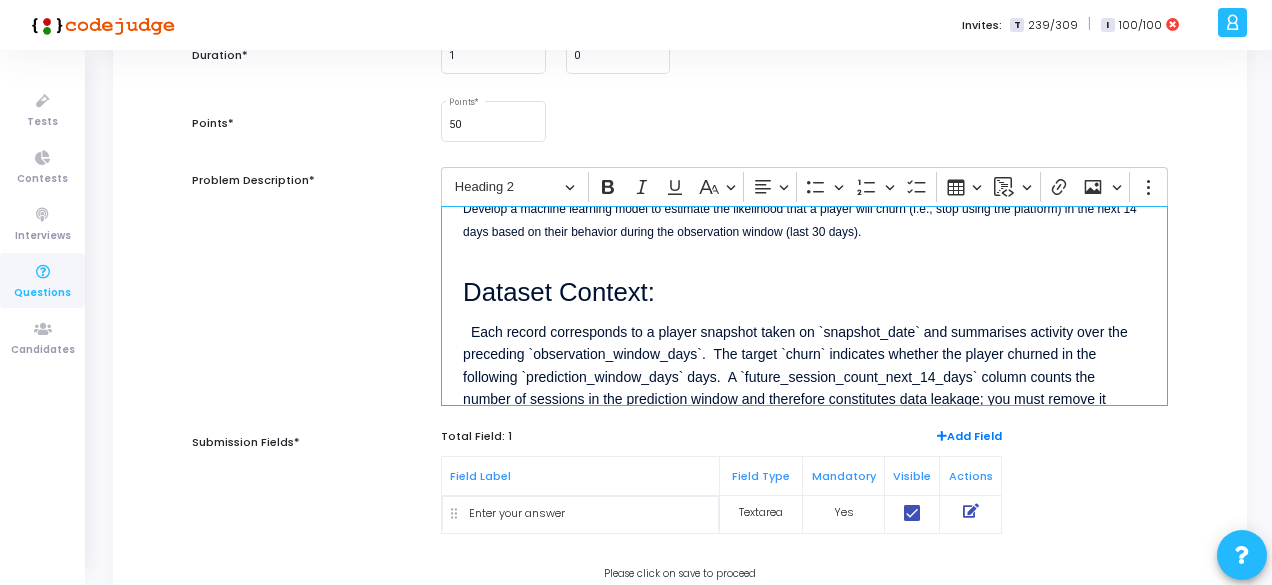 drag, startPoint x: 673, startPoint y: 290, endPoint x: 434, endPoint y: 265, distance: 240.30397 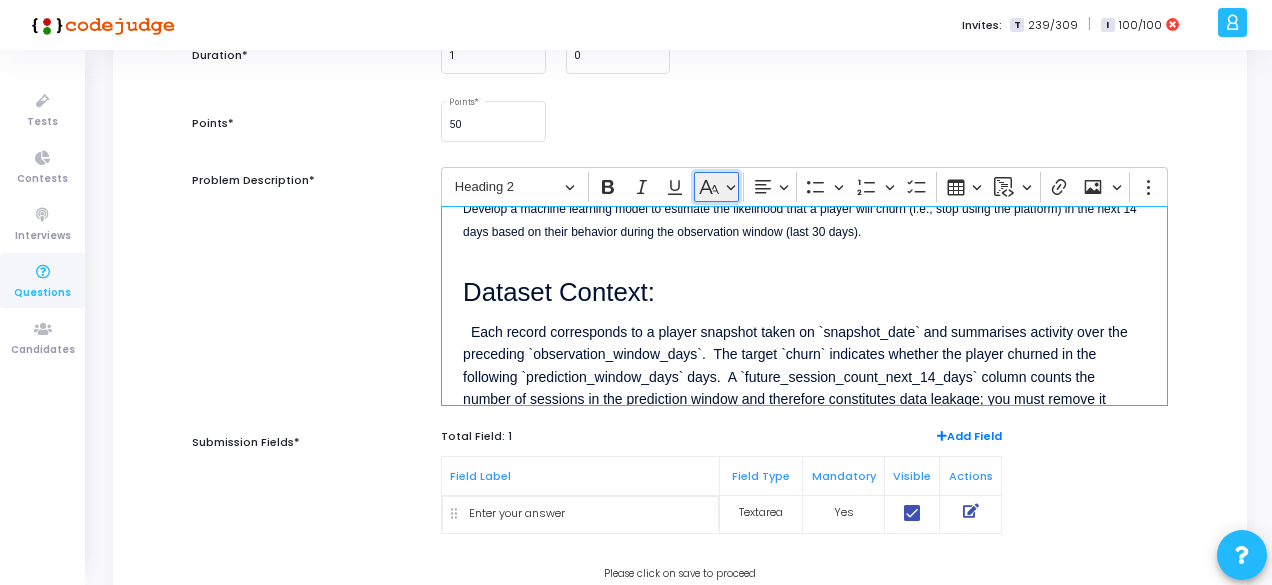 click on "Basic styles" at bounding box center (716, 187) 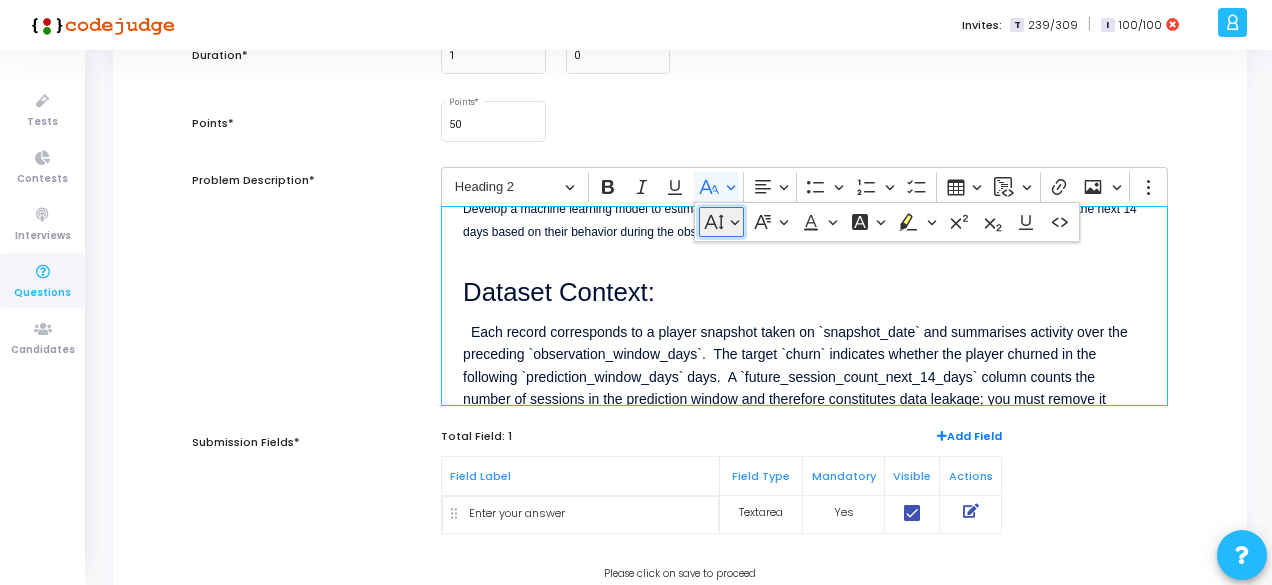 click on "Font Size" at bounding box center [721, 222] 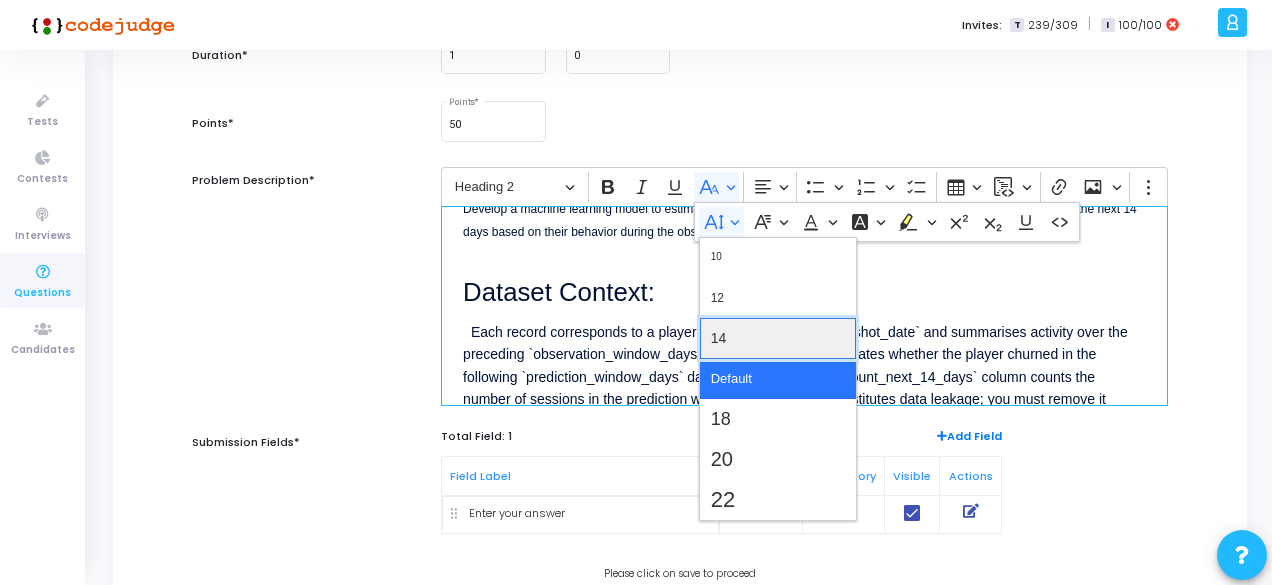 click on "14" at bounding box center [778, 338] 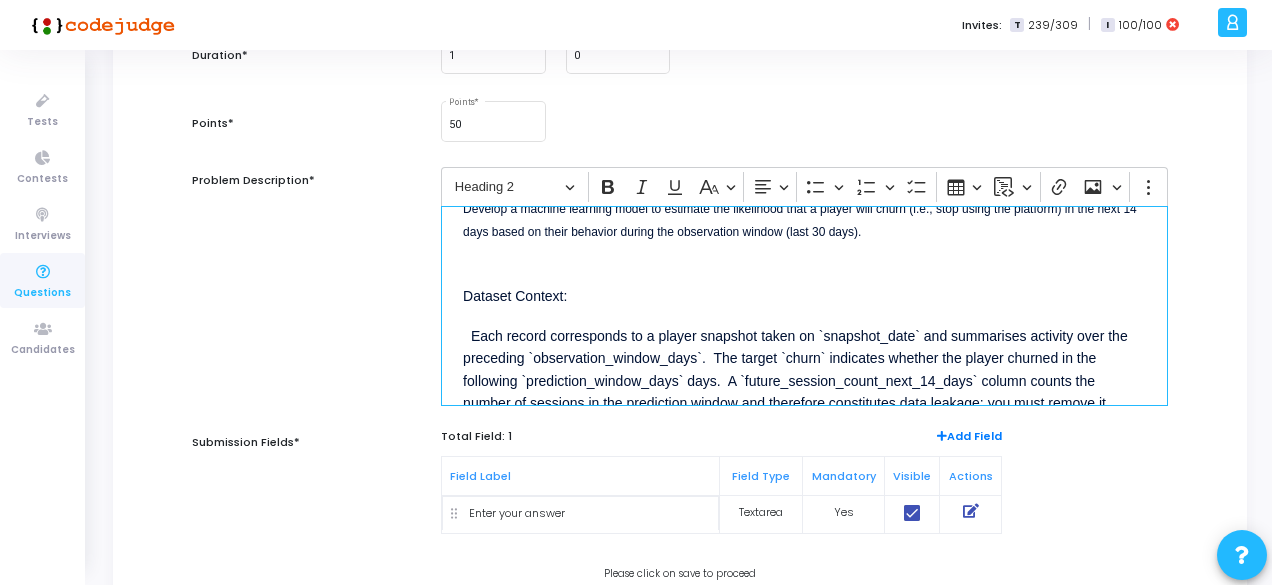 scroll, scrollTop: 187, scrollLeft: 0, axis: vertical 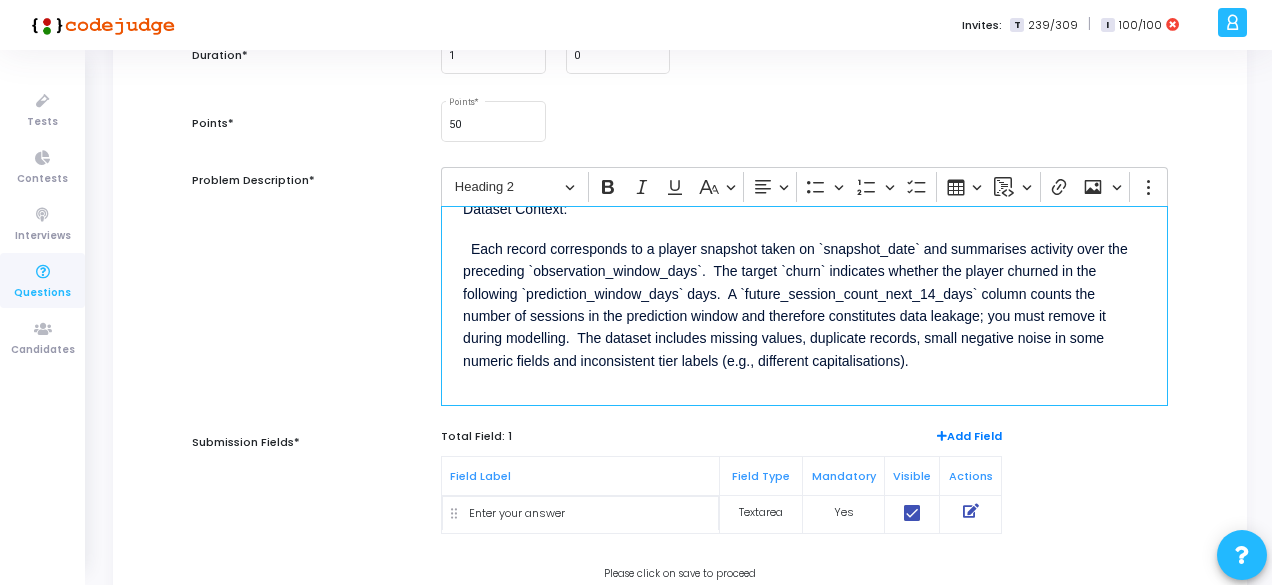 click on "Objective: Develop a machine learning model to estimate the likelihood that a player will churn (i.e., stop using the platform) in the next 14 days based on their behavior during the observation window (last 30 days). Dataset Context: This dataset contains behavioural, financial and demographic information about players on a real‑money gaming platform.    Each record corresponds to a player snapshot taken on `snapshot_date` and summarises activity over the preceding `observation_window_days`.    The target `churn` indicates whether the player churned in the following `prediction_window_days` days.    A `future_session_count_next_14_days` column counts the number of sessions in the prediction window and therefore constitutes data leakage; you must remove it during modelling.    The dataset includes missing values, duplicate records, small negative noise in some numeric fields and inconsistent tier labels (e.g., different capitalisations)." at bounding box center (804, 306) 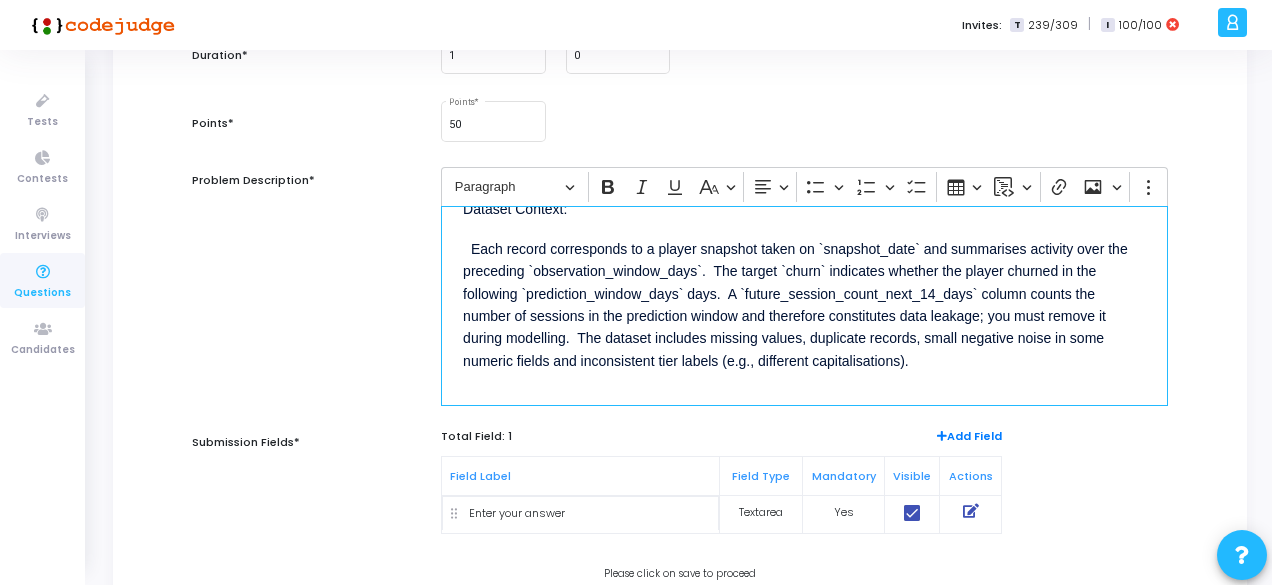 scroll, scrollTop: 60, scrollLeft: 0, axis: vertical 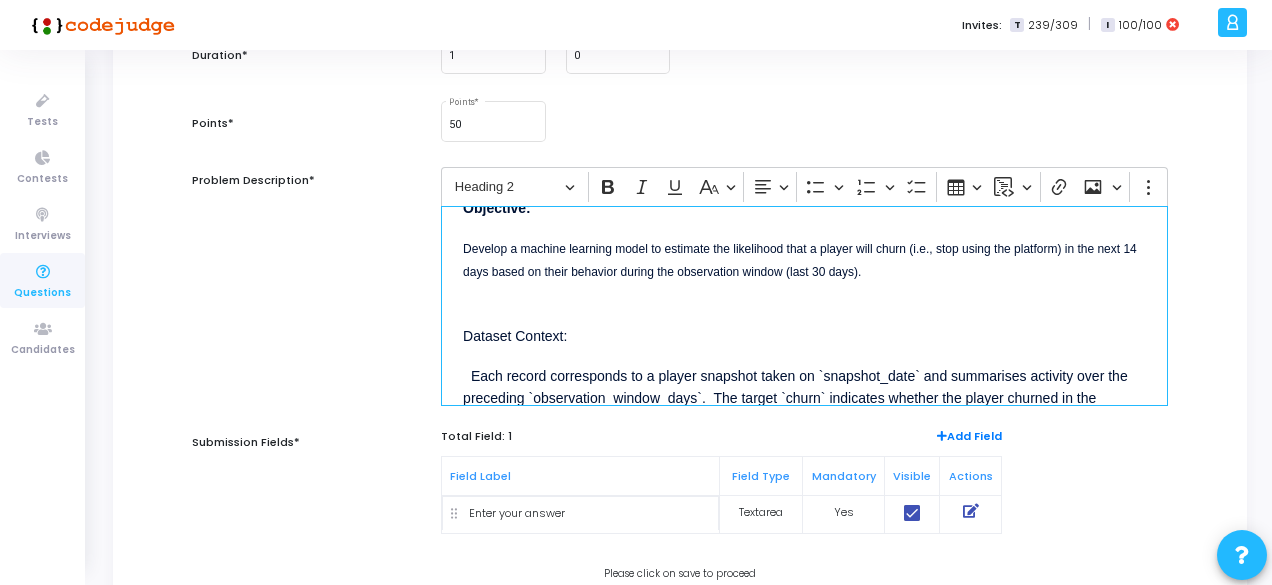click on "Dataset Context:" at bounding box center [804, 324] 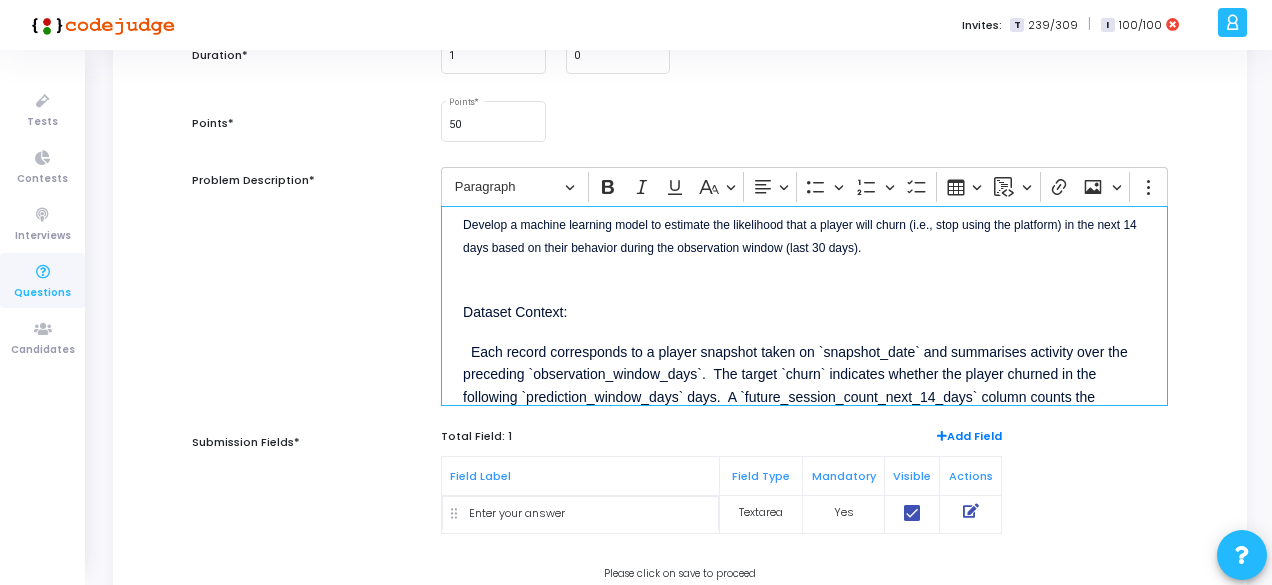 scroll, scrollTop: 244, scrollLeft: 0, axis: vertical 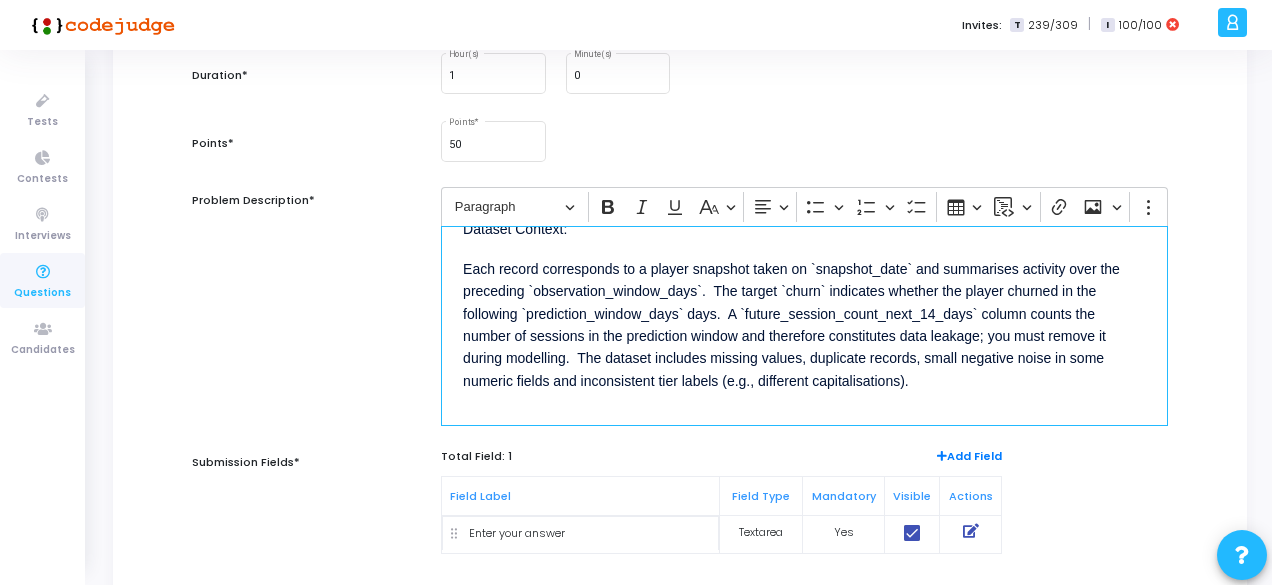 drag, startPoint x: 932, startPoint y: 378, endPoint x: 450, endPoint y: 261, distance: 495.99698 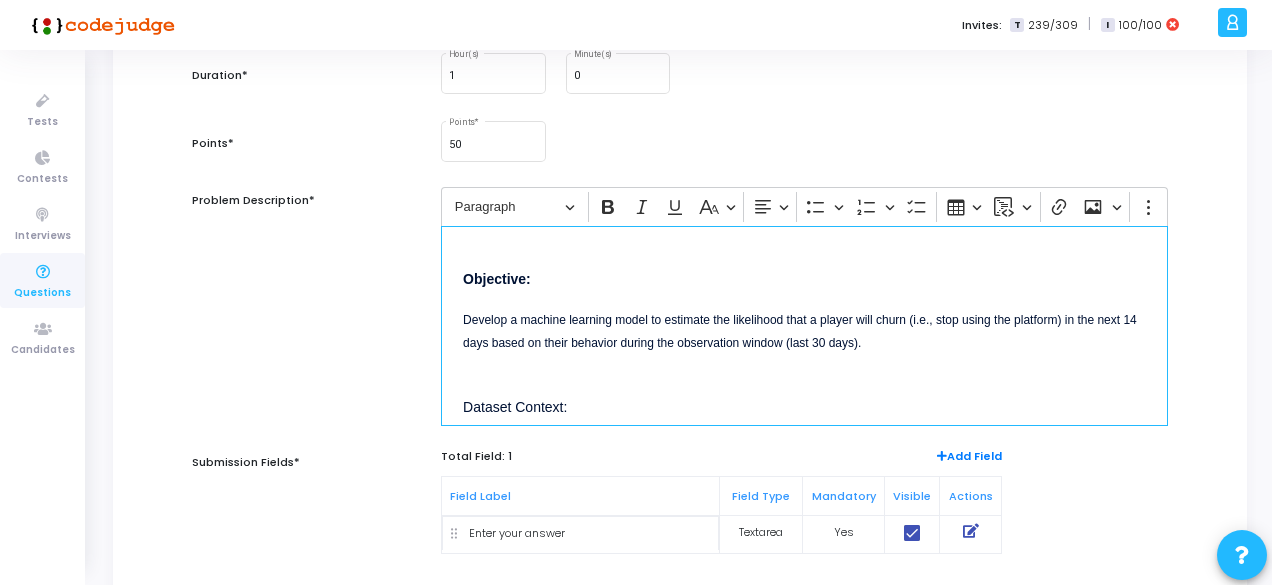 scroll, scrollTop: 95, scrollLeft: 0, axis: vertical 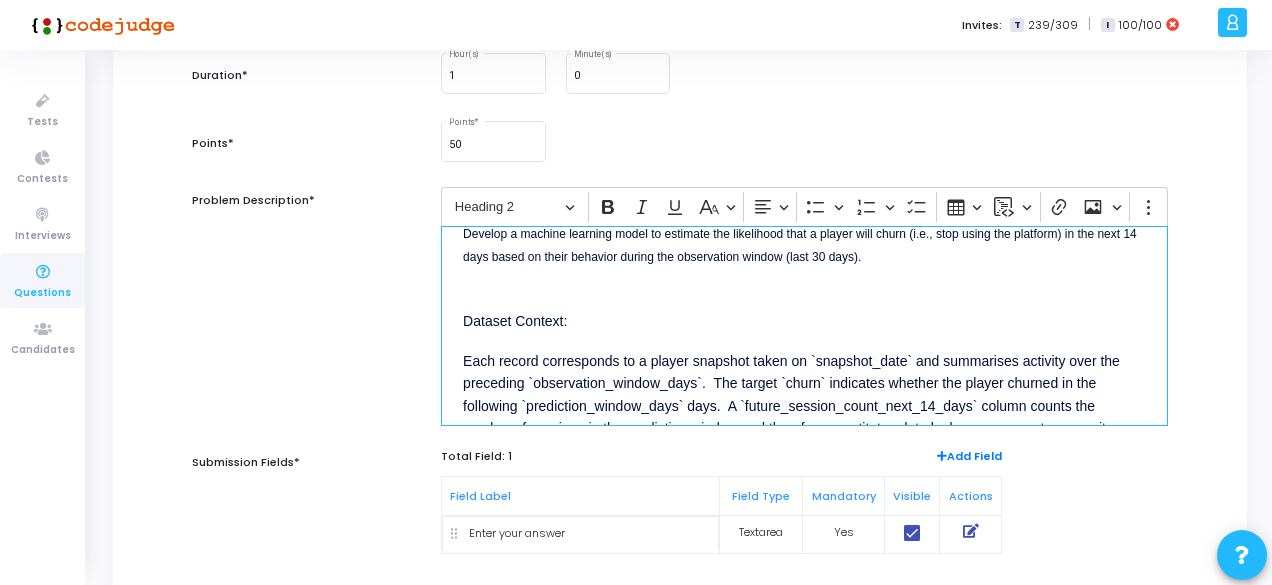 drag, startPoint x: 571, startPoint y: 319, endPoint x: 440, endPoint y: 312, distance: 131.18689 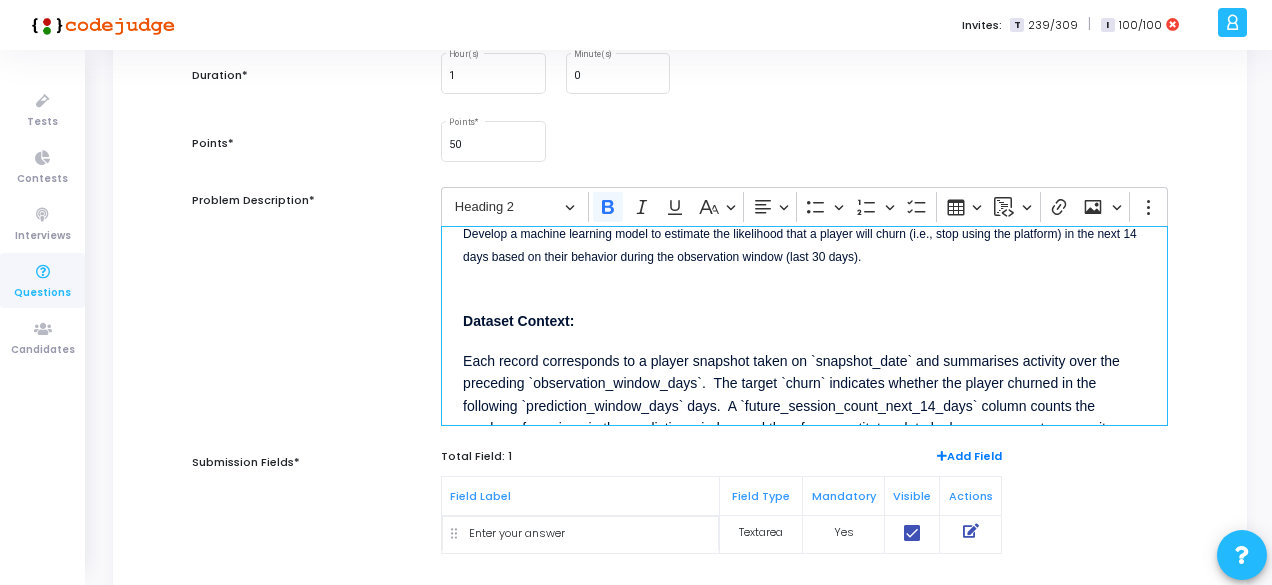 click on "This dataset contains behavioural, financial and demographic information about players on a real‑money gaming platform.   Each record corresponds to a player snapshot taken on `snapshot_date` and summarises activity over the preceding `observation_window_days`.   The target `churn` indicates whether the player churned in the following `prediction_window_days` days.   A `future_session_count_next_14_days` column counts the number of sessions in the prediction window and therefore constitutes data leakage; you must remove it during modelling.   The dataset includes missing values, duplicate records, small negative noise in some numeric fields and inconsistent tier labels (e.g., different capitalisations)." at bounding box center (804, 415) 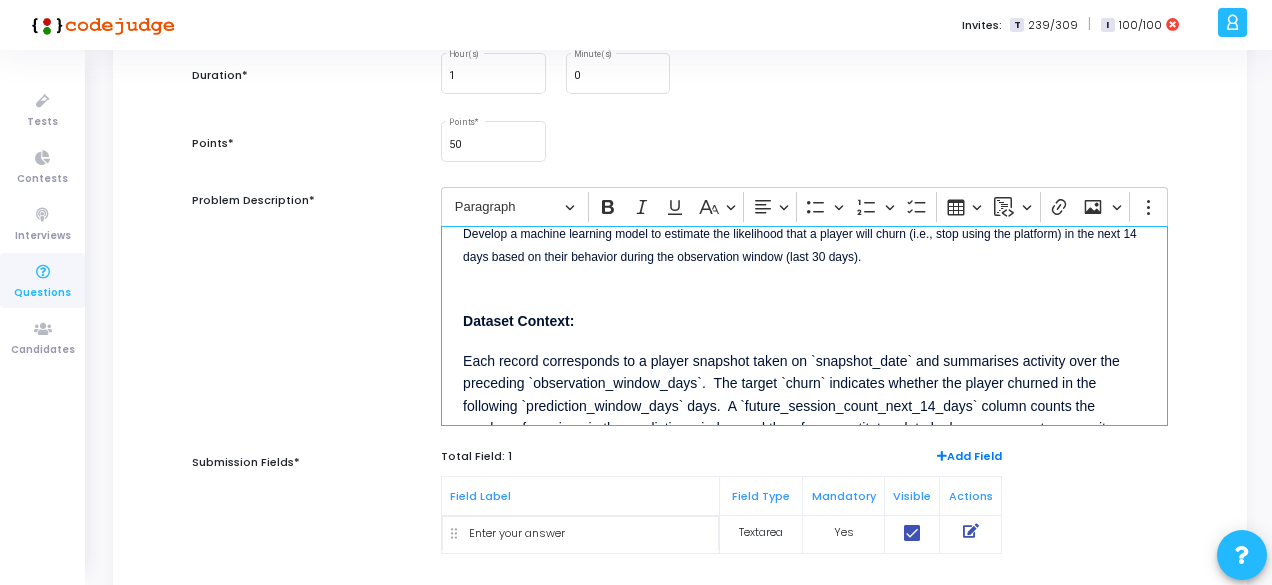scroll, scrollTop: 187, scrollLeft: 0, axis: vertical 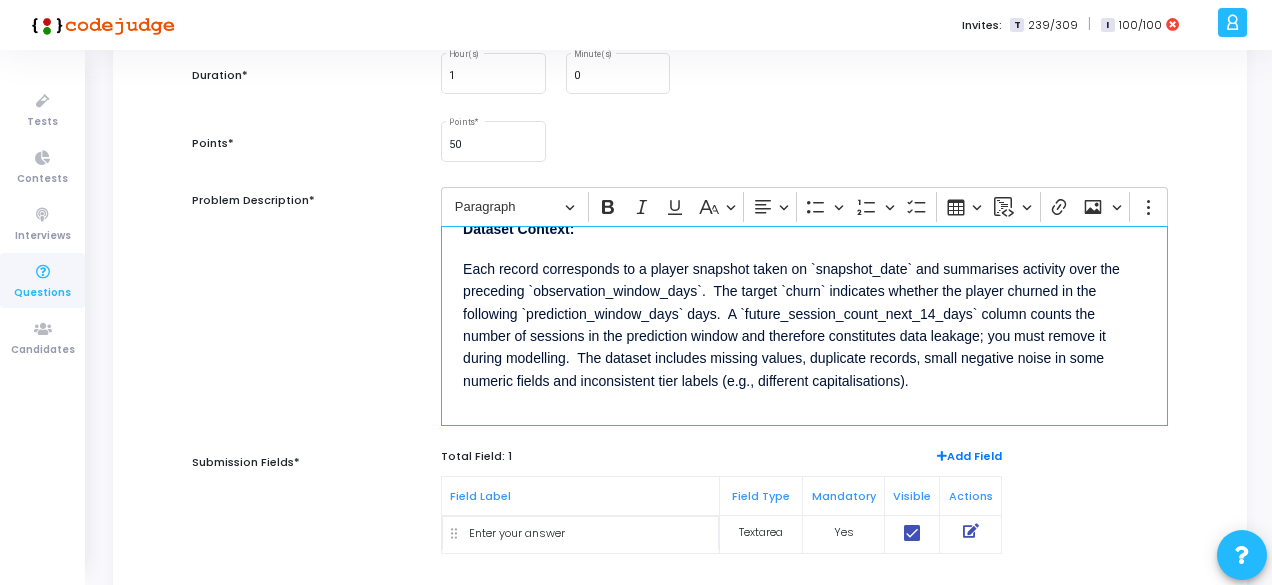 click on "The dataset includes missing values, duplicate records, small negative noise in some numeric fields and inconsistent tier labels (e.g., different capitalisations)." at bounding box center (783, 369) 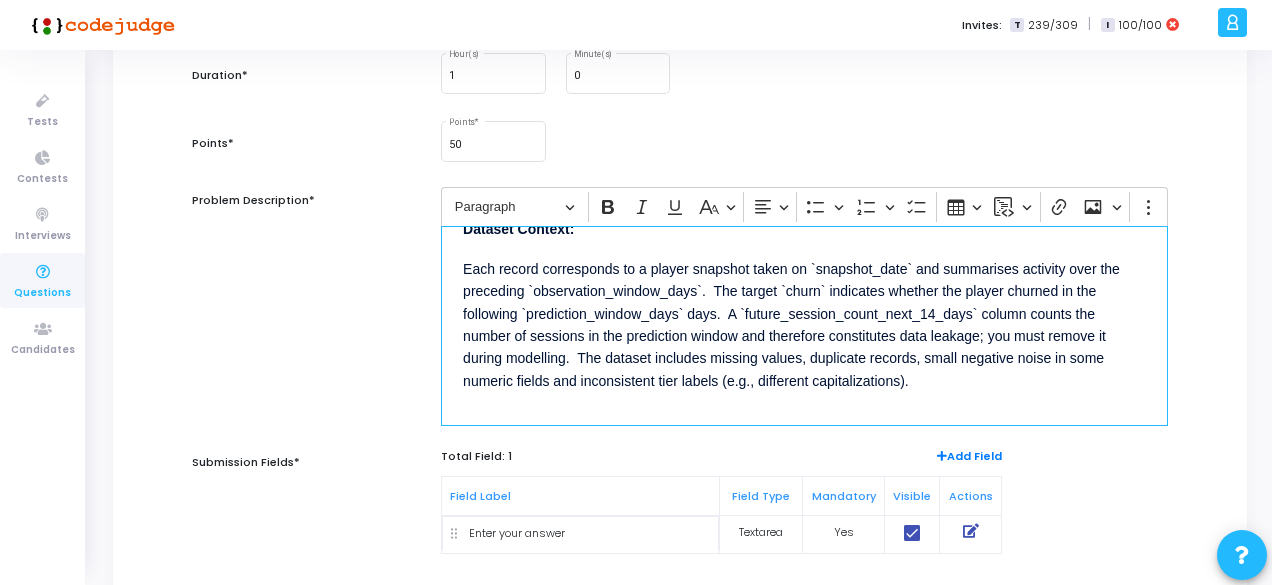 drag, startPoint x: 720, startPoint y: 375, endPoint x: 904, endPoint y: 378, distance: 184.02446 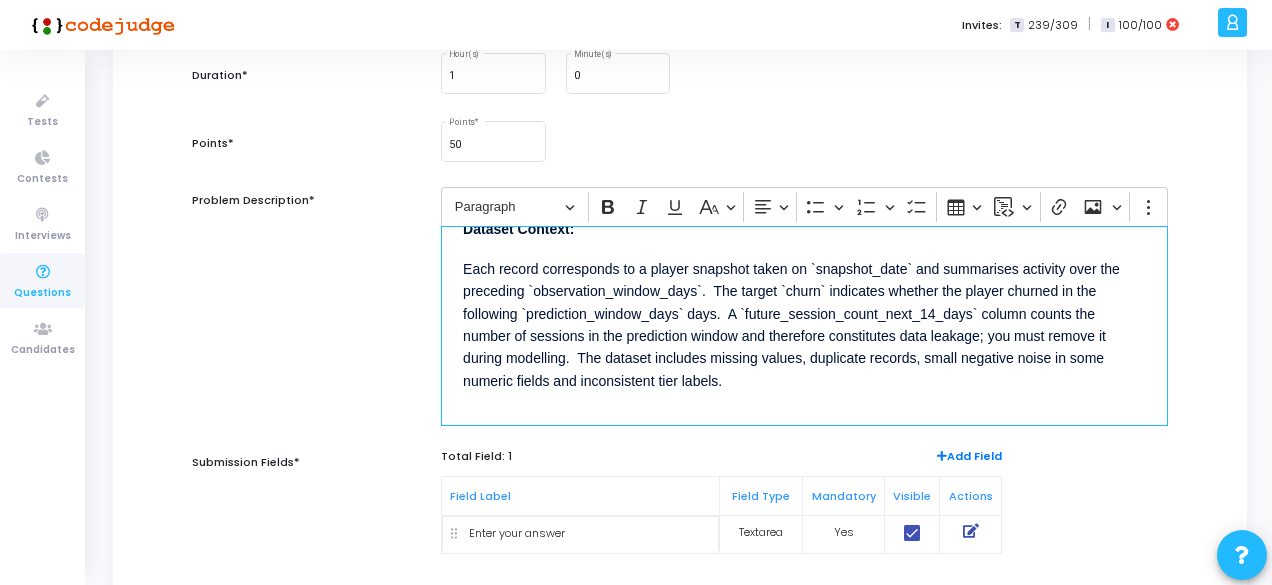 click on "This dataset contains behavioural, financial and demographic information about players on a real‑money gaming platform.   Each record corresponds to a player snapshot taken on `snapshot_date` and summarises activity over the preceding `observation_window_days`.   The target `churn` indicates whether the player churned in the following `prediction_window_days` days.   A `future_session_count_next_14_days` column counts the number of sessions in the prediction window and therefore constitutes data leakage; you must remove it during modelling.   The dataset includes missing values, duplicate records, small negative noise in some numeric fields and inconsistent tier labels." at bounding box center [804, 323] 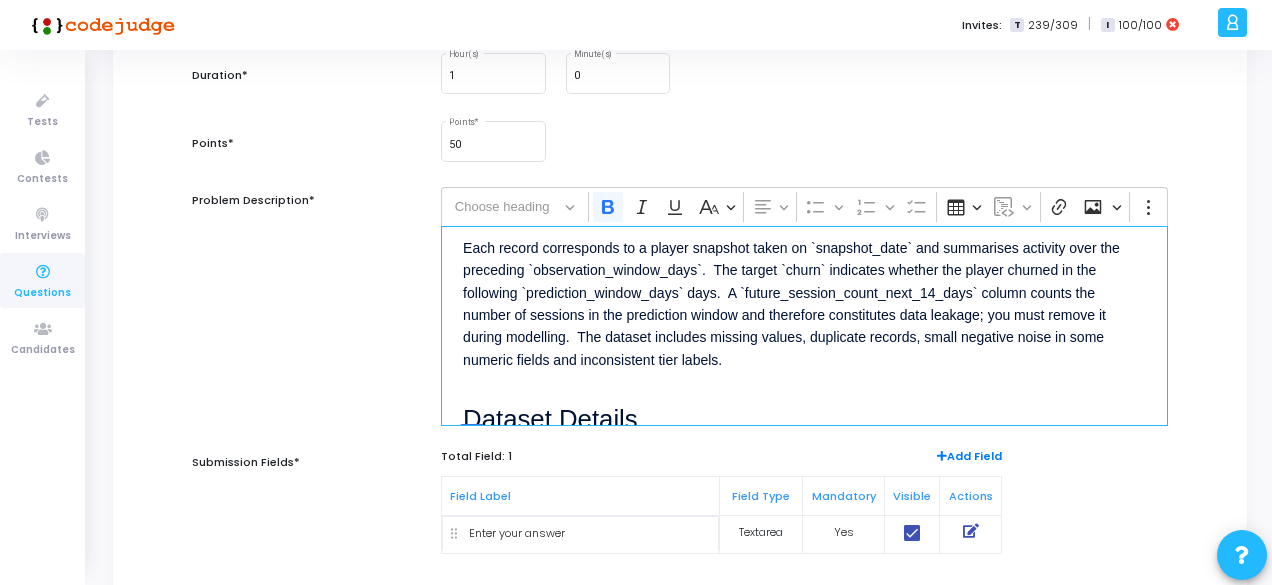 scroll, scrollTop: 208, scrollLeft: 0, axis: vertical 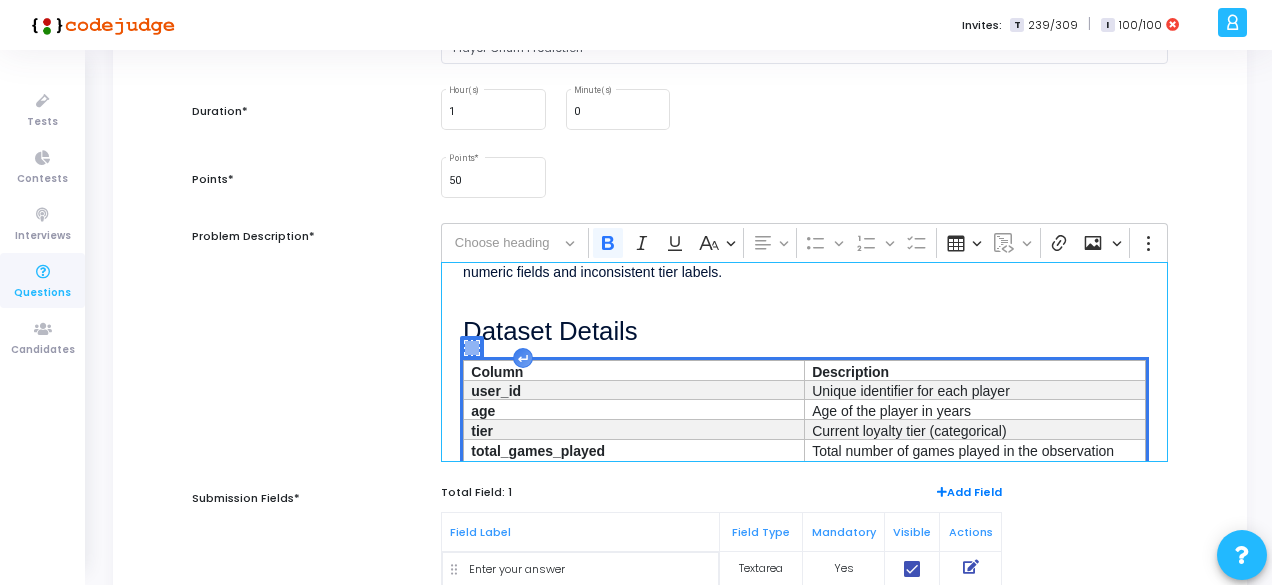click on "Dataset Details" at bounding box center (804, 322) 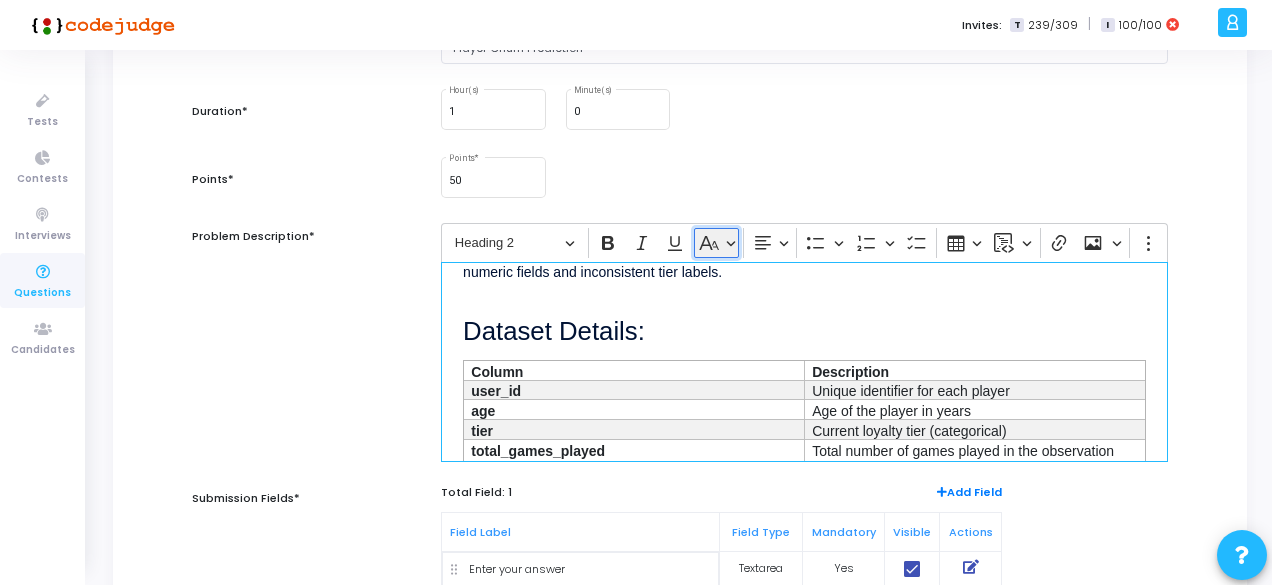 click on "Basic styles" at bounding box center [716, 243] 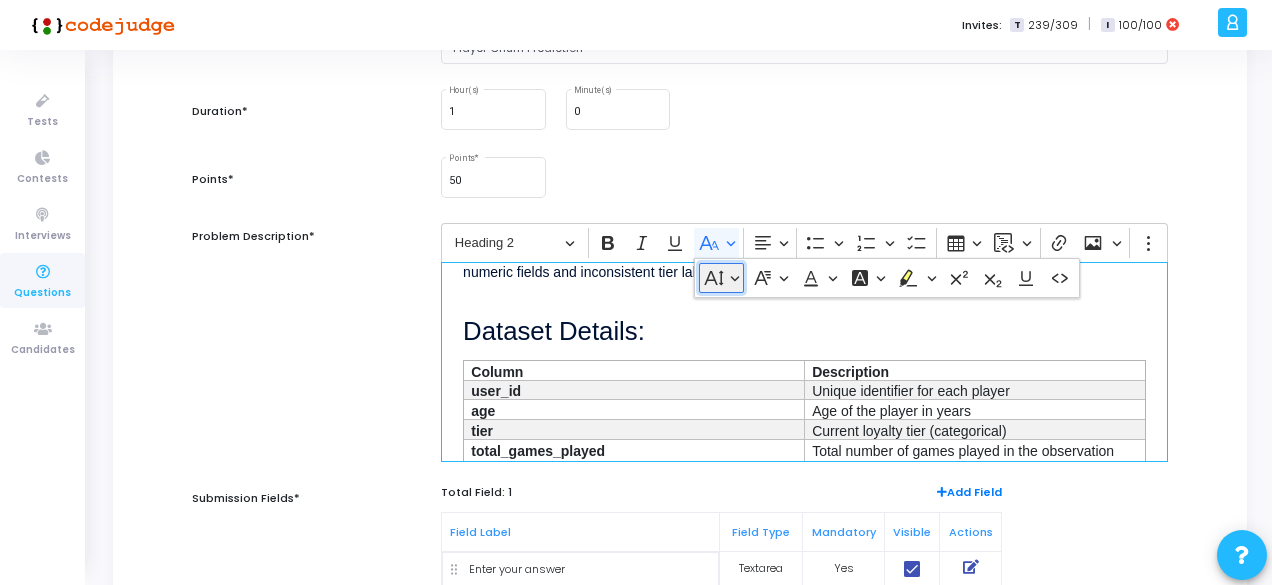 click on "Font Size" at bounding box center [721, 278] 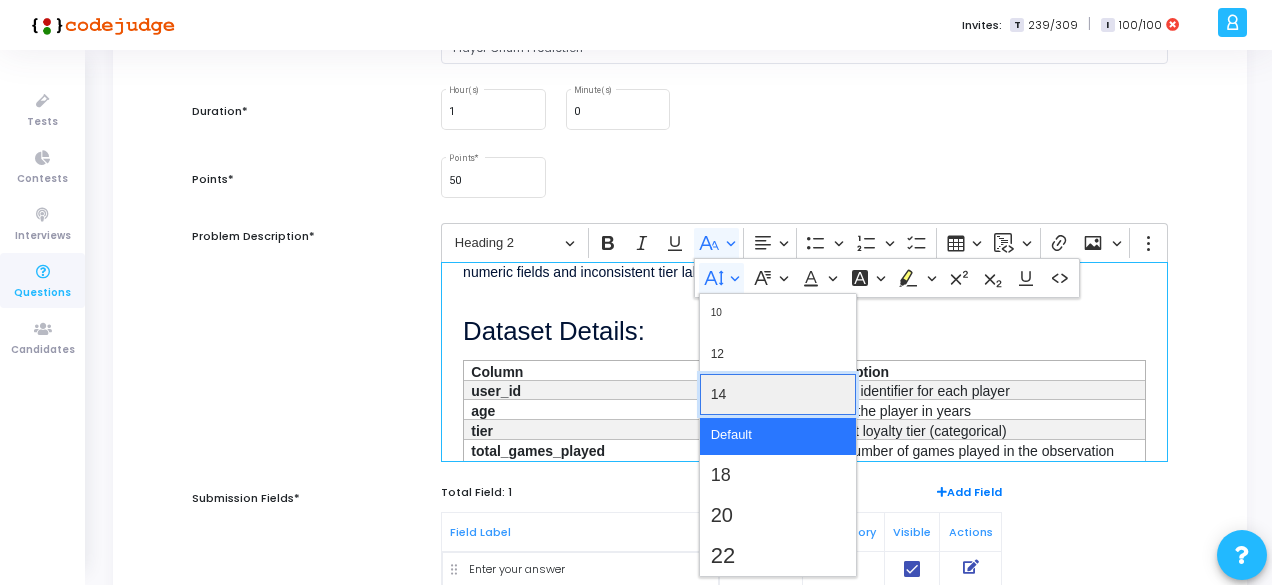 click on "14" at bounding box center [778, 394] 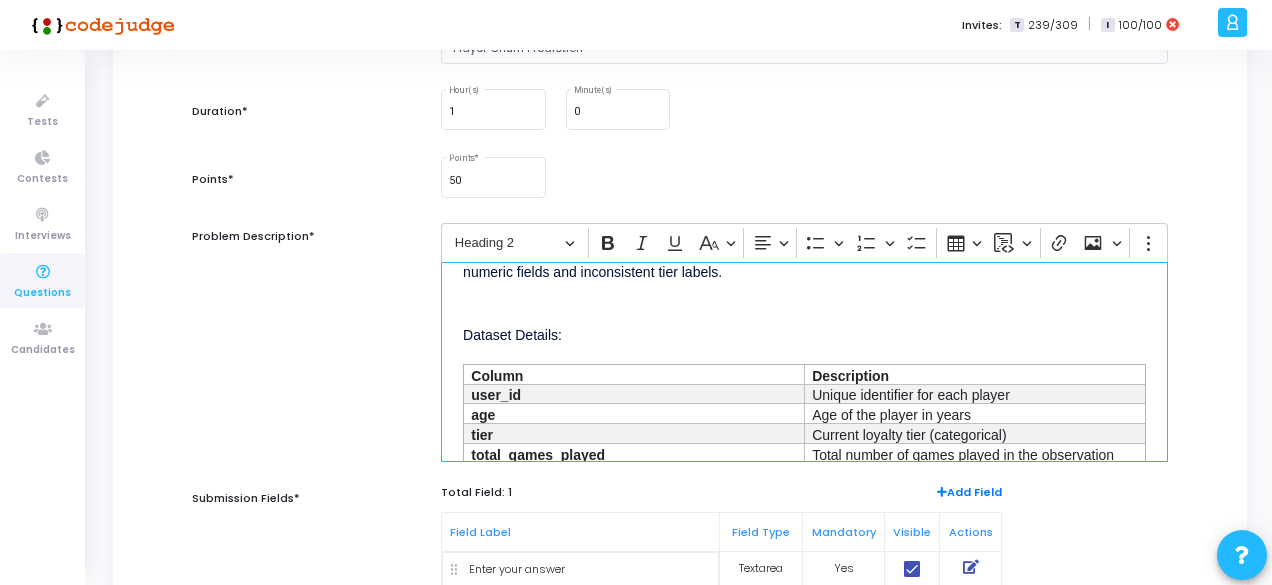 click on "Dataset Details:" at bounding box center [804, 324] 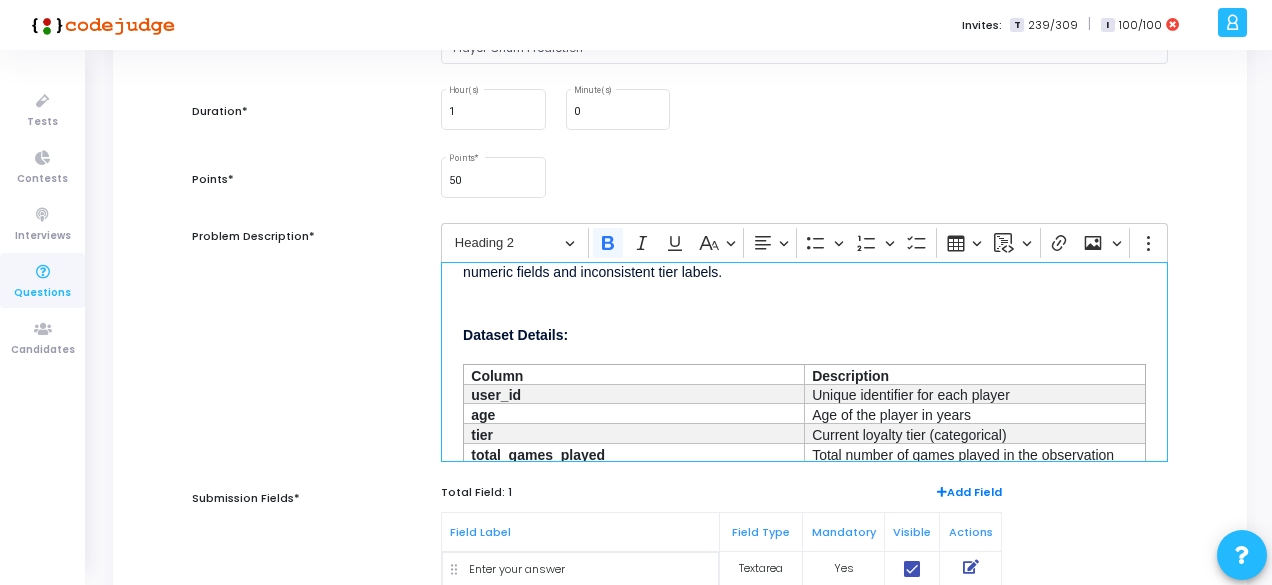 click on "Dataset Details:" at bounding box center [804, 324] 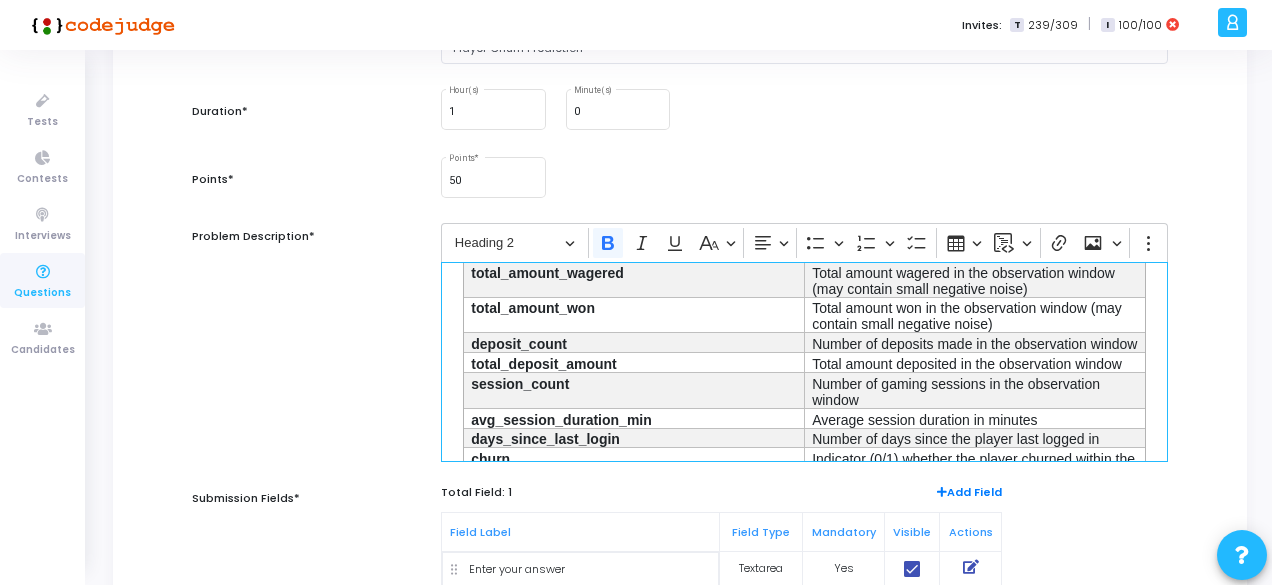scroll, scrollTop: 548, scrollLeft: 0, axis: vertical 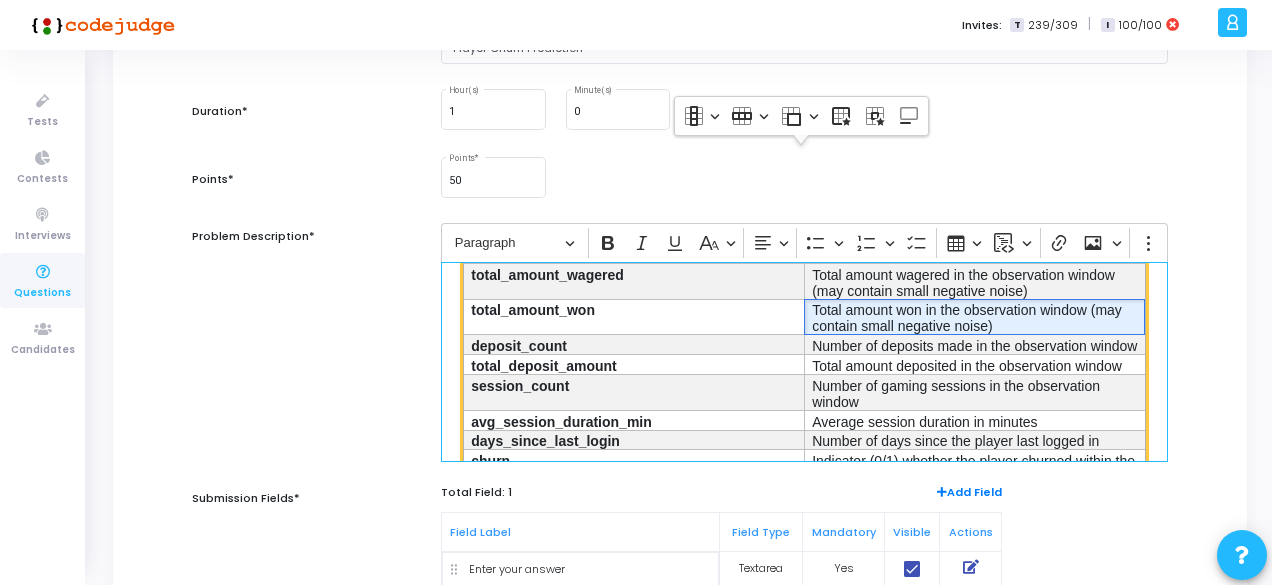 click on "Total amount won in the observation window (may contain small negative noise)" at bounding box center (974, 317) 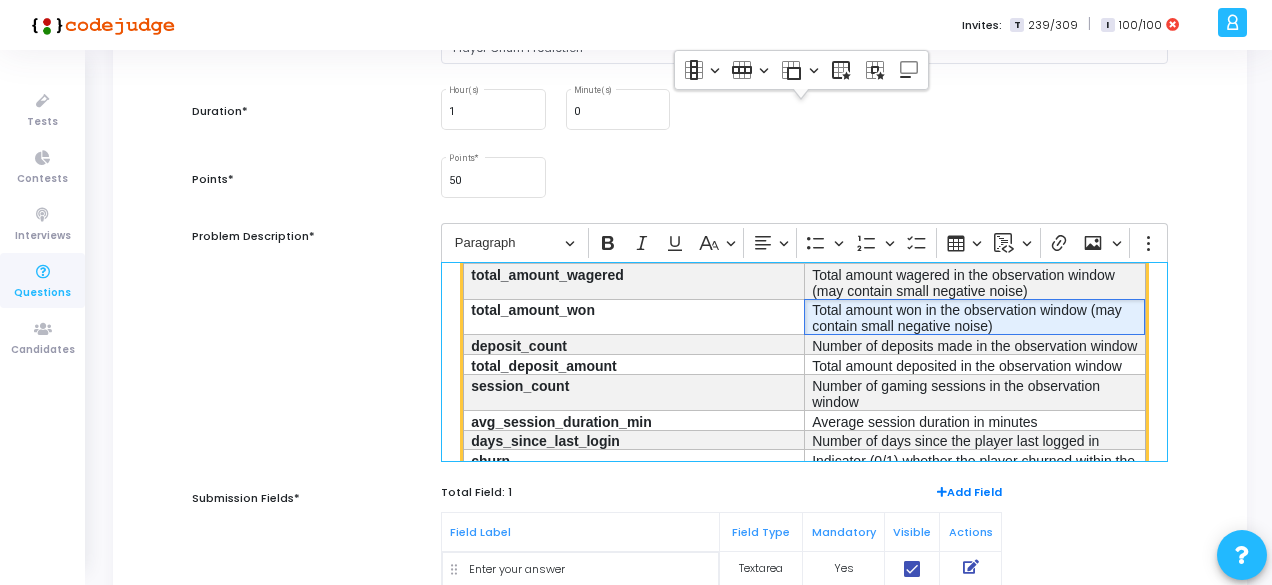 scroll, scrollTop: 702, scrollLeft: 0, axis: vertical 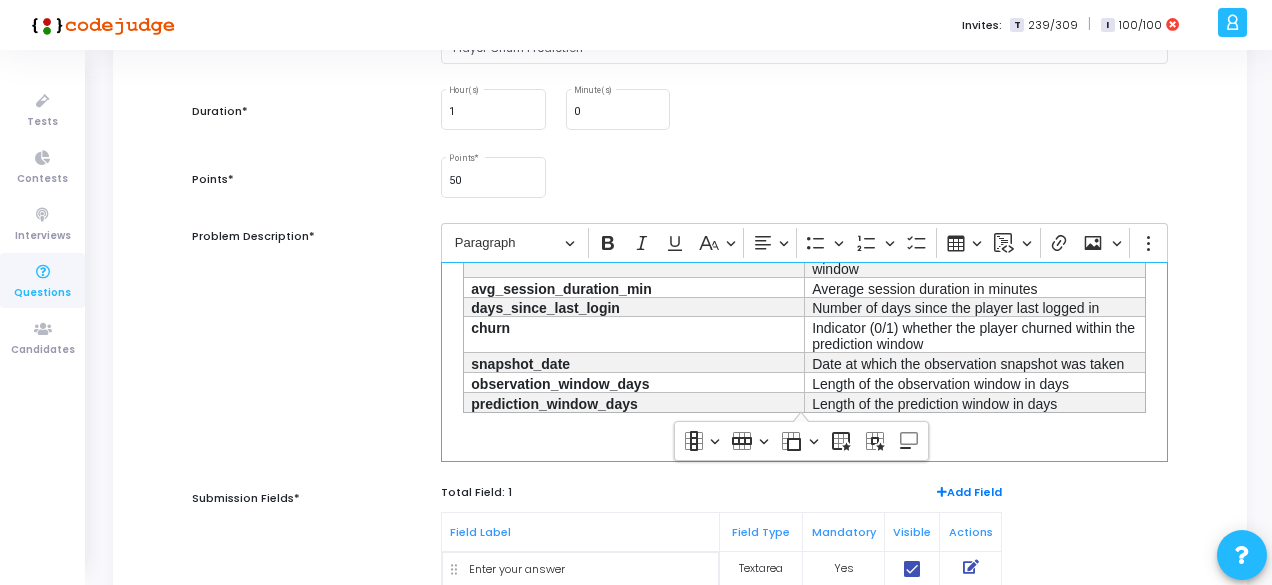 click on "Objective: Develop a machine learning model to estimate the likelihood that a player will churn (i.e., stop using the platform) in the next 14 days based on their behavior during the observation window (last 30 days). Dataset Context: This dataset contains behavioural, financial and demographic information about players on a real‑money gaming platform.   Each record corresponds to a player snapshot taken on `snapshot_date` and summarises activity over the preceding `observation_window_days`.   The target `churn` indicates whether the player churned in the following `prediction_window_days` days.   A `future_session_count_next_14_days` column counts the number of sessions in the prediction window and therefore constitutes data leakage; you must remove it during modelling.   The dataset includes missing values, duplicate records, small negative noise in some numeric fields and inconsistent tier labels. Dataset Details: Column Description user_id Unique identifier for each player age tier deposit_count" at bounding box center [804, 362] 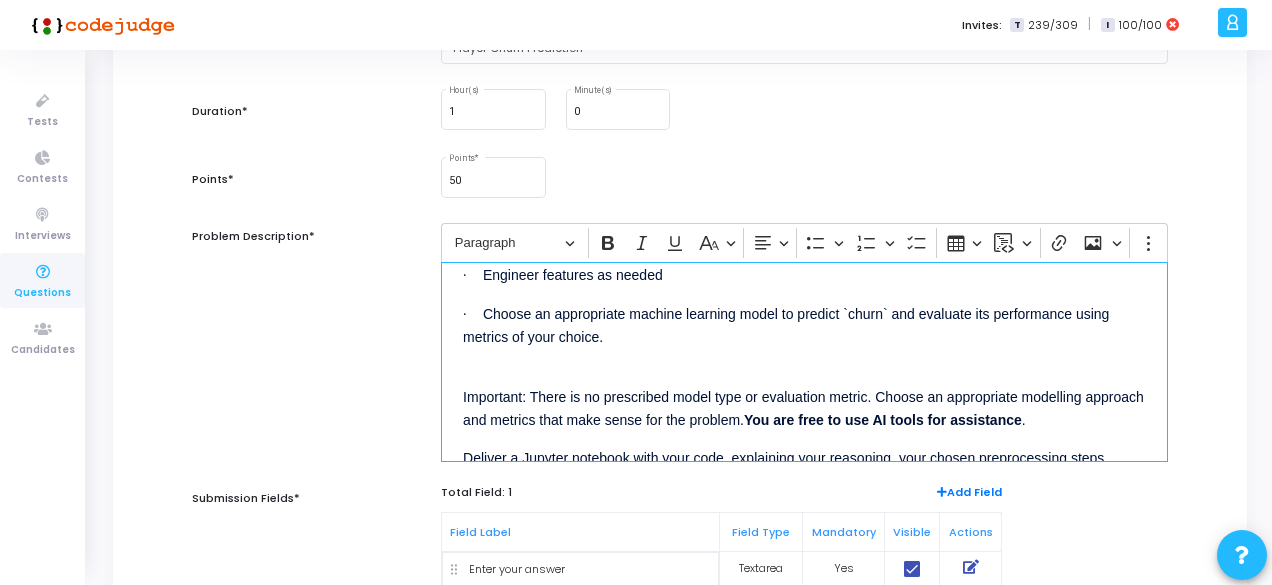 scroll, scrollTop: 966, scrollLeft: 0, axis: vertical 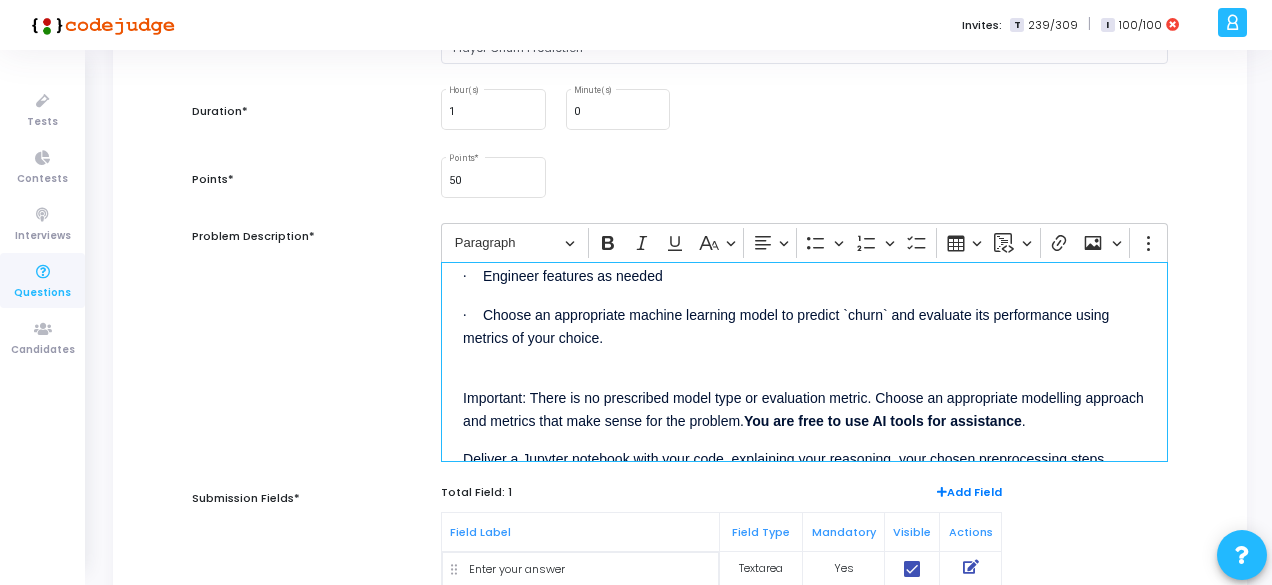 click on "Important: There is no prescribed model type or evaluation metric. Choose an appropriate modelling approach and metrics that make sense for the problem." at bounding box center [803, 409] 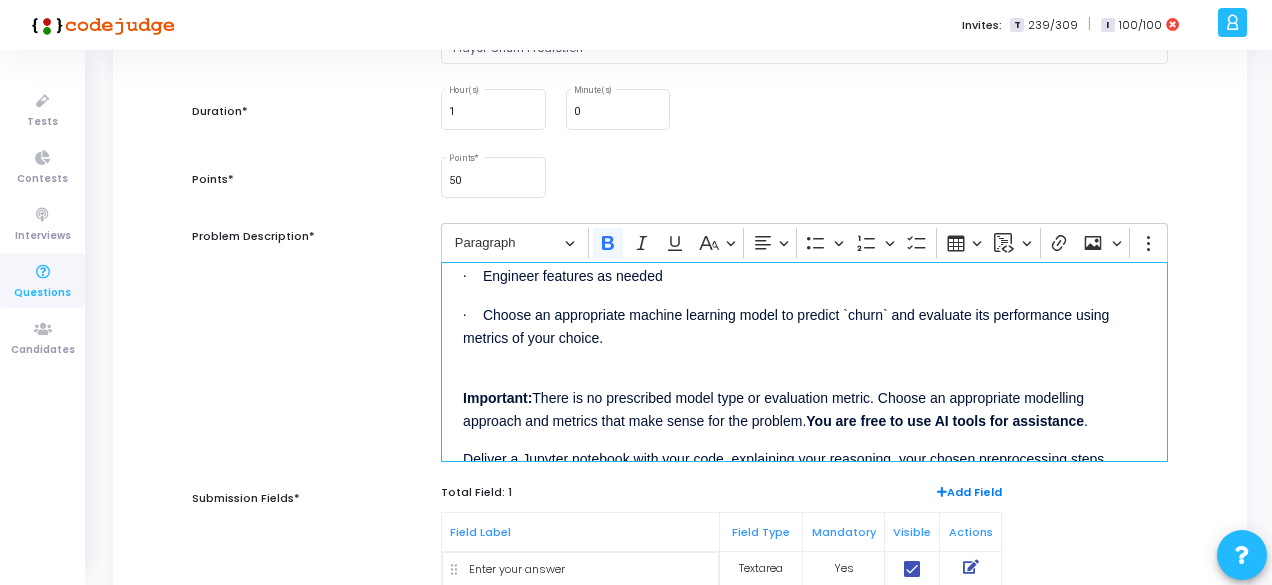 click on "Important:  There is no prescribed model type or evaluation metric. Choose an appropriate modelling approach and metrics that make sense for the problem.  You are free to use AI tools for assistance ." at bounding box center (804, 397) 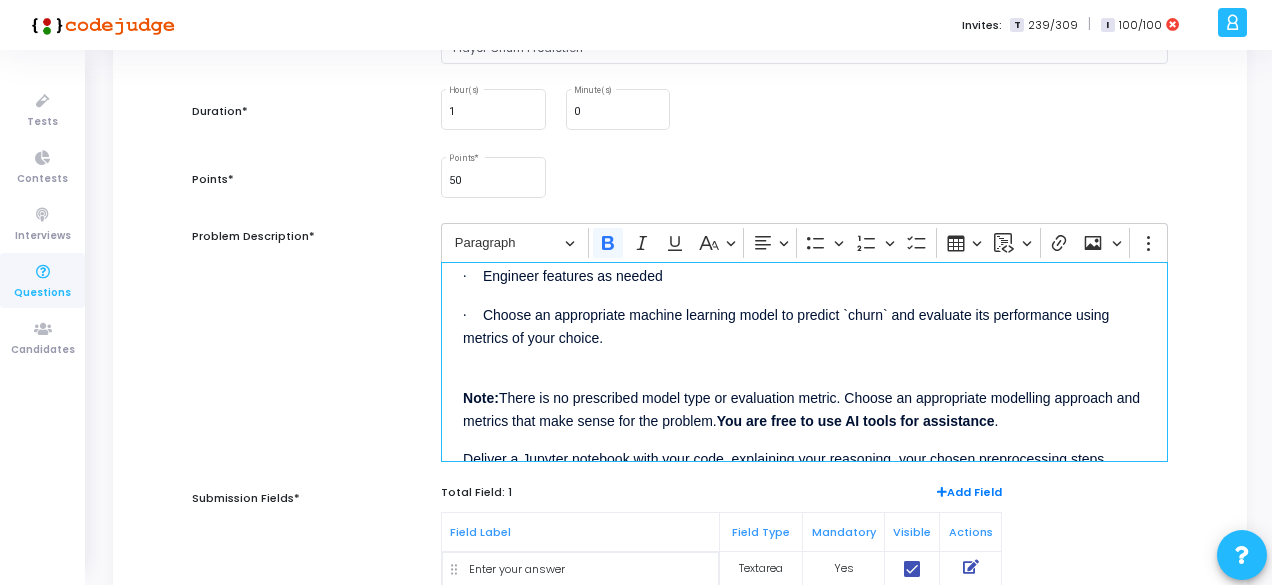 scroll, scrollTop: 908, scrollLeft: 0, axis: vertical 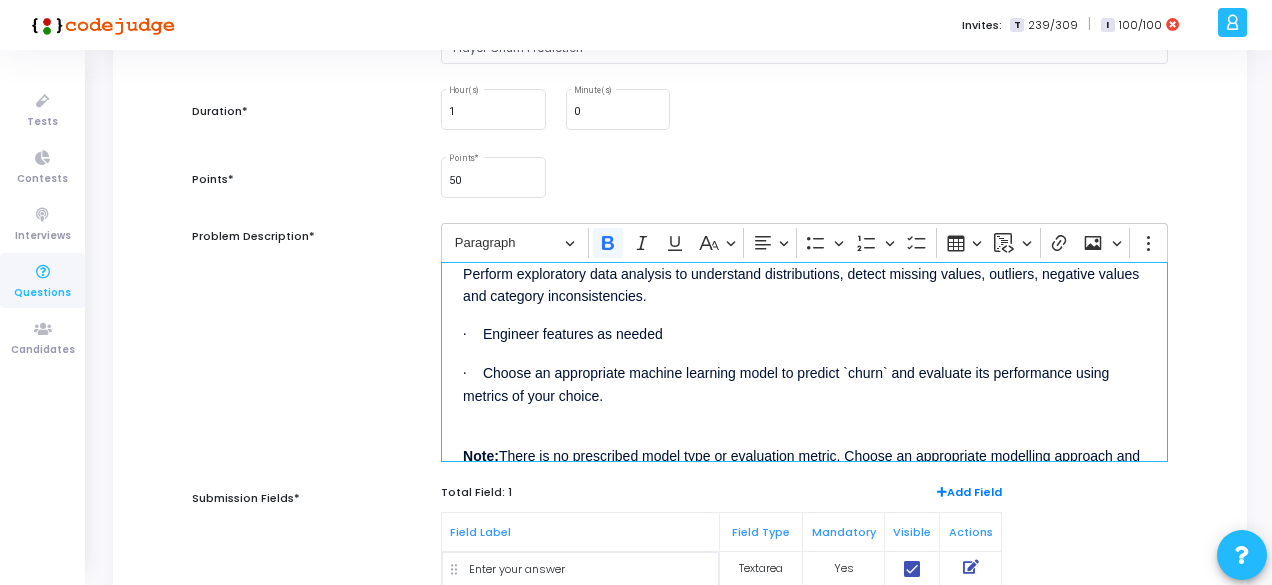 click on "Objective: Develop a machine learning model to estimate the likelihood that a player will churn (i.e., stop using the platform) in the next 14 days based on their behavior during the observation window (last 30 days). Dataset Context: This dataset contains behavioural, financial and demographic information about players on a real‑money gaming platform.   Each record corresponds to a player snapshot taken on `snapshot_date` and summarises activity over the preceding `observation_window_days`.   The target `churn` indicates whether the player churned in the following `prediction_window_days` days.   A `future_session_count_next_14_days` column counts the number of sessions in the prediction window and therefore constitutes data leakage; you must remove it during modelling.   The dataset includes missing values, duplicate records, small negative noise in some numeric fields and inconsistent tier labels. Dataset Details: Column Description user_id Unique identifier for each player age tier deposit_count ." at bounding box center (804, 362) 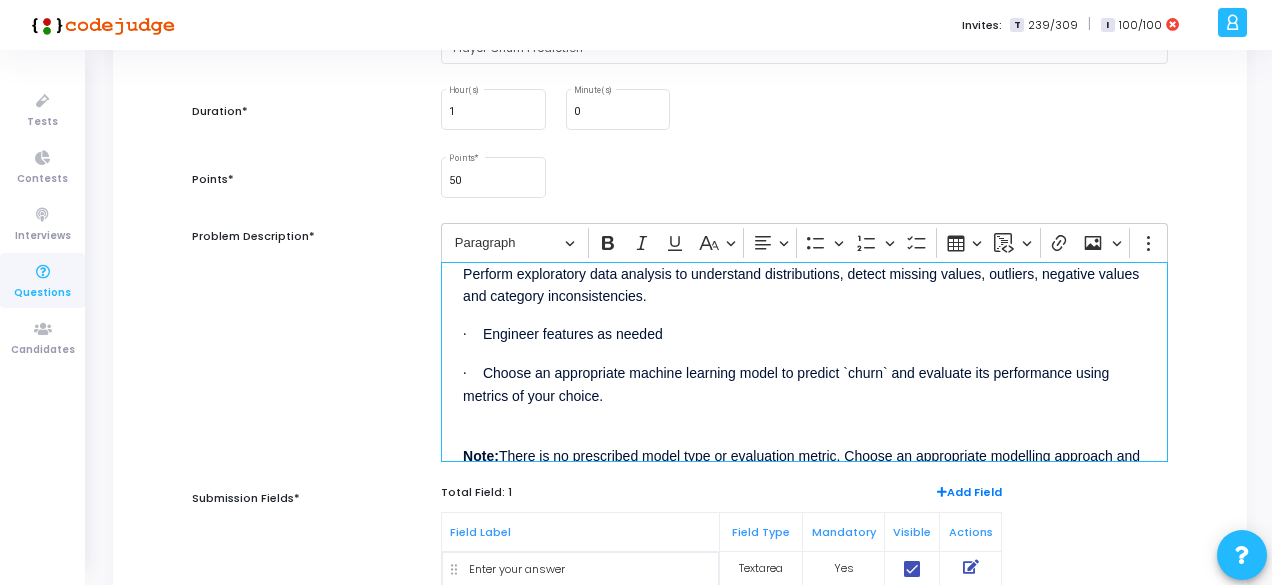 click on "·      Engineer features as needed." at bounding box center [804, 333] 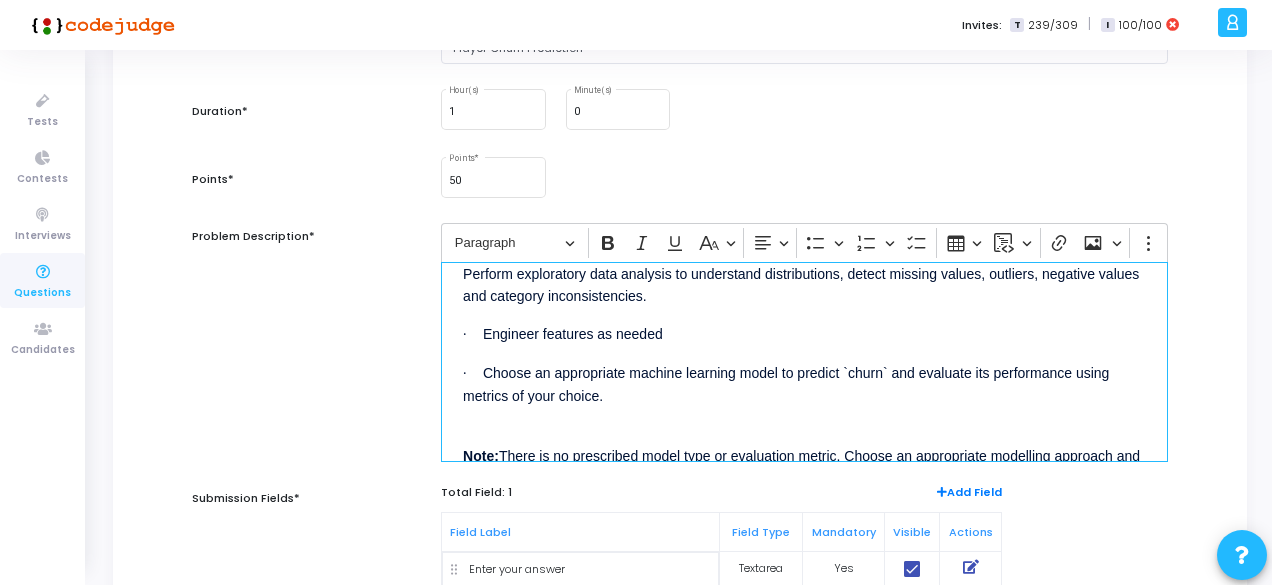 click on "·         Perform exploratory data analysis to understand distributions, detect missing values, outliers, negative values and category inconsistencies." at bounding box center [804, 284] 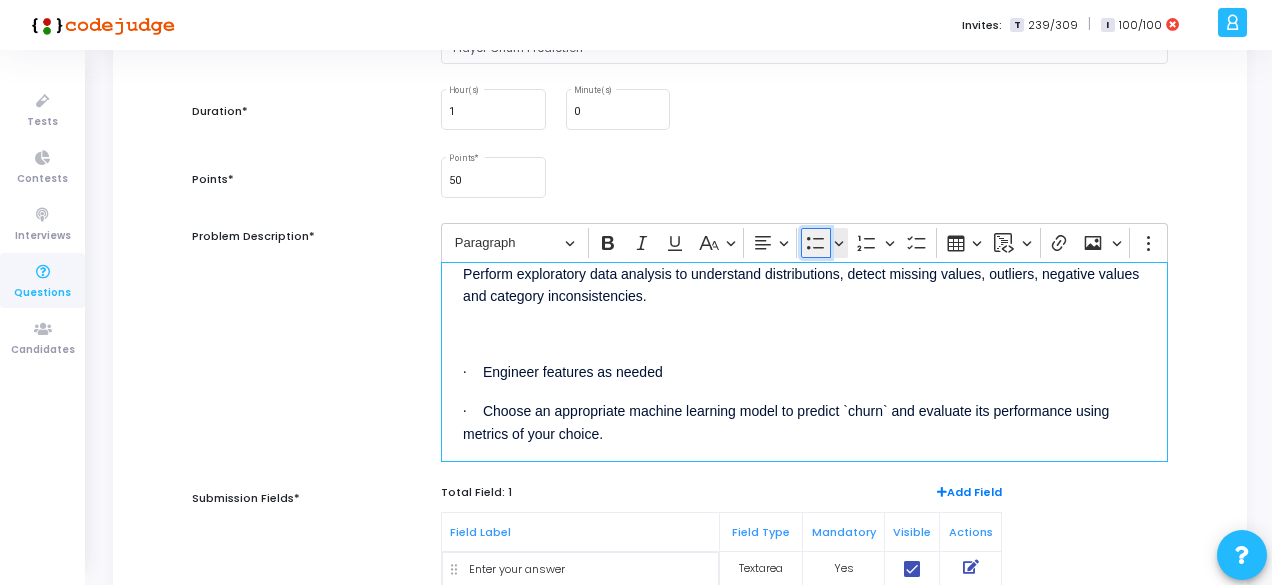 click 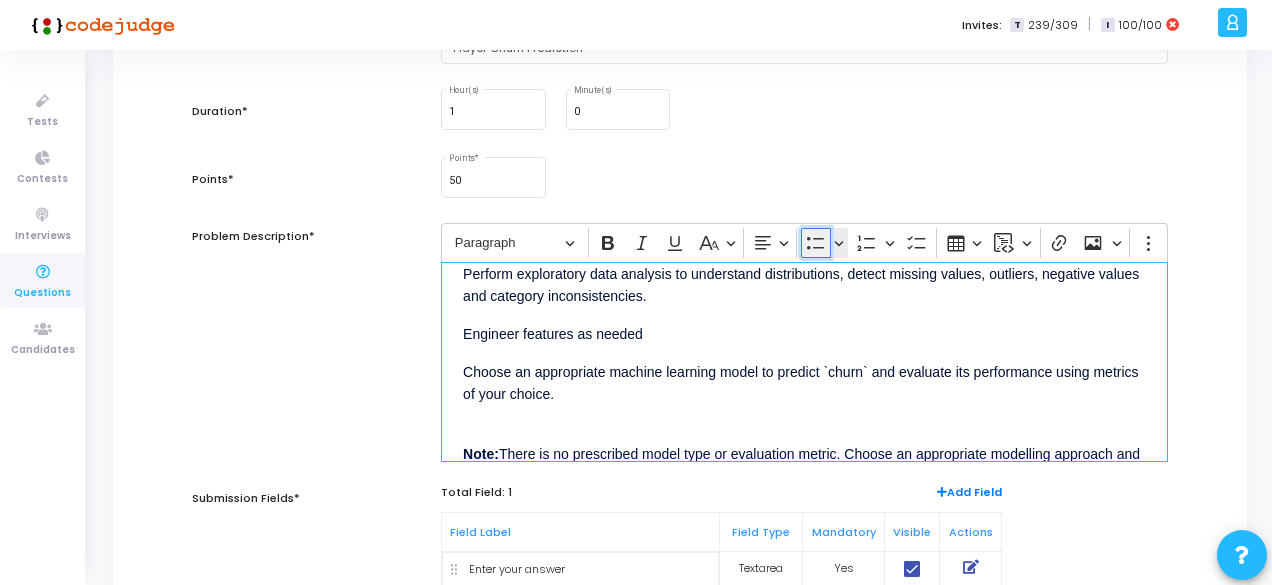click 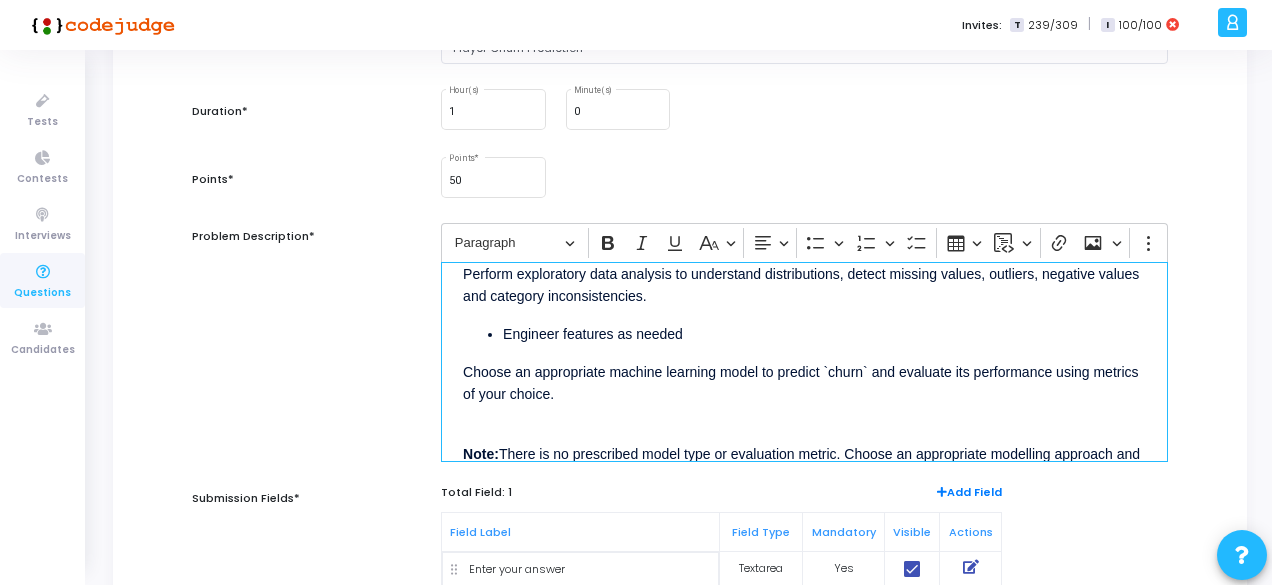 click on "Choose an appropriate machine learning model to predict `churn` and evaluate its performance using metrics of your choice." at bounding box center (800, 383) 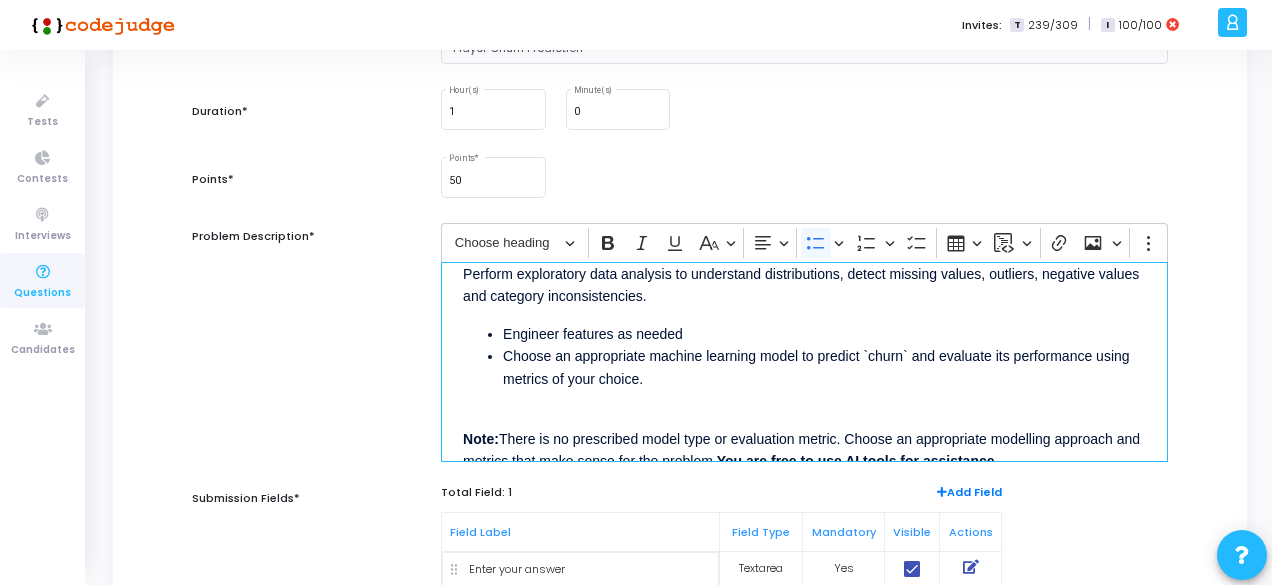click on "Choose an appropriate machine learning model to predict `churn` and evaluate its performance using metrics of your choice." at bounding box center (816, 367) 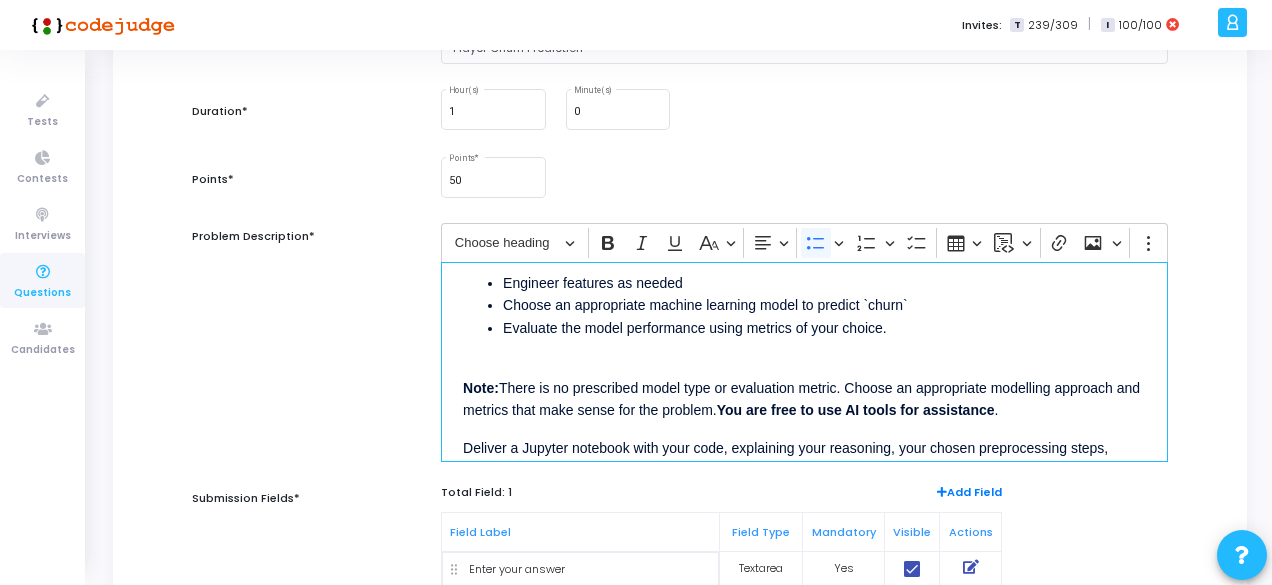 scroll, scrollTop: 970, scrollLeft: 0, axis: vertical 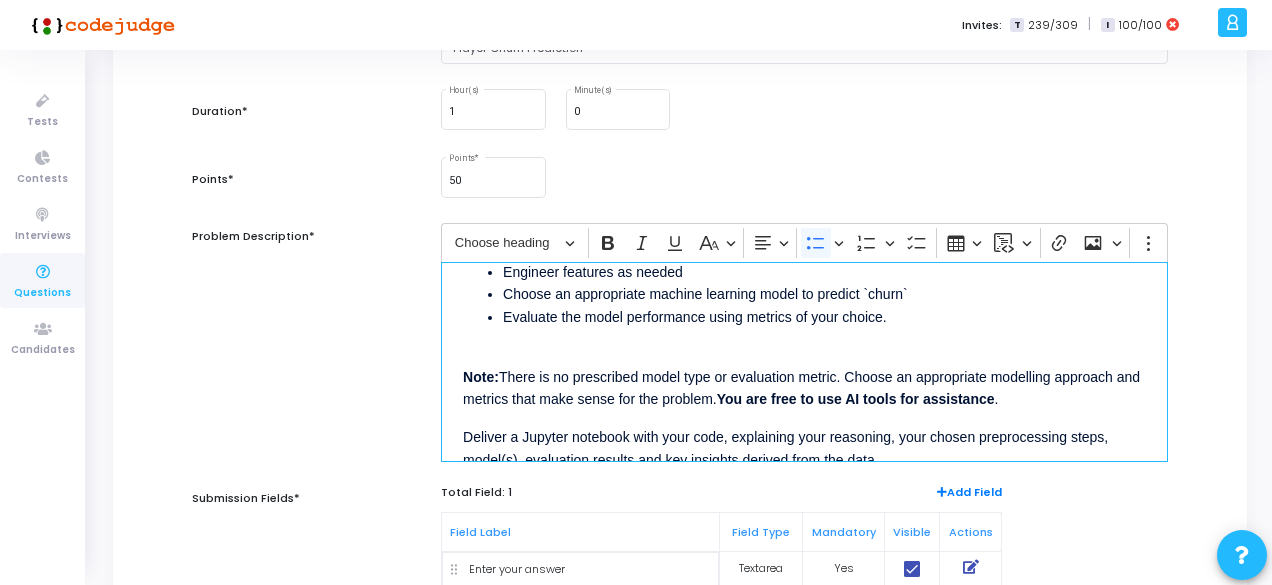 click on "Evaluate the model performance using metrics of your choice." at bounding box center (695, 317) 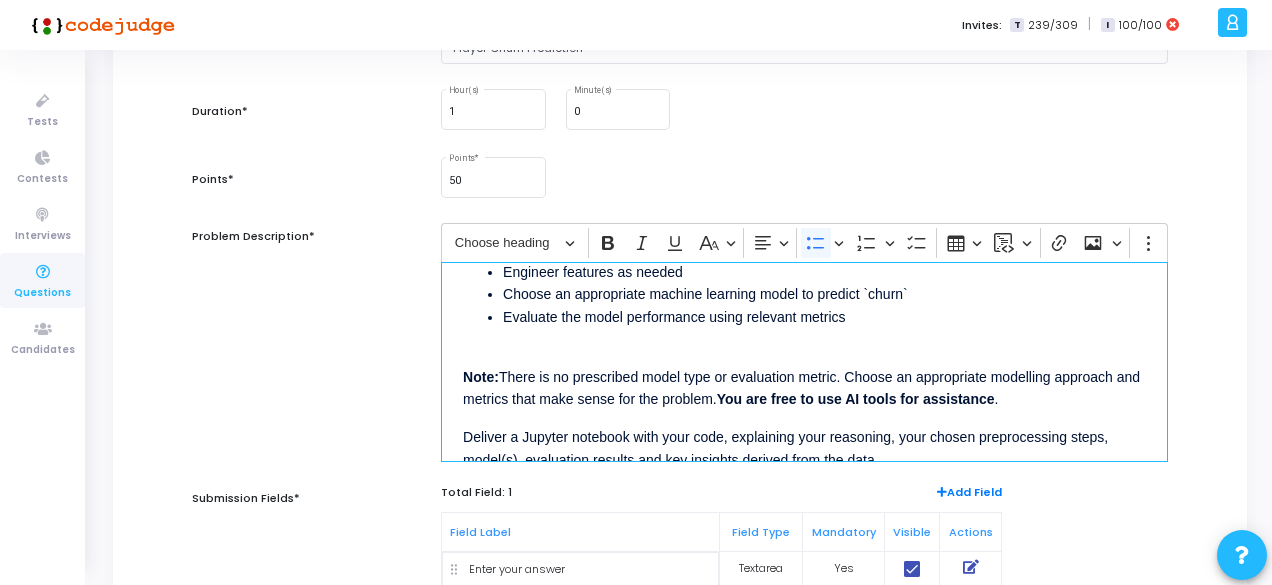 click on "Engineer features as needed" at bounding box center (824, 272) 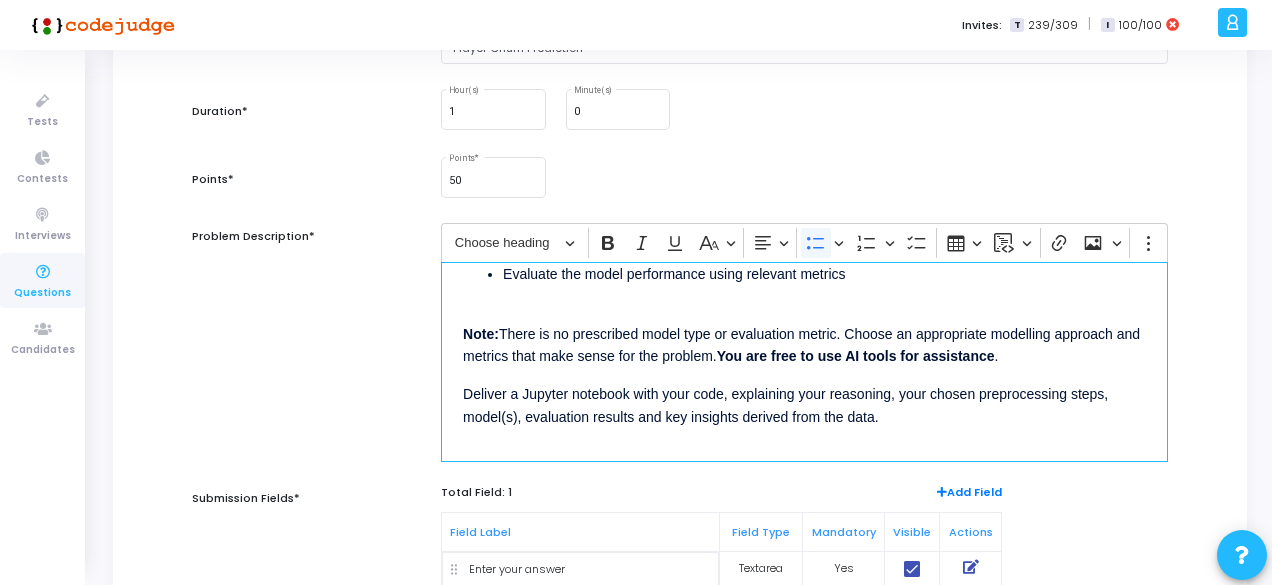 scroll, scrollTop: 1034, scrollLeft: 0, axis: vertical 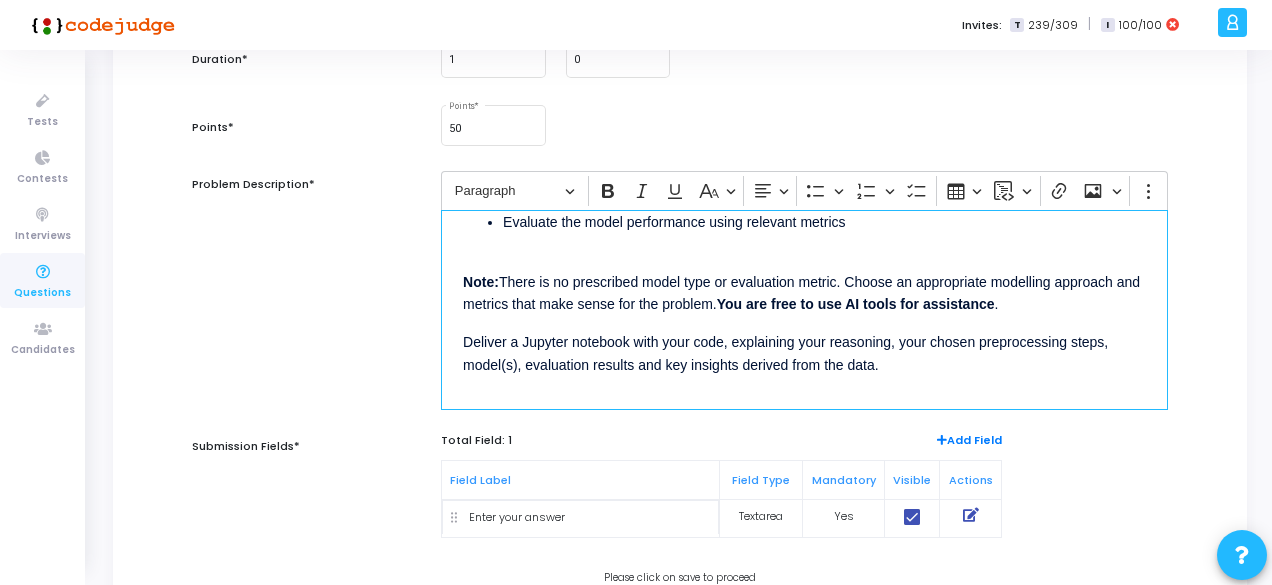 click on "Deliver a Jupyter notebook with your code, explaining your reasoning, your chosen preprocessing steps, model(s), evaluation results and key insights derived from the data." at bounding box center [785, 353] 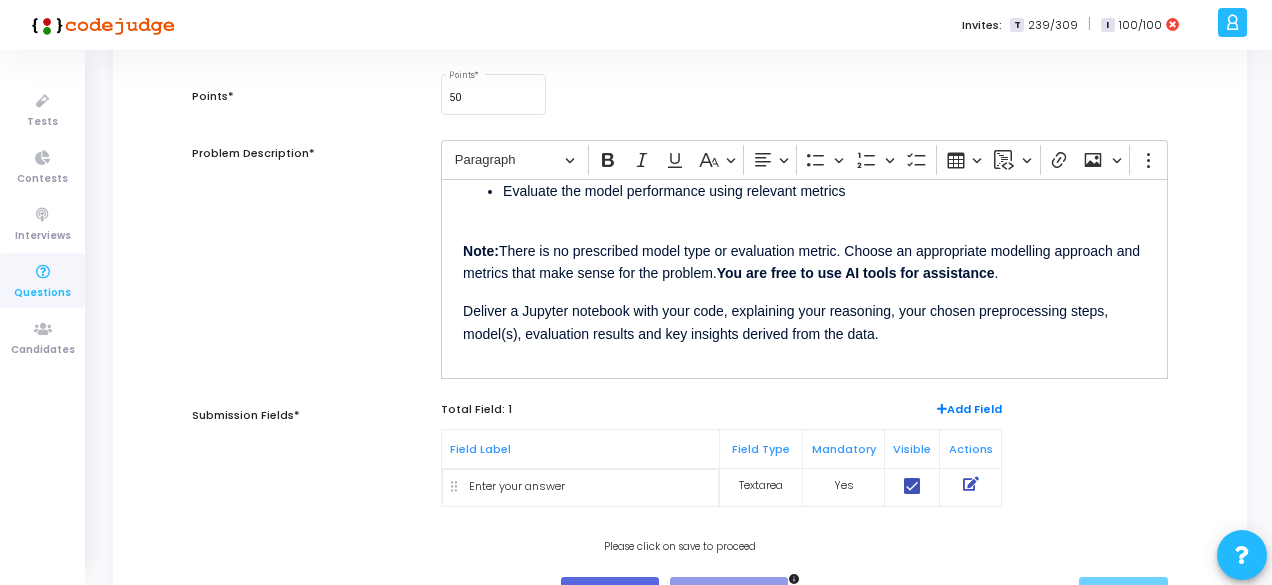 scroll, scrollTop: 414, scrollLeft: 0, axis: vertical 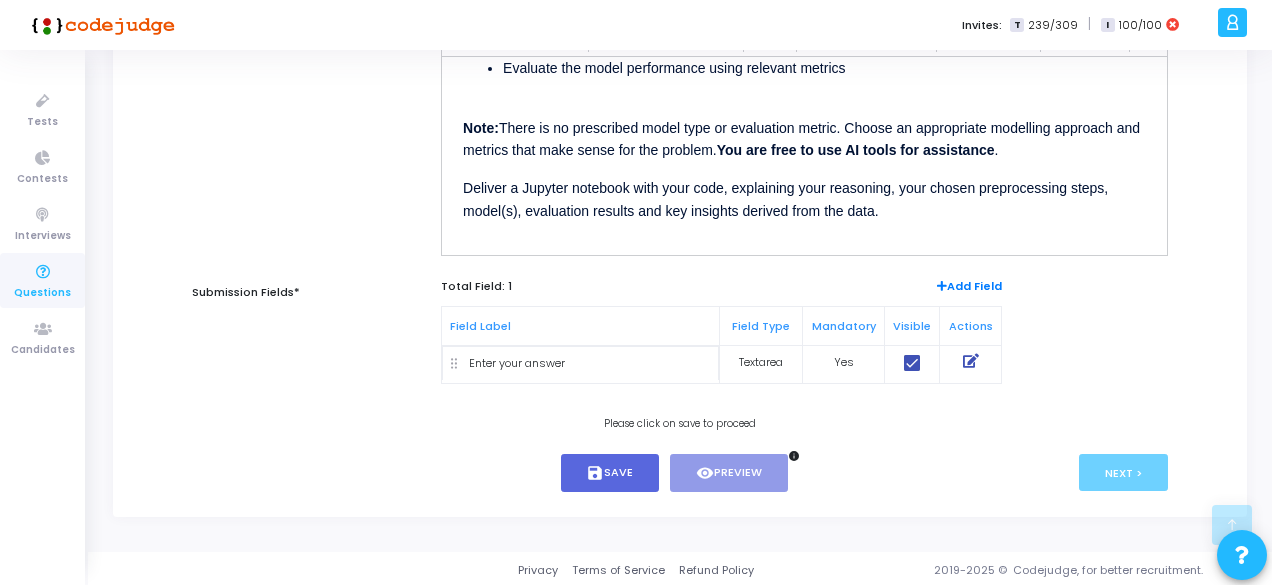click on "Add Field" at bounding box center [969, 286] 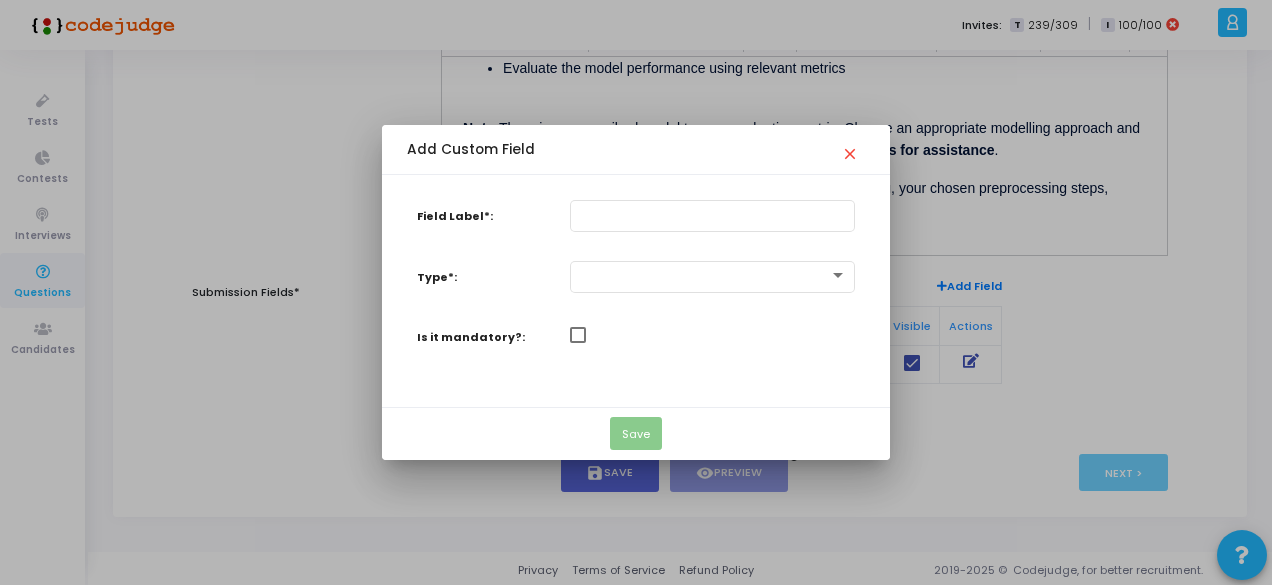 scroll, scrollTop: 0, scrollLeft: 0, axis: both 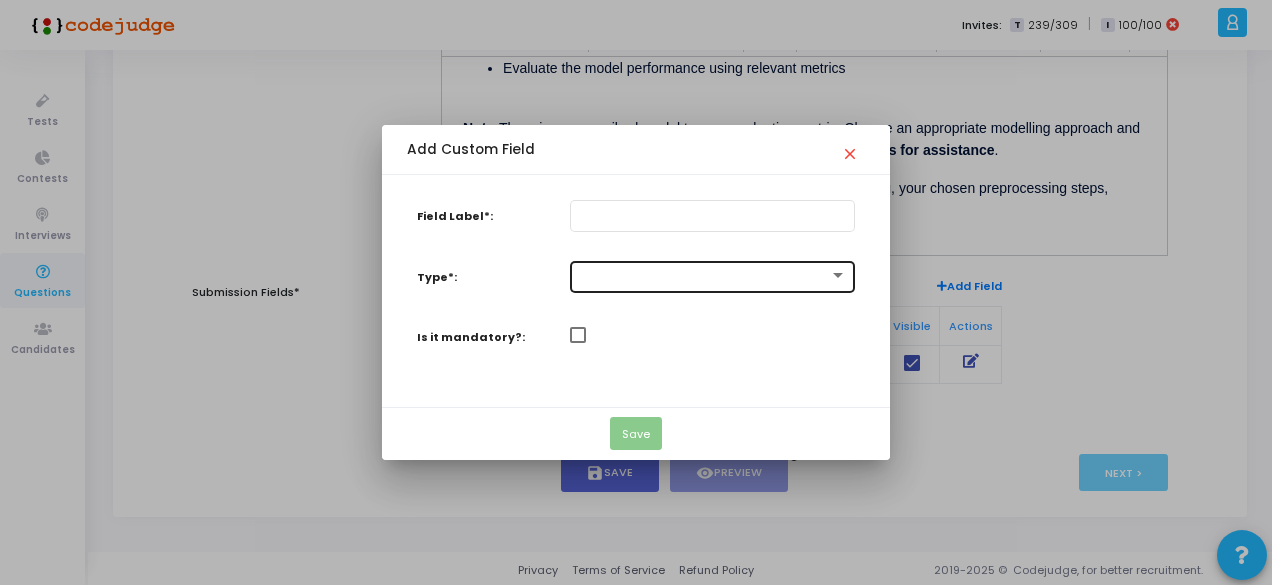 click at bounding box center [713, 275] 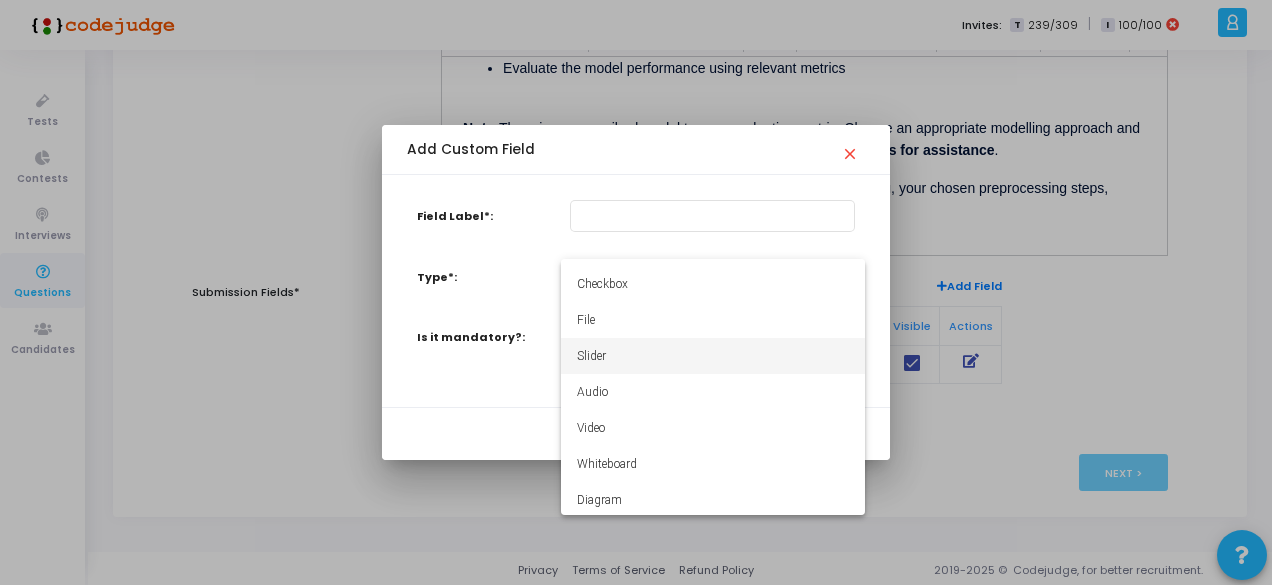 scroll, scrollTop: 212, scrollLeft: 0, axis: vertical 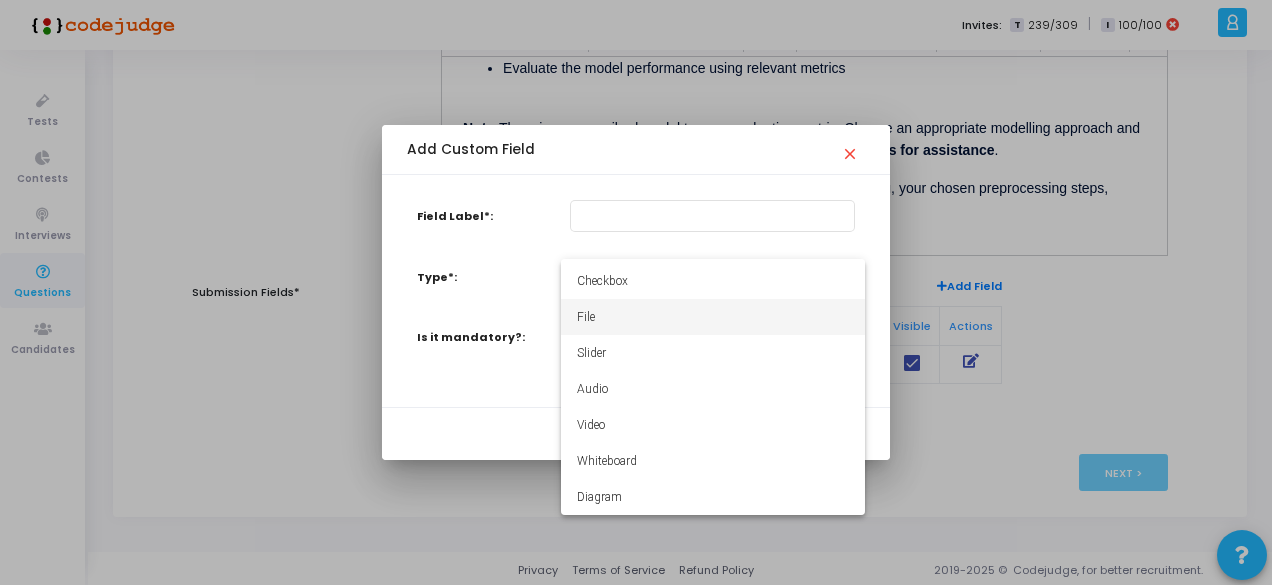 click on "File" at bounding box center [713, 317] 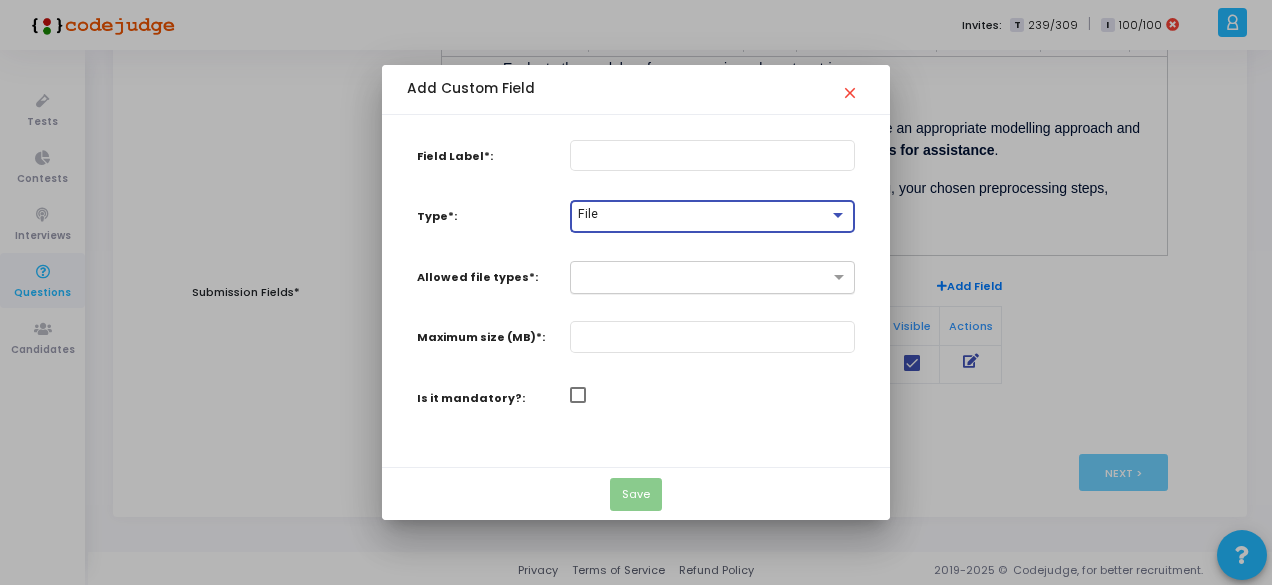 click at bounding box center (704, 280) 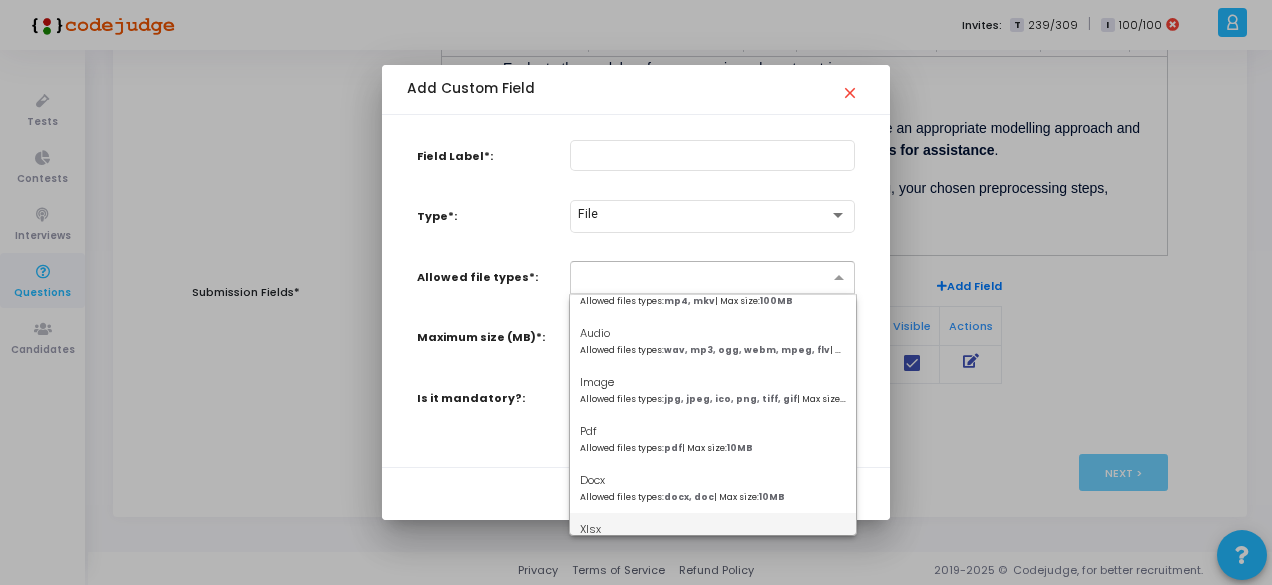 scroll, scrollTop: 0, scrollLeft: 0, axis: both 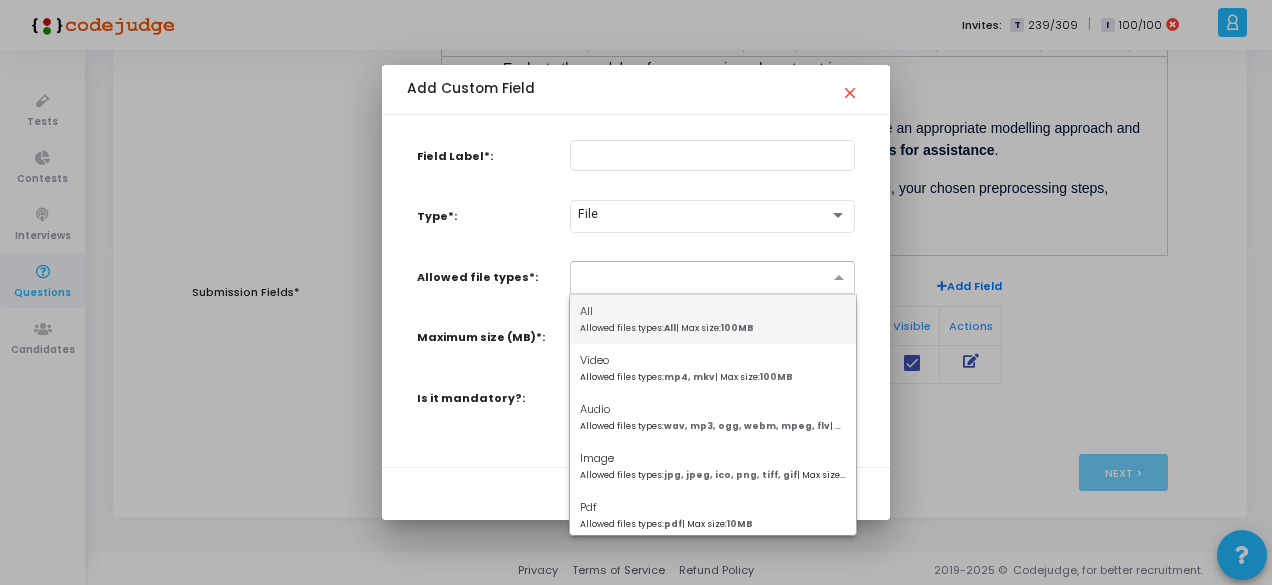 click on "Allowed files types:  All  | Max size:  100MB" at bounding box center (667, 328) 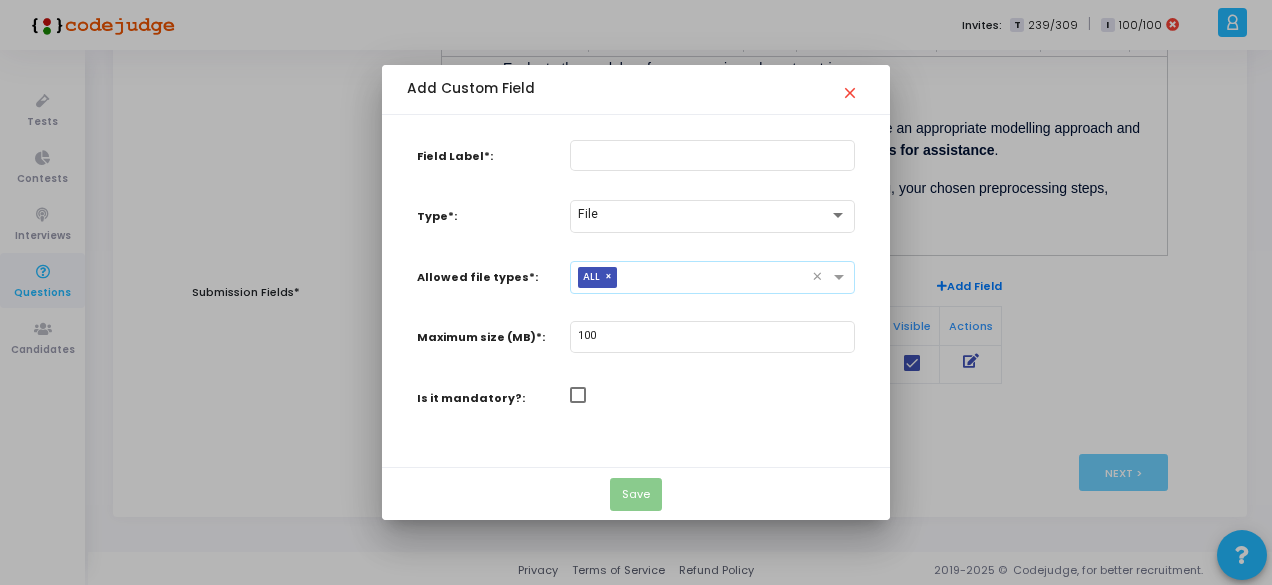 click at bounding box center (578, 395) 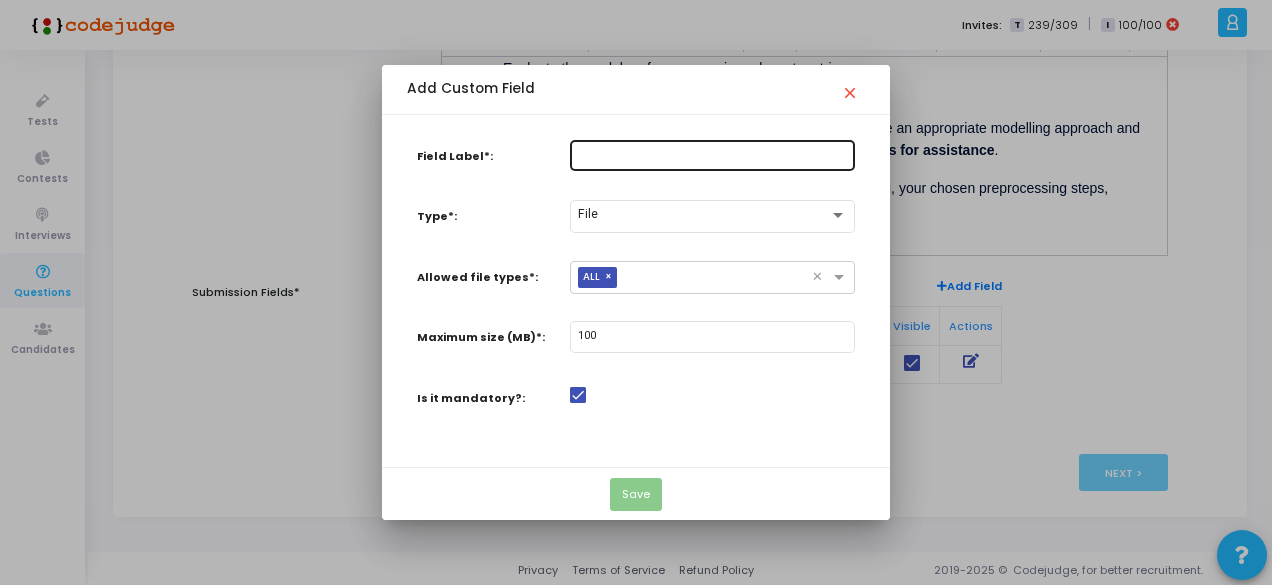 click on "Field Label*:" at bounding box center [712, 154] 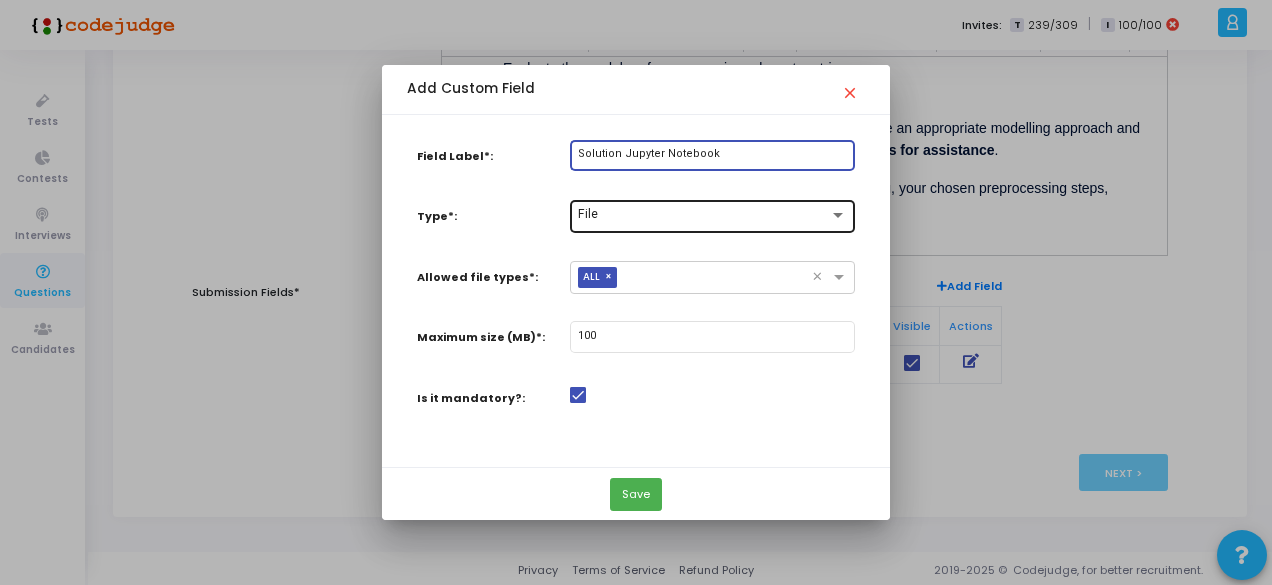 type on "Solution Jupyter Notebook" 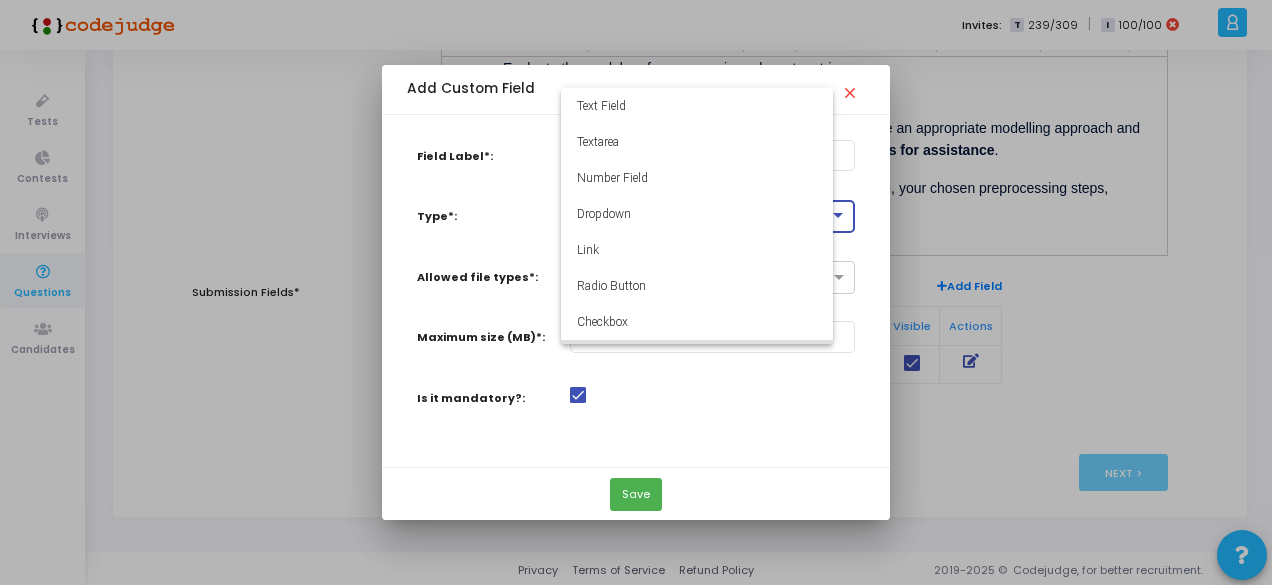 scroll, scrollTop: 142, scrollLeft: 0, axis: vertical 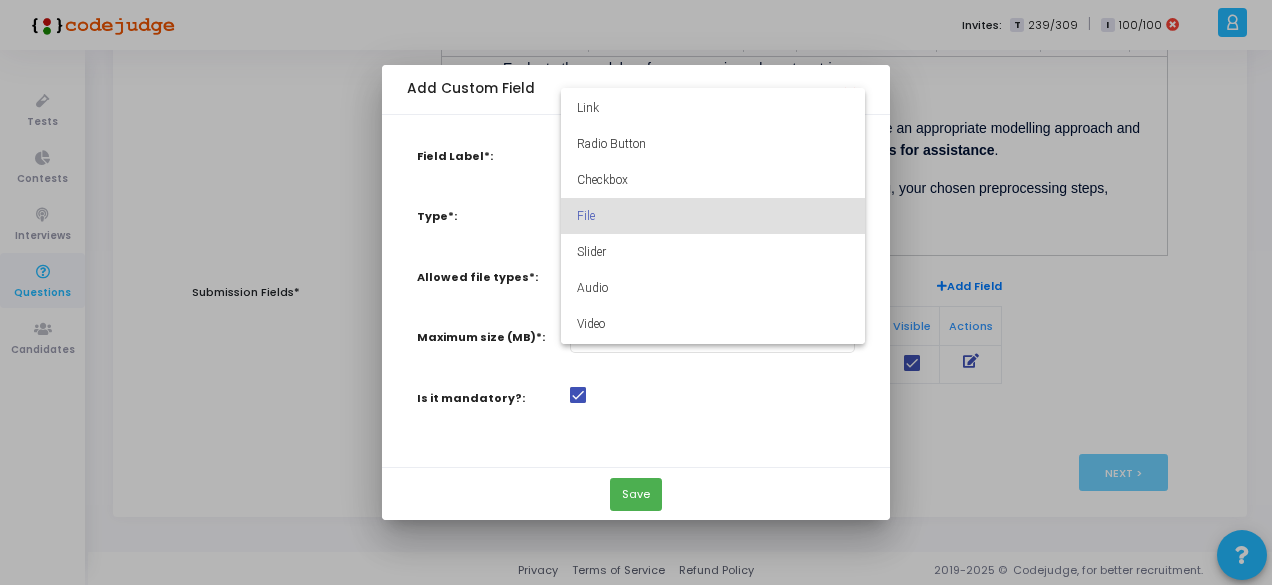 click at bounding box center [636, 292] 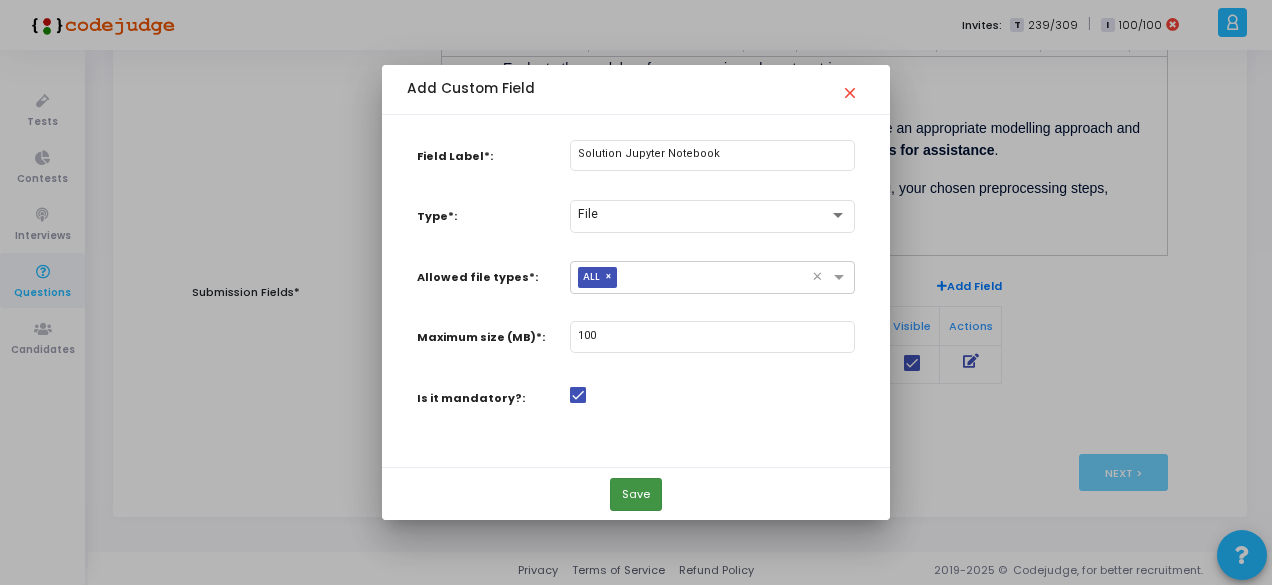 click on "Save" at bounding box center [636, 494] 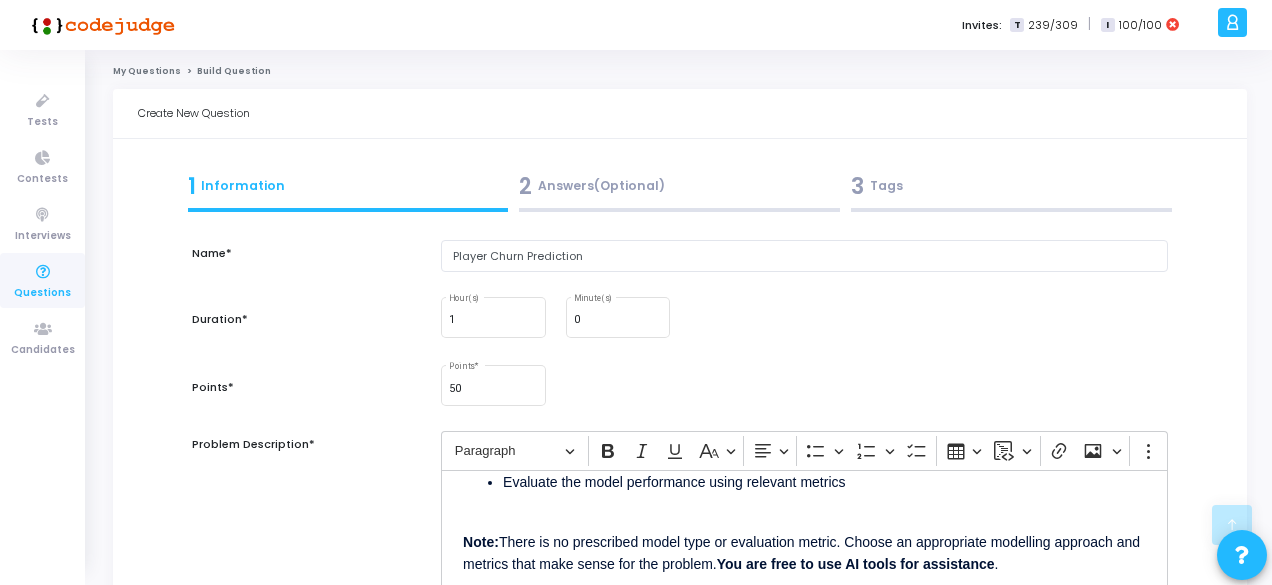 scroll, scrollTop: 414, scrollLeft: 0, axis: vertical 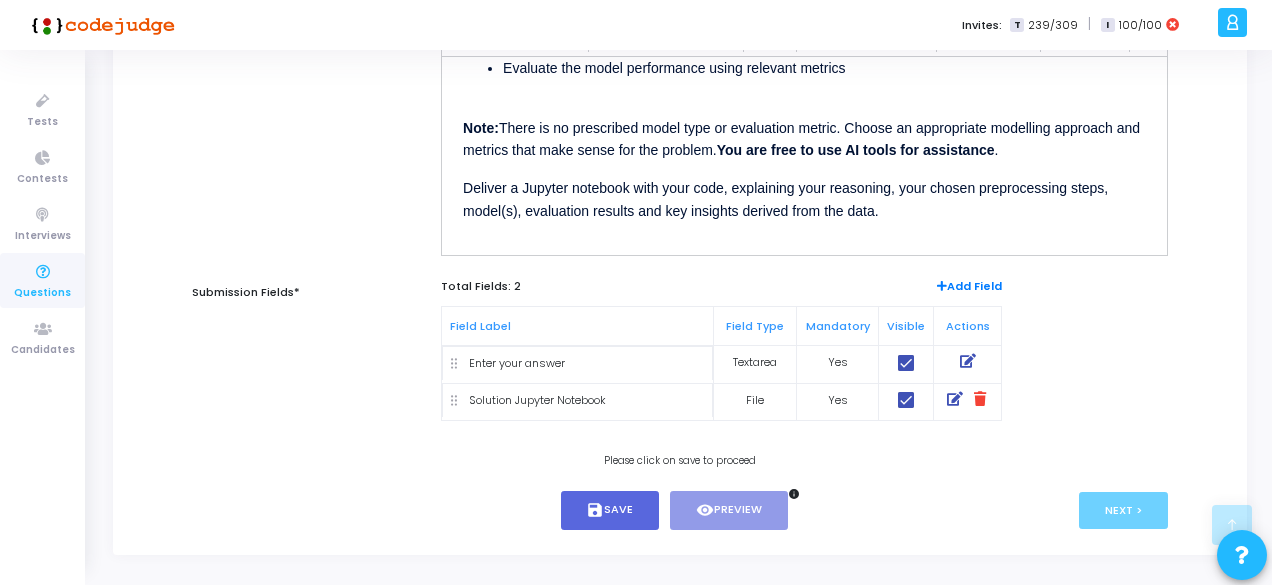 click on "Enter your answer" at bounding box center [577, 363] 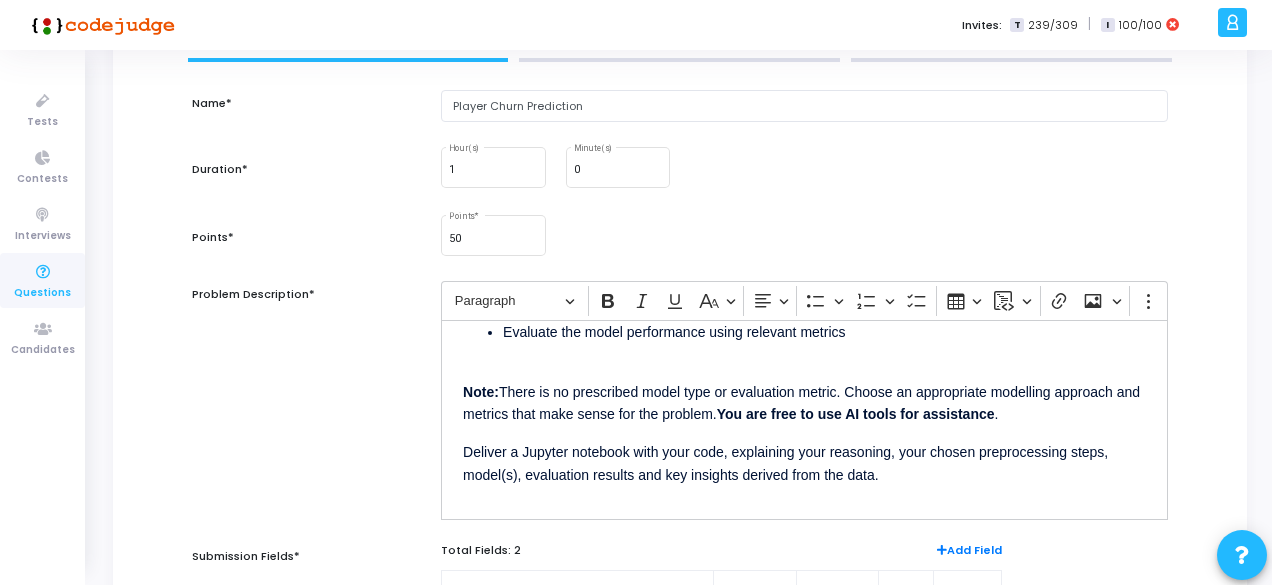scroll, scrollTop: 178, scrollLeft: 0, axis: vertical 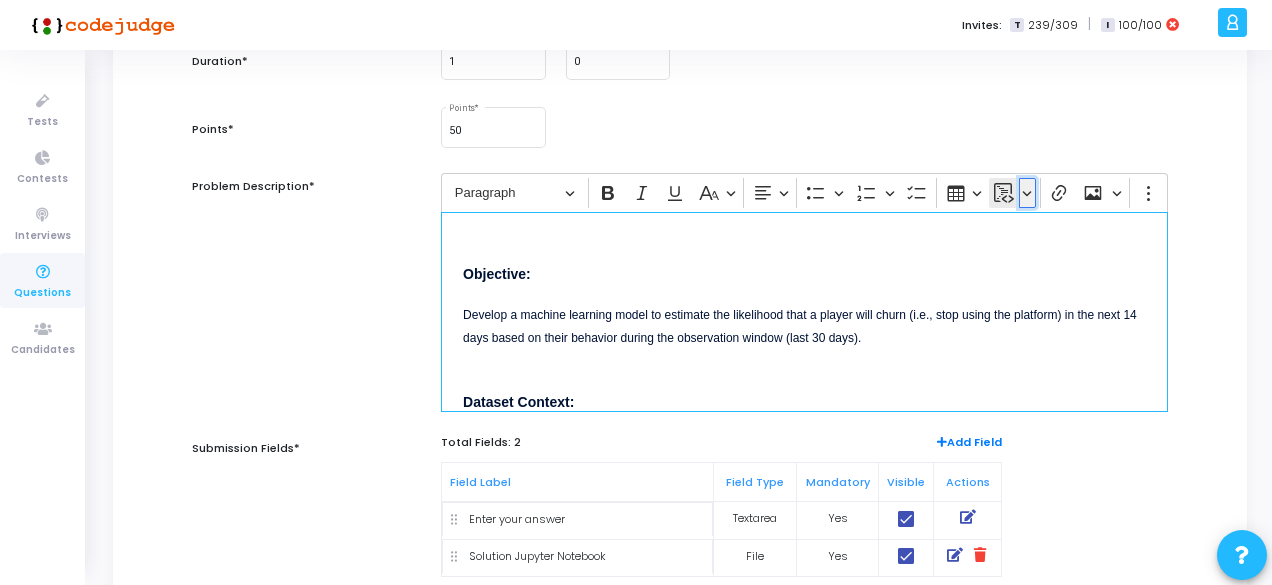 click 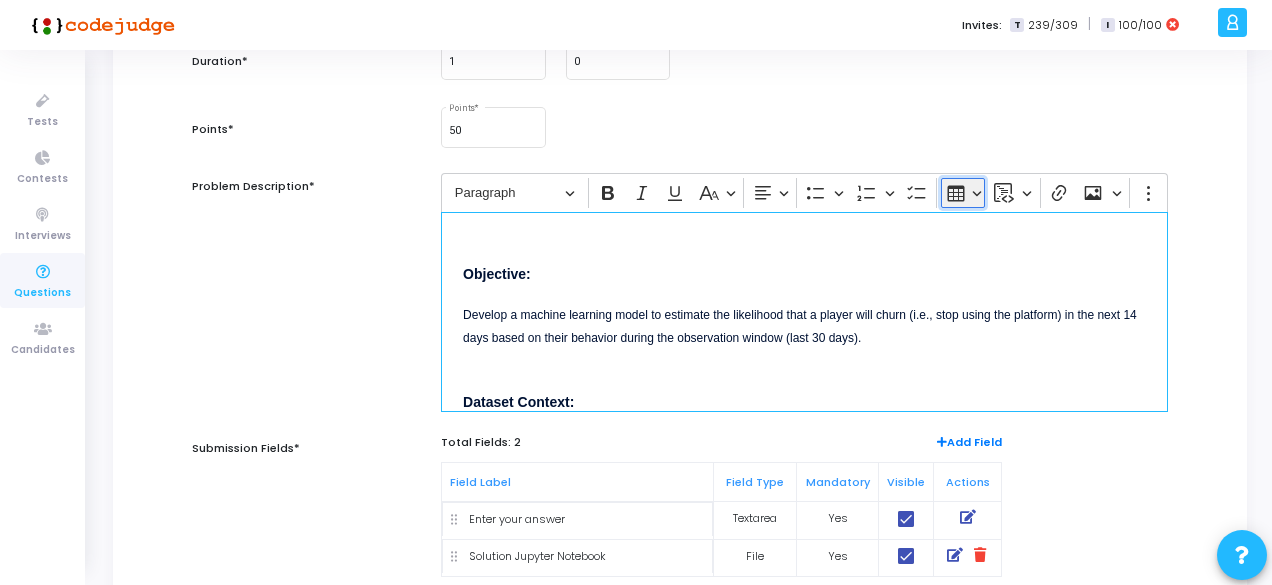 click on "Insert table" at bounding box center (963, 193) 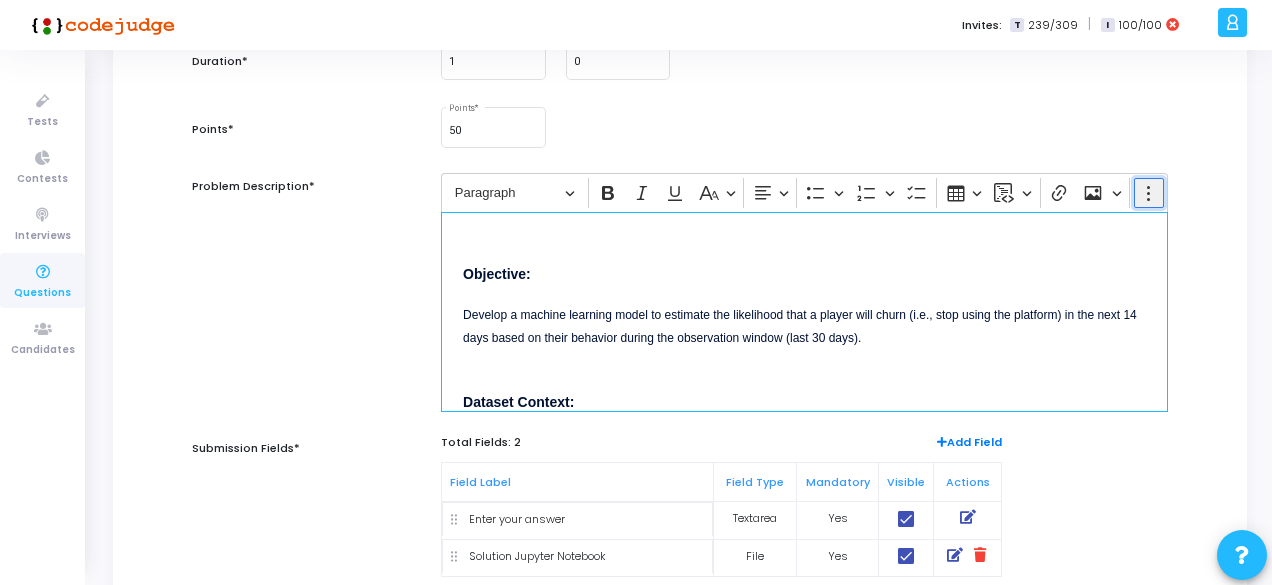 click 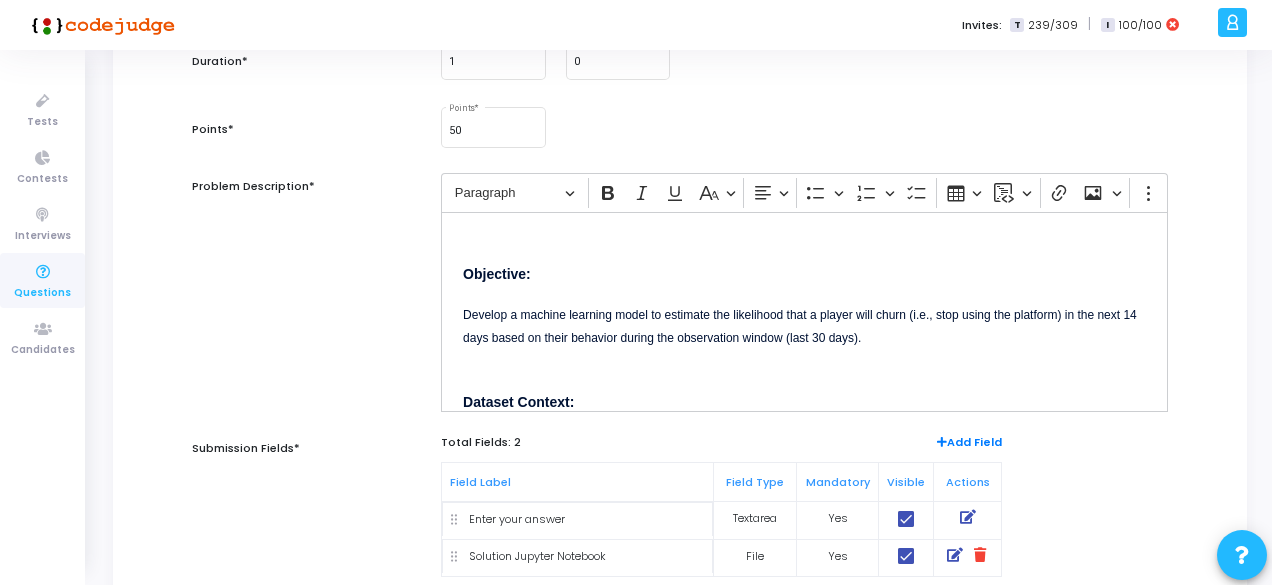 click on "1  Information  2  Answers(Optional)  3  Tags  Name* Player Churn Prediction Duration* 1 Hour(s) 0 Minute(s) Points* 50 Points  * Problem Description* Rich Text Editor Paragraph Bold Italic Underline Basic styles Font Size 10 12 14 Default 18 20 22 Font Family Font Color Remove color Font Background Color Remove color Highlight Highlight Superscript Subscript Underline Code Text alignment Bulleted List Bulleted List Numbered List Numbered List To-do List Insert table 1 × 1 1 × 2 1 × 3 1 × 4 1 × 5 1 × 6 1 × 7 1 × 8 1 × 9 1 × 10 2 × 1 2 × 2 2 × 3 2 × 4 2 × 5 2 × 6 2 × 7 2 × 8 2 × 9 2 × 10 3 × 1 3 × 2 3 × 3 3 × 4 3 × 5 3 × 6 3 × 7 3 × 8 3 × 9 3 × 10 4 × 1 4 × 2 4 × 3 4 × 4 4 × 5 4 × 6 4 × 7 4 × 8 4 × 9 4 × 10 5 × 1 5 × 2 5 × 3 5 × 4 5 × 5 5 × 6 5 × 7 5 × 8 5 × 9 5 × 10 6 × 1 6 × 2 6 × 3 6 × 4 6 × 5 6 × 6 6 × 7 6 × 8 6 × 9 6 × 10 7 × 1 7 × 2 7 × 3 7 × 4 7 × 5 7 × 6 7 × 7 7 × 8 7 × 9 7 × 10 8 × 1 8 × 2 8 × 3 8 × 4 8 × 5 8 × 6 8 × 7 8 × 8" 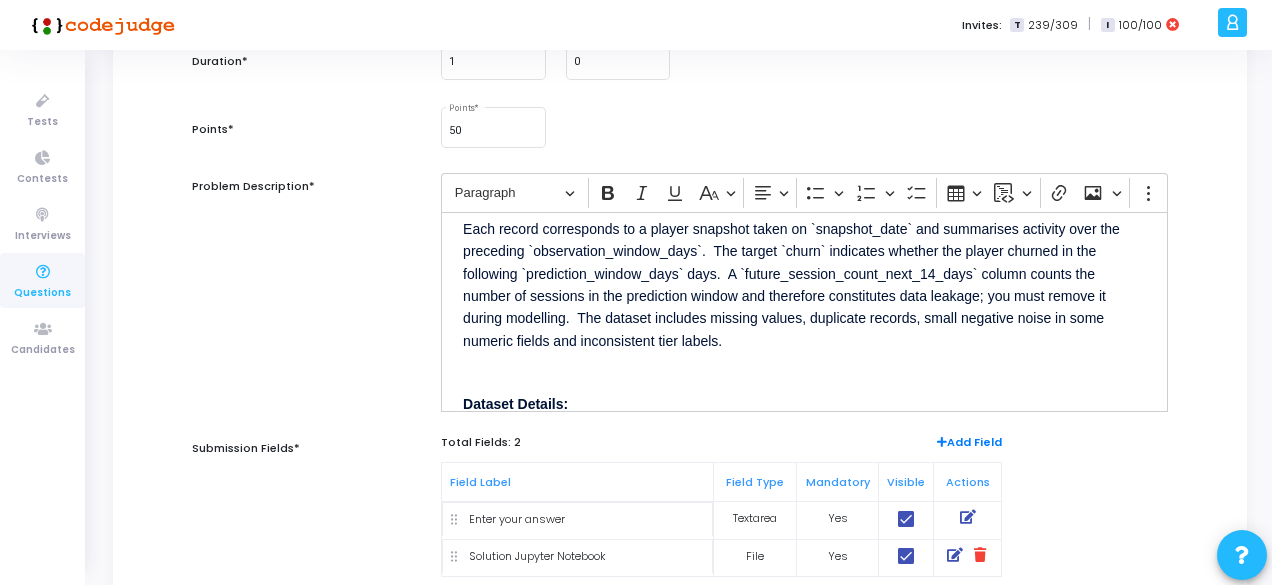 scroll, scrollTop: 214, scrollLeft: 0, axis: vertical 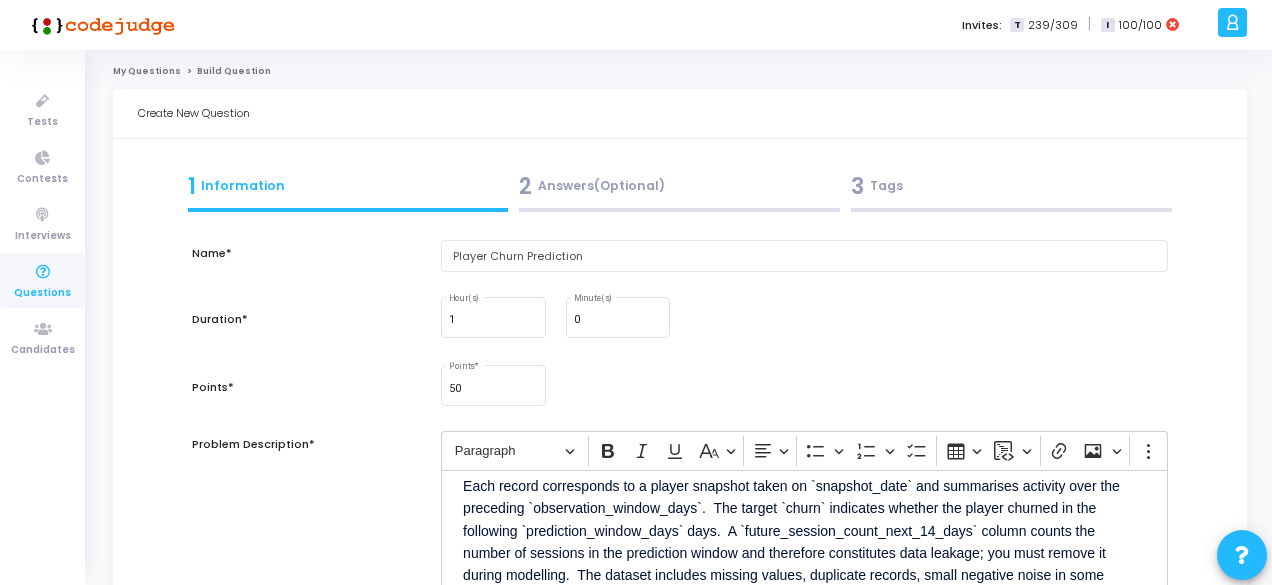 click on "Problem Description*" at bounding box center [306, 561] 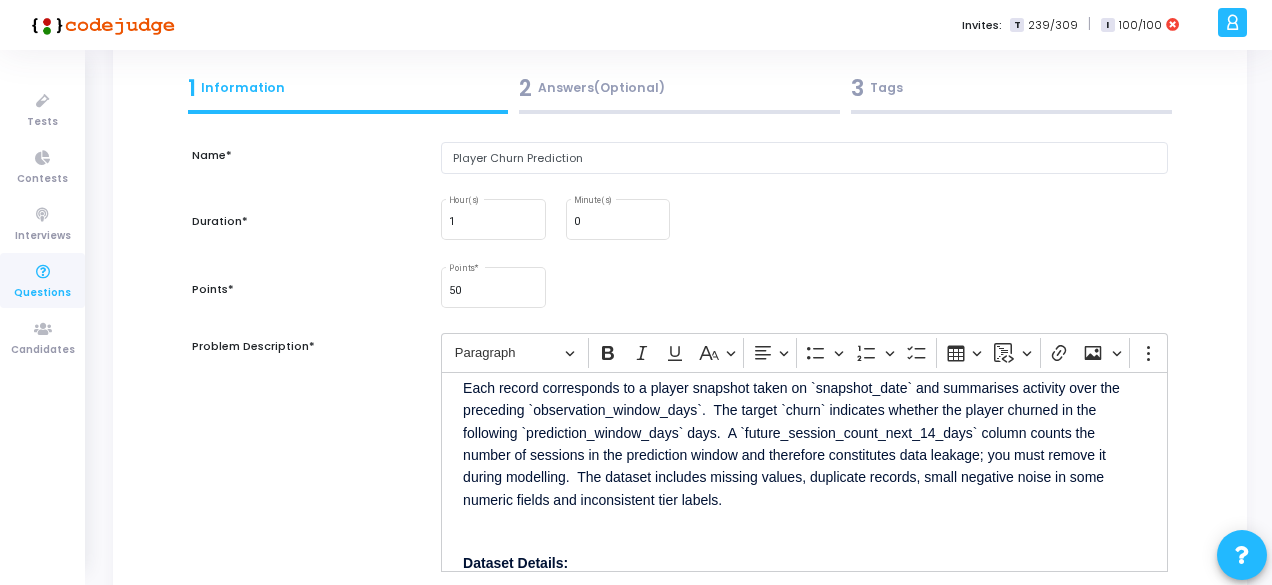 scroll, scrollTop: 100, scrollLeft: 0, axis: vertical 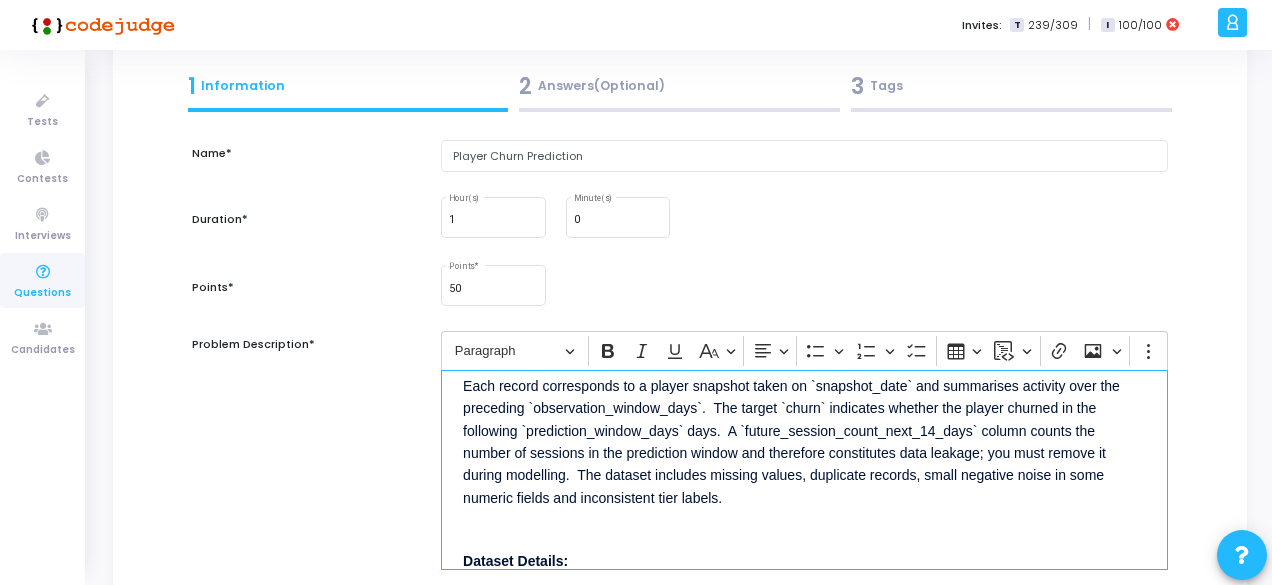 drag, startPoint x: 728, startPoint y: 429, endPoint x: 570, endPoint y: 477, distance: 165.13025 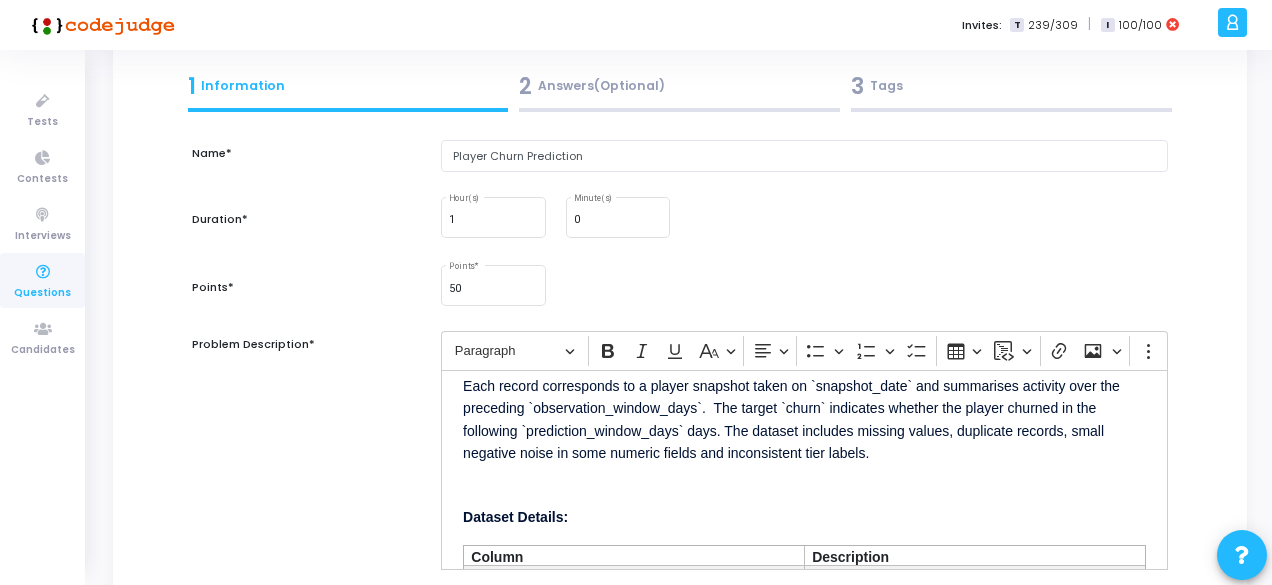 click on "Problem Description*" at bounding box center (306, 461) 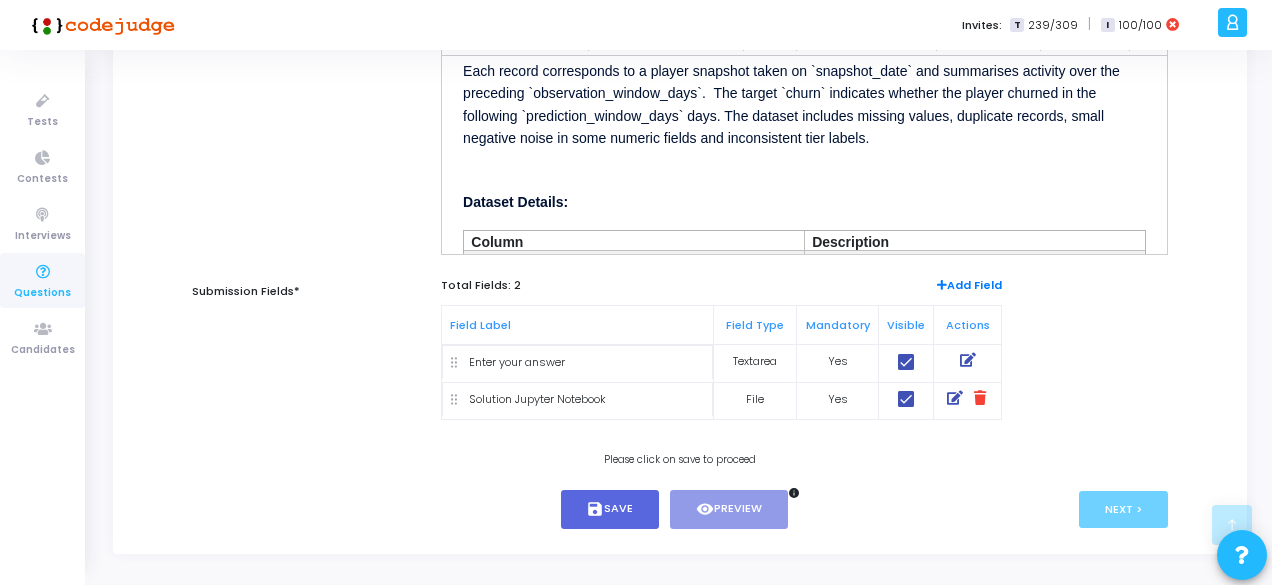 scroll, scrollTop: 416, scrollLeft: 0, axis: vertical 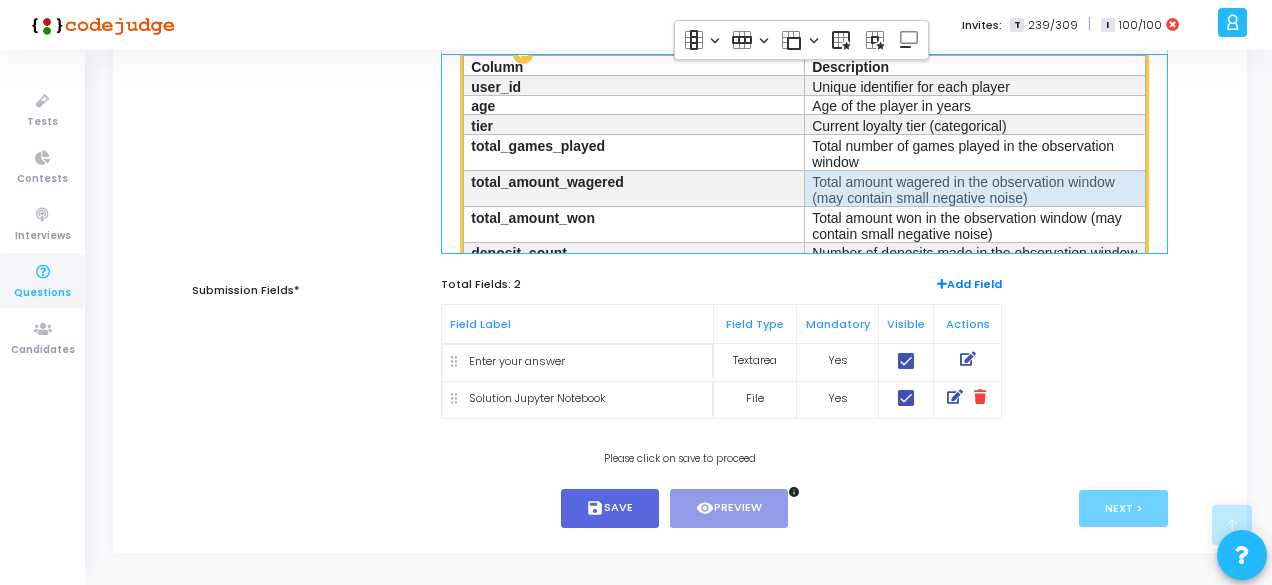 click on "Total amount wagered in the observation window (may contain small negative noise)" at bounding box center (974, 188) 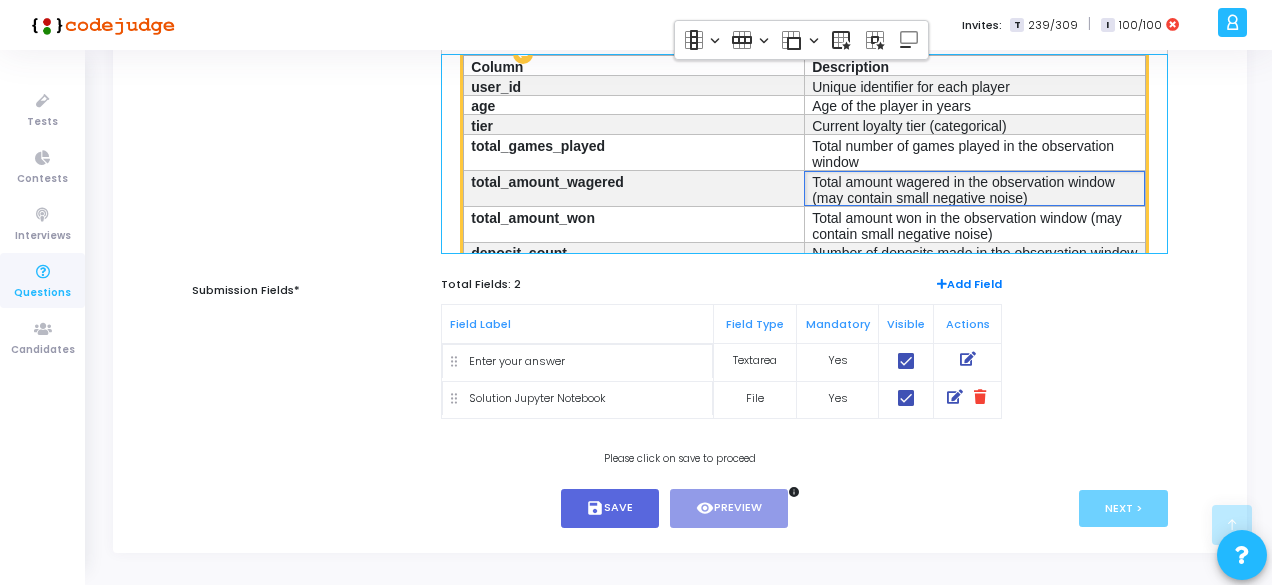 click on "Total amount wagered in the observation window (may contain small negative noise)" at bounding box center (974, 188) 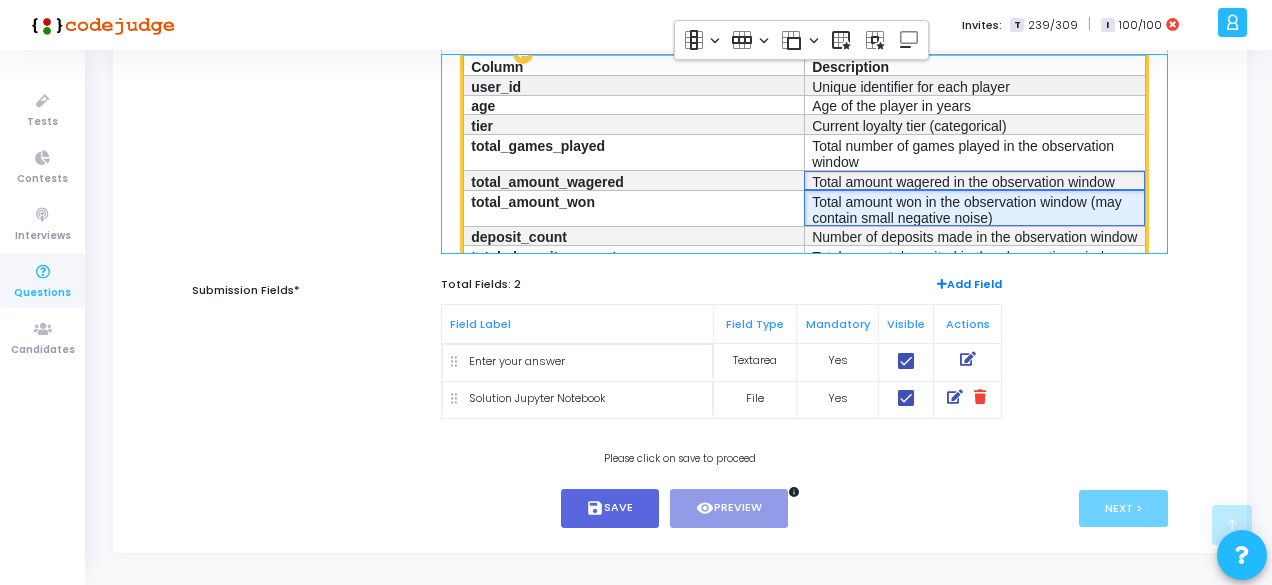 click on "Total amount won in the observation window (may contain small negative noise)" at bounding box center [974, 208] 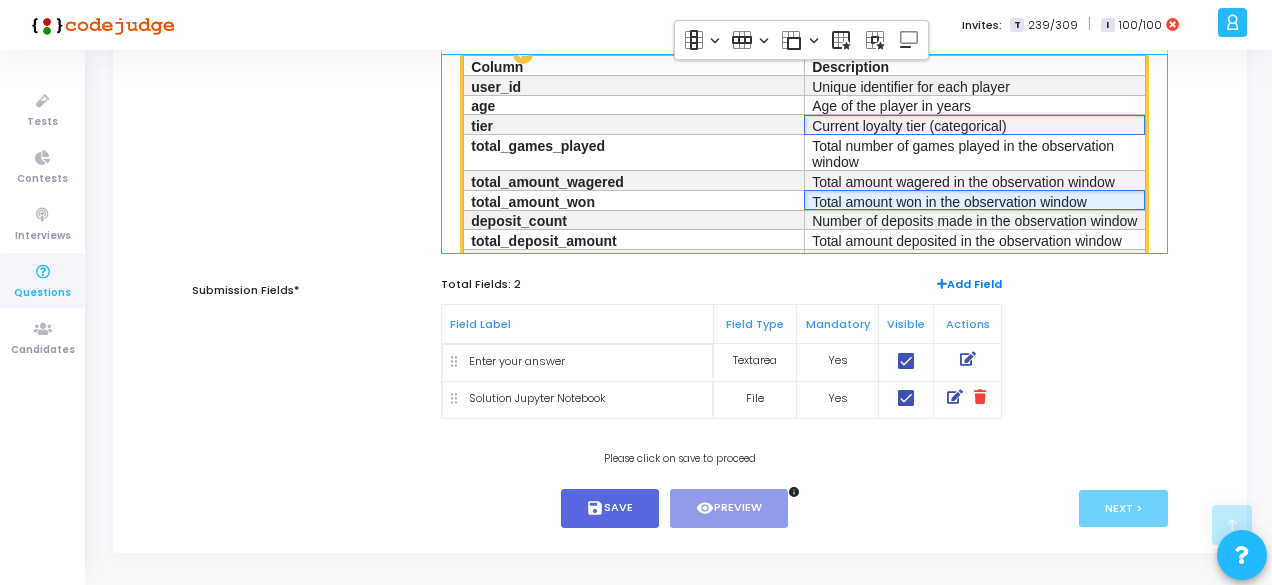 click on "Current loyalty tier (categorical)" at bounding box center (974, 124) 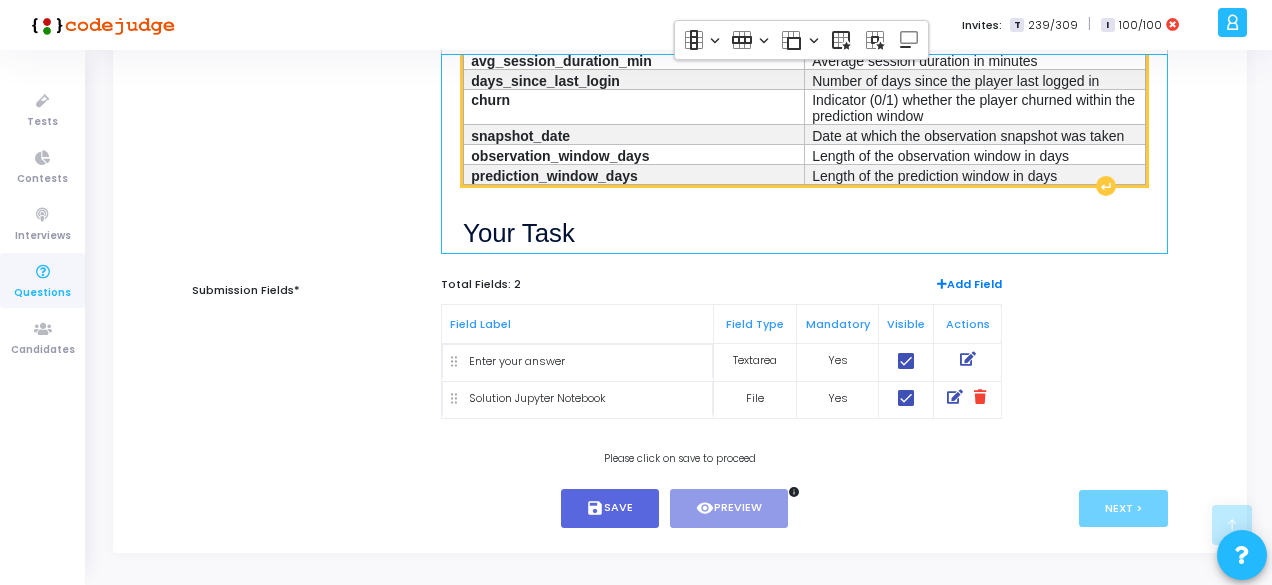 scroll, scrollTop: 626, scrollLeft: 0, axis: vertical 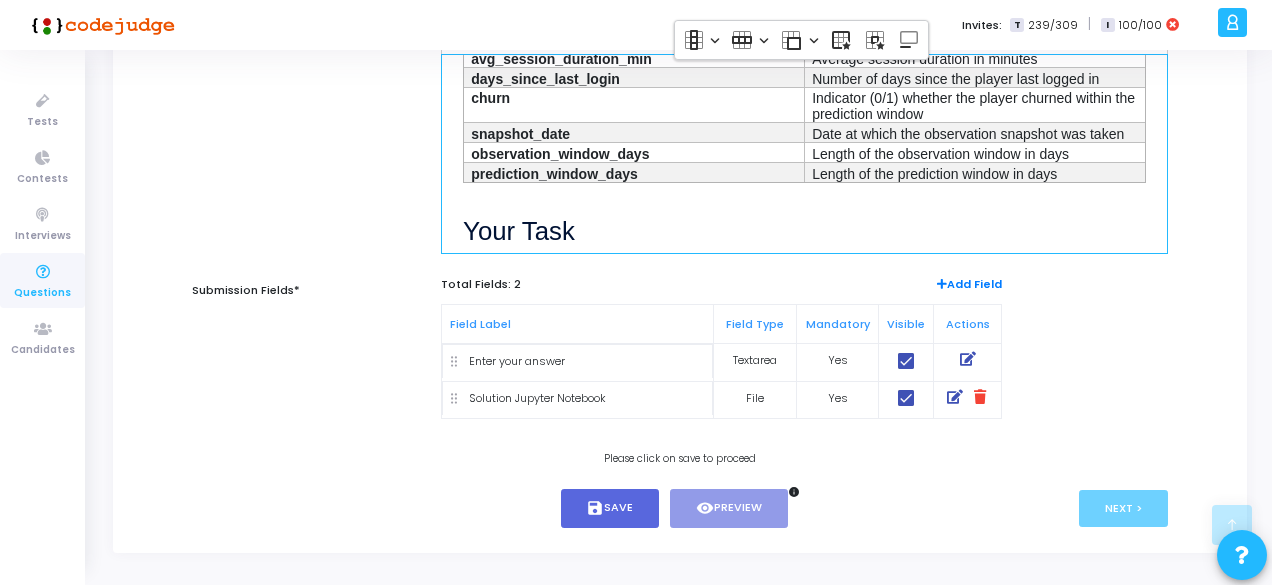 click on "Your Task" at bounding box center [804, 221] 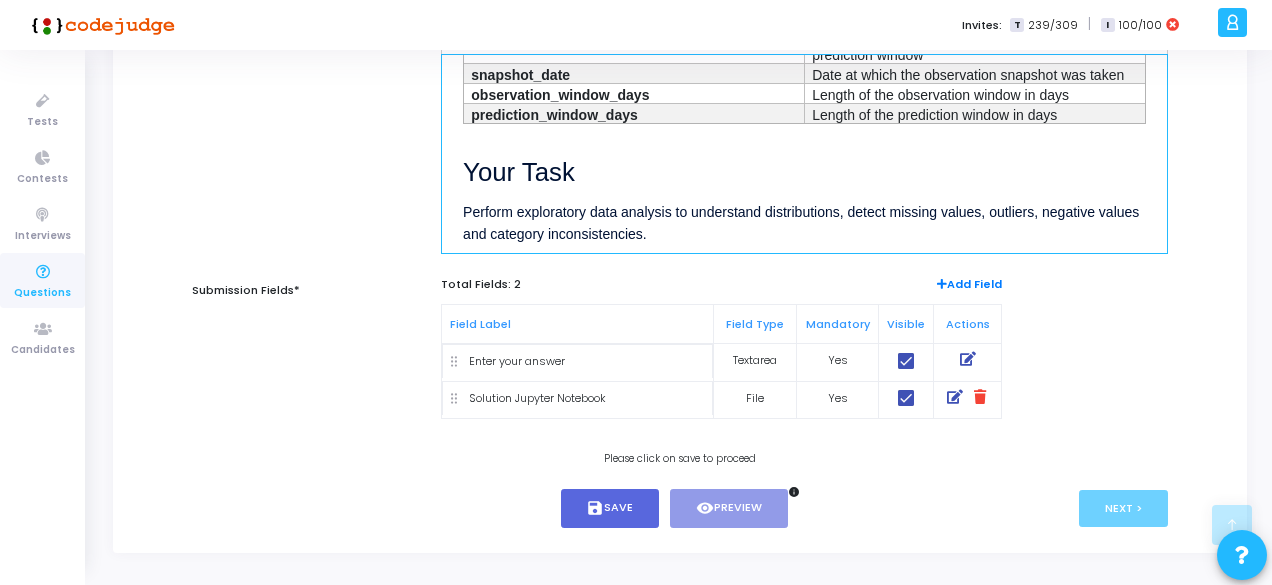 scroll, scrollTop: 728, scrollLeft: 0, axis: vertical 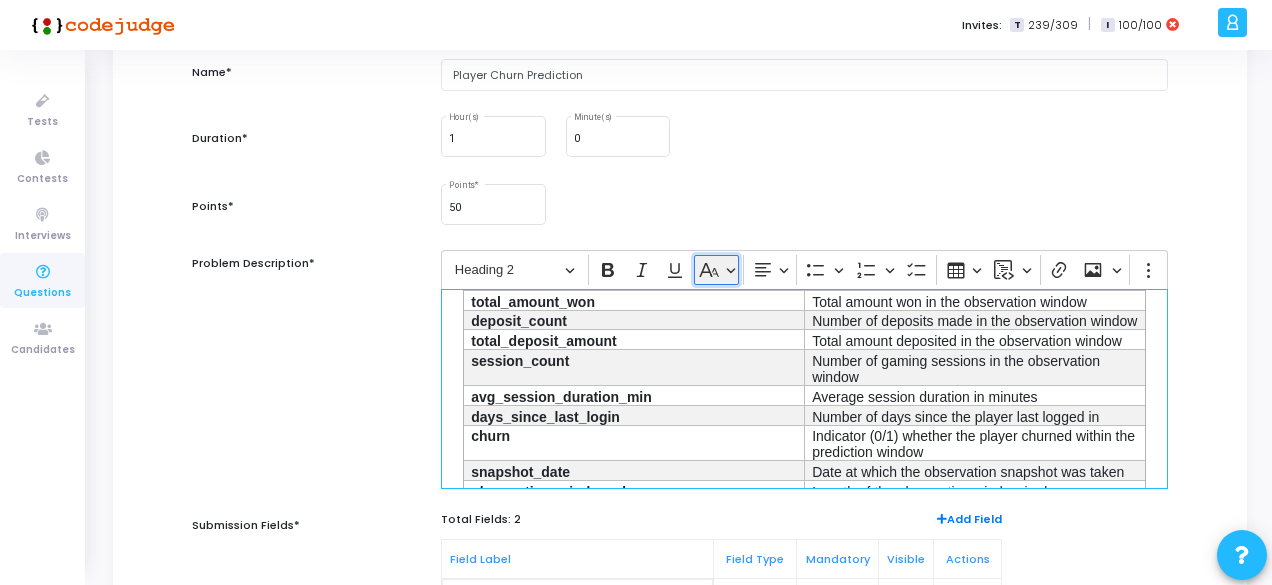 click 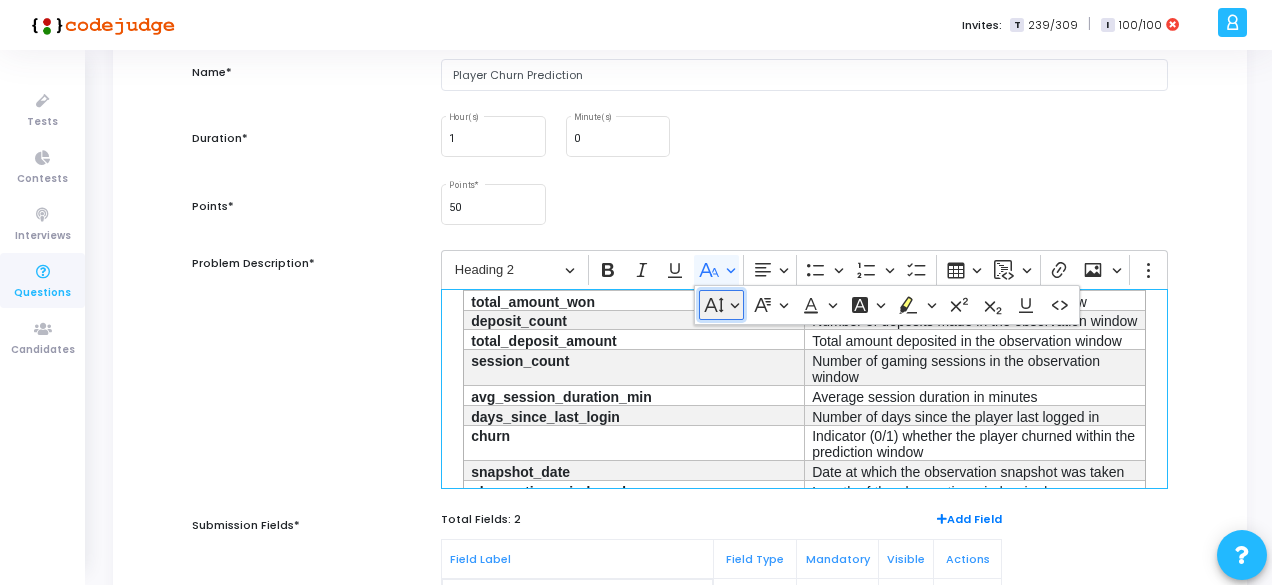 click on "Font Size" at bounding box center [721, 305] 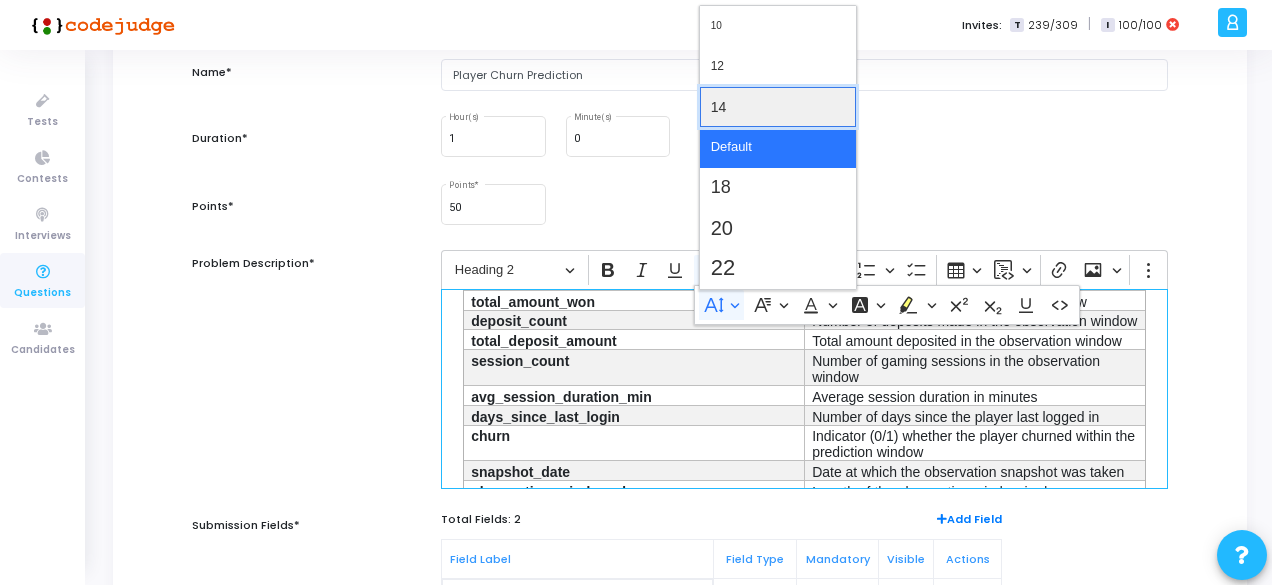 click on "14" at bounding box center [719, 107] 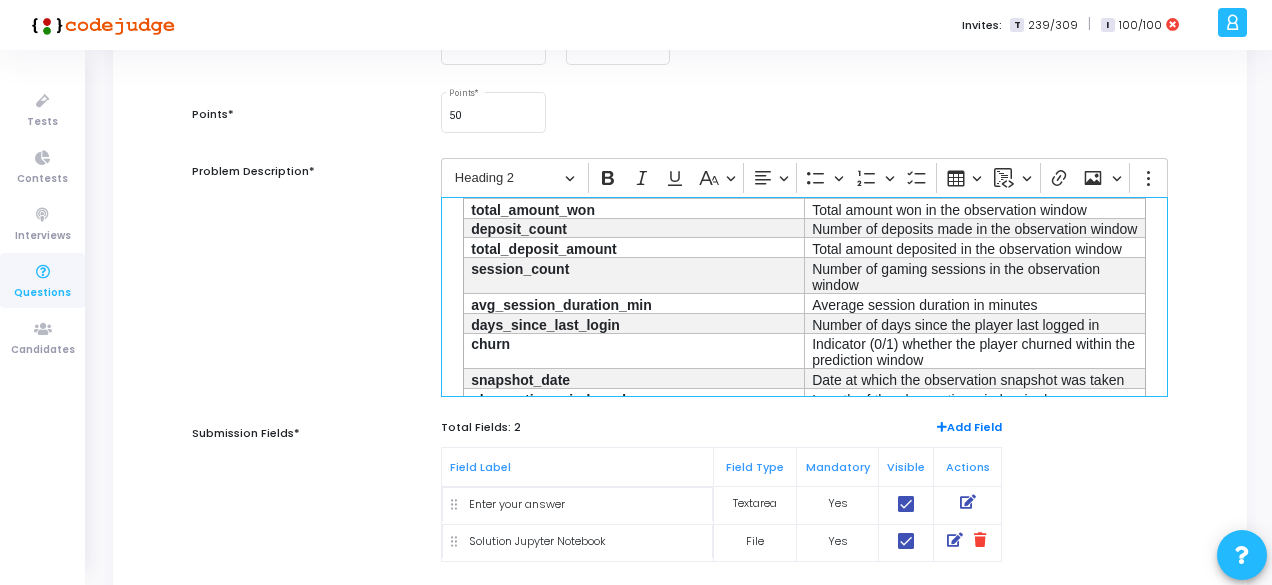 scroll, scrollTop: 279, scrollLeft: 0, axis: vertical 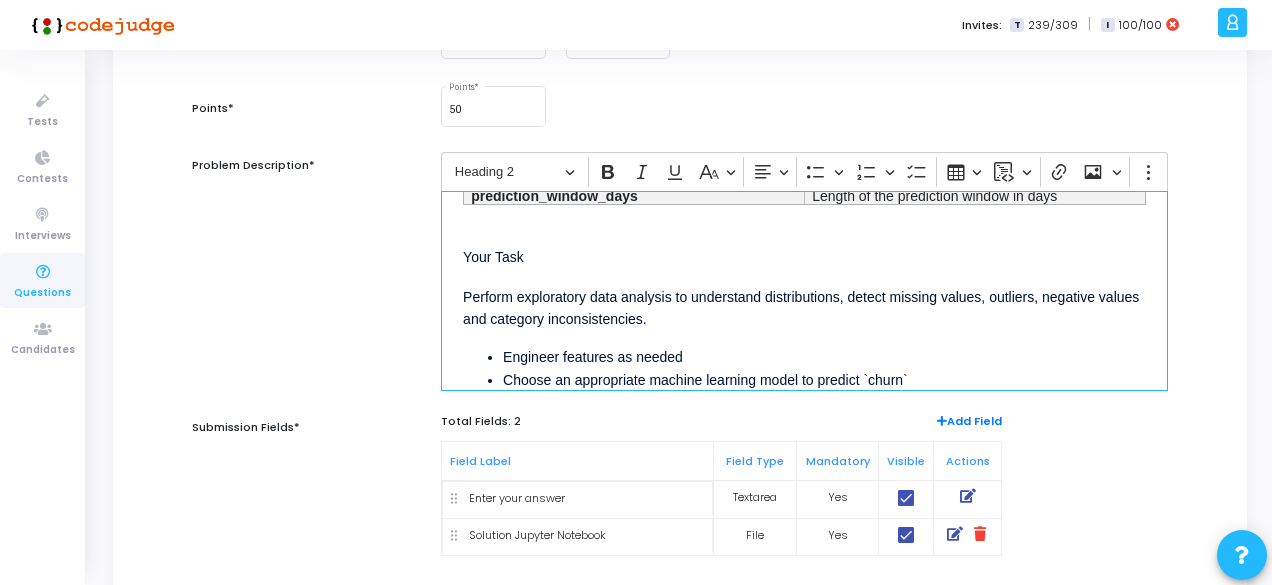 click on "Your Task" at bounding box center (804, 245) 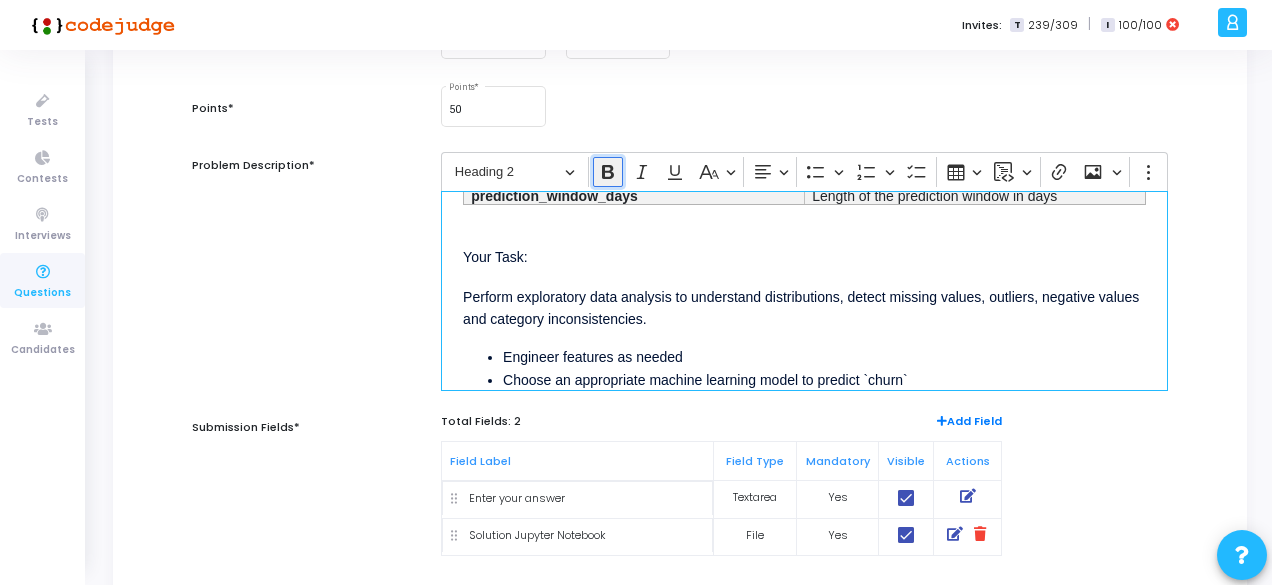 click 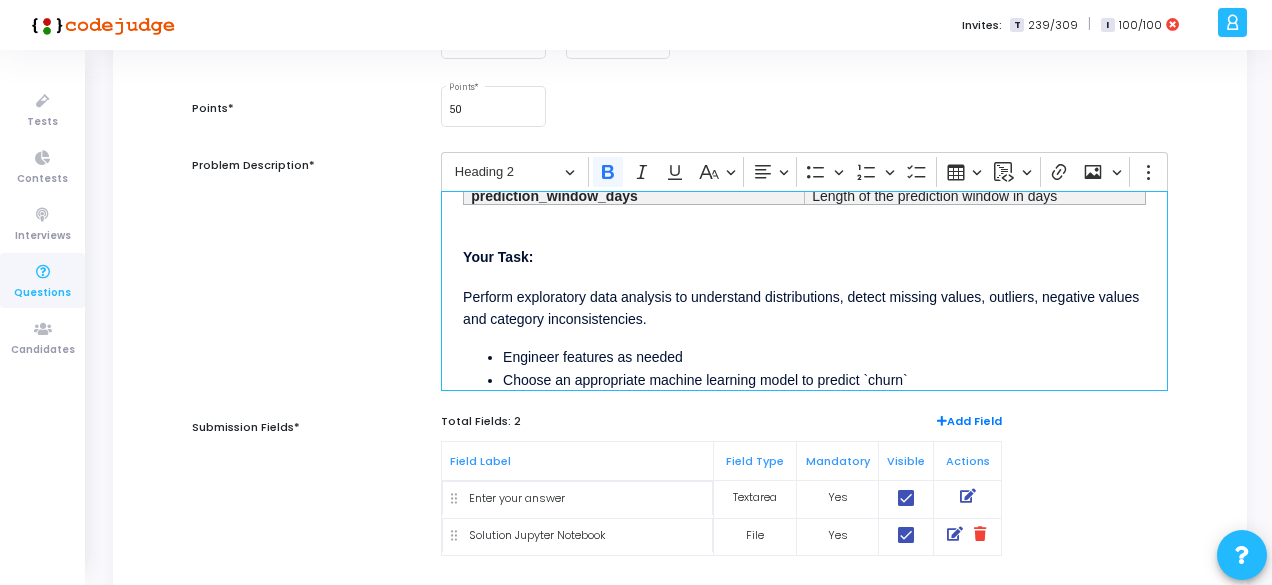 click on "Problem Description*" at bounding box center [306, 282] 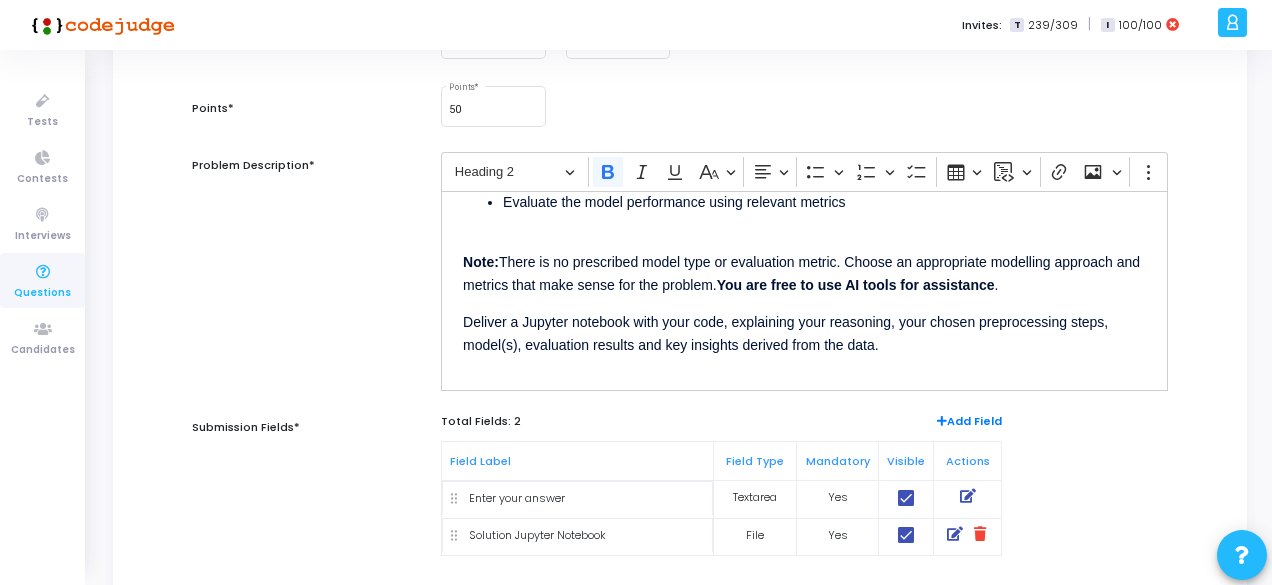 scroll, scrollTop: 962, scrollLeft: 0, axis: vertical 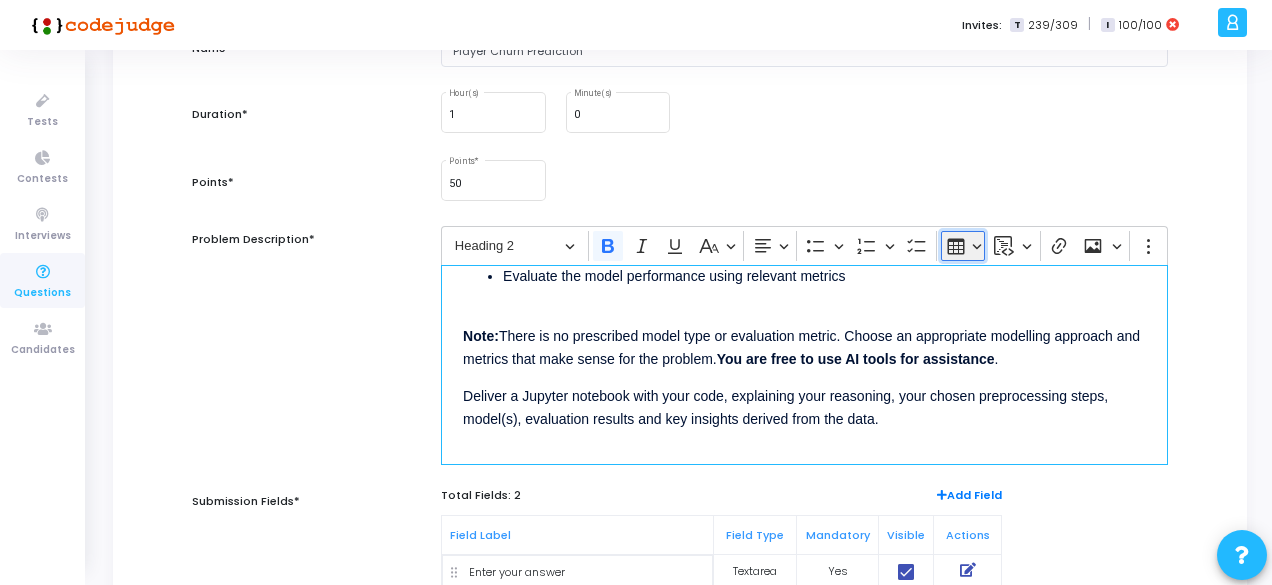 click on "Insert table" at bounding box center [963, 246] 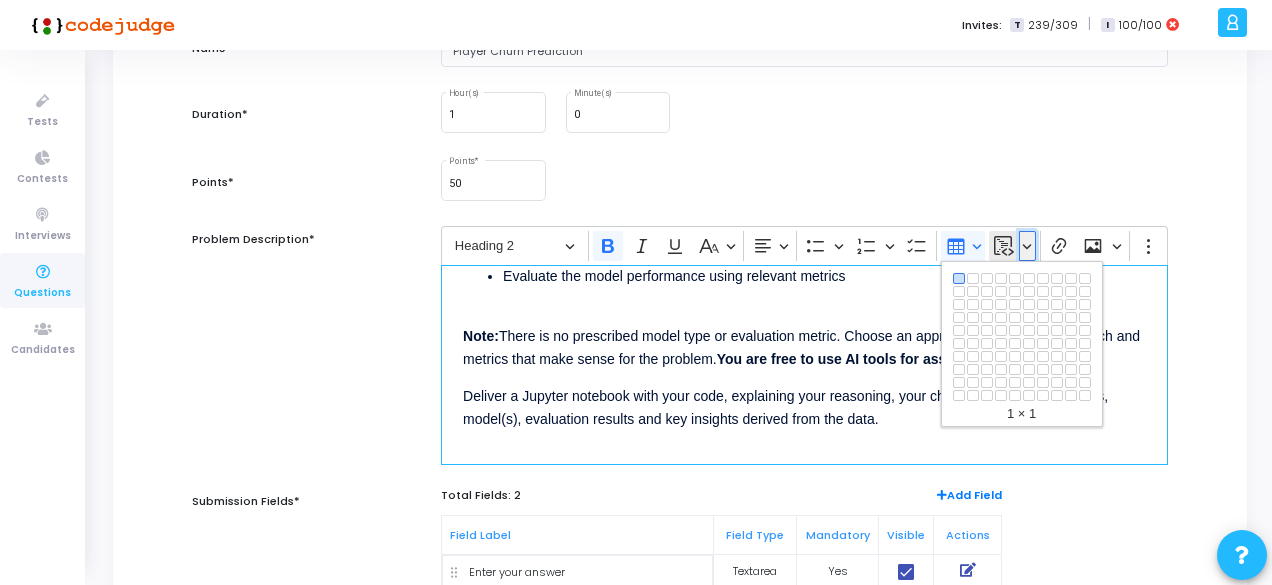 click 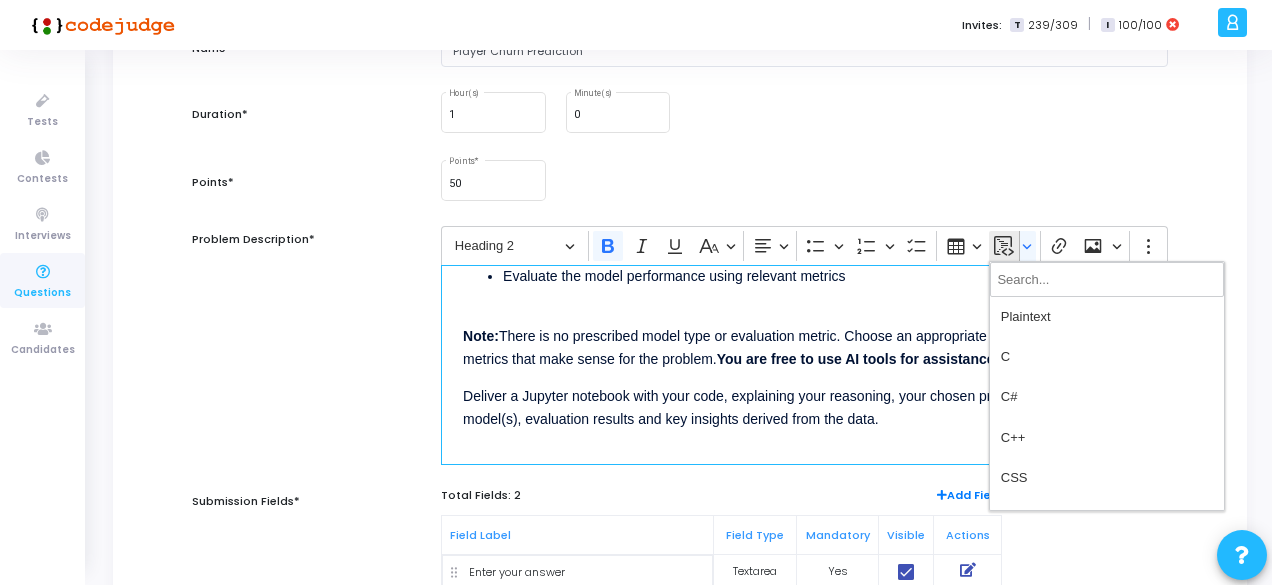 click on "50 Points  *" at bounding box center [804, 181] 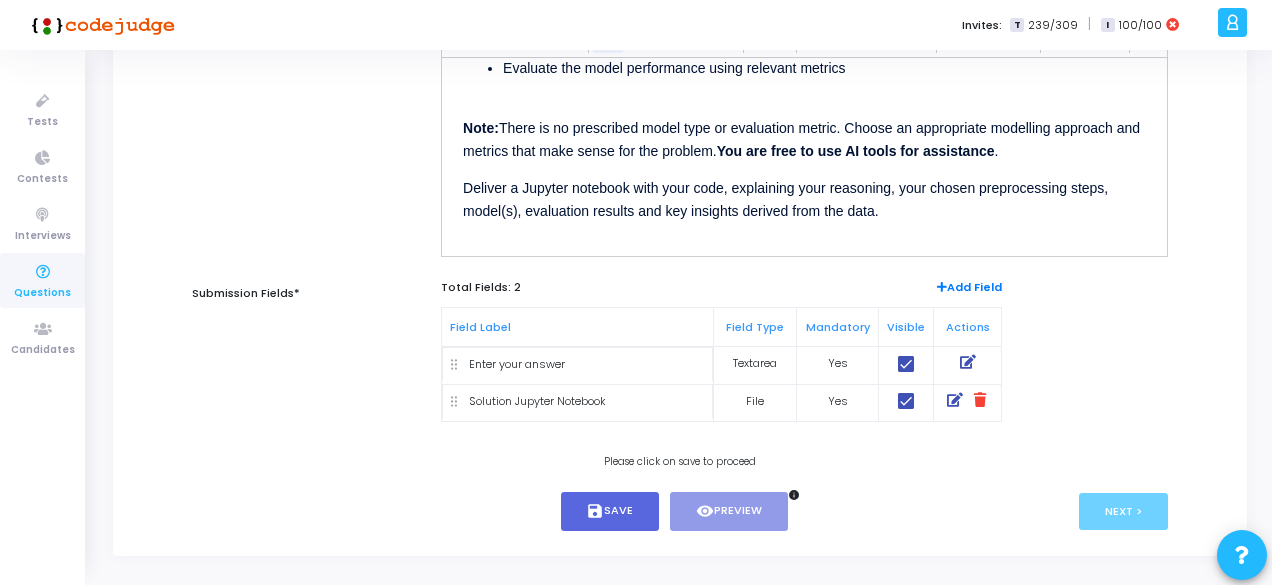 scroll, scrollTop: 451, scrollLeft: 0, axis: vertical 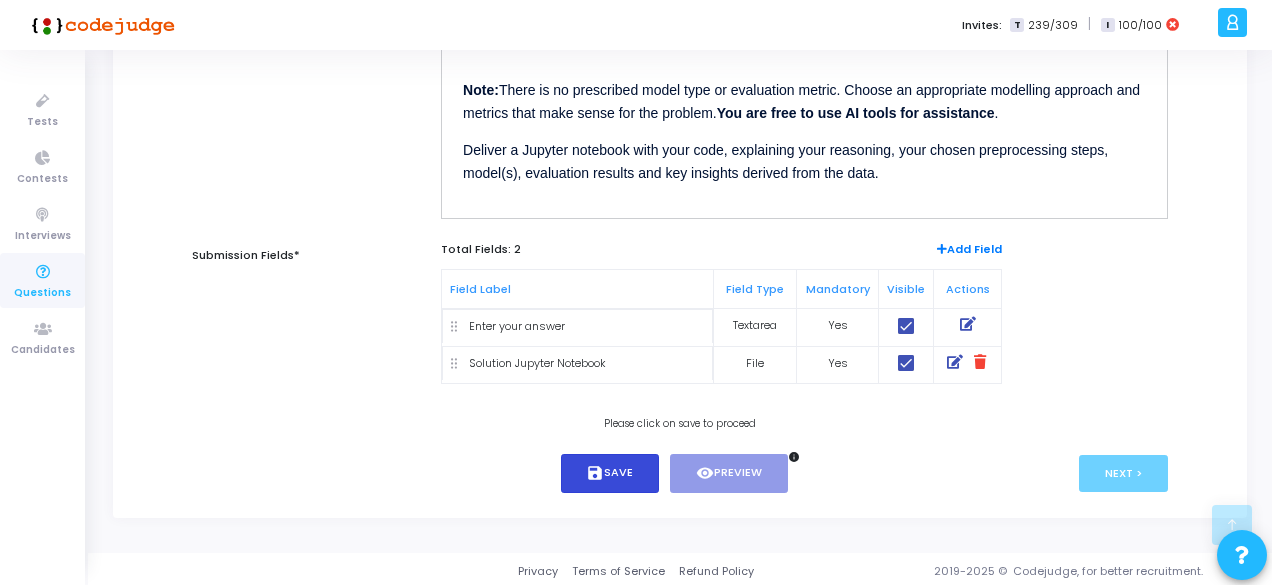 click on "save  Save" at bounding box center [610, 473] 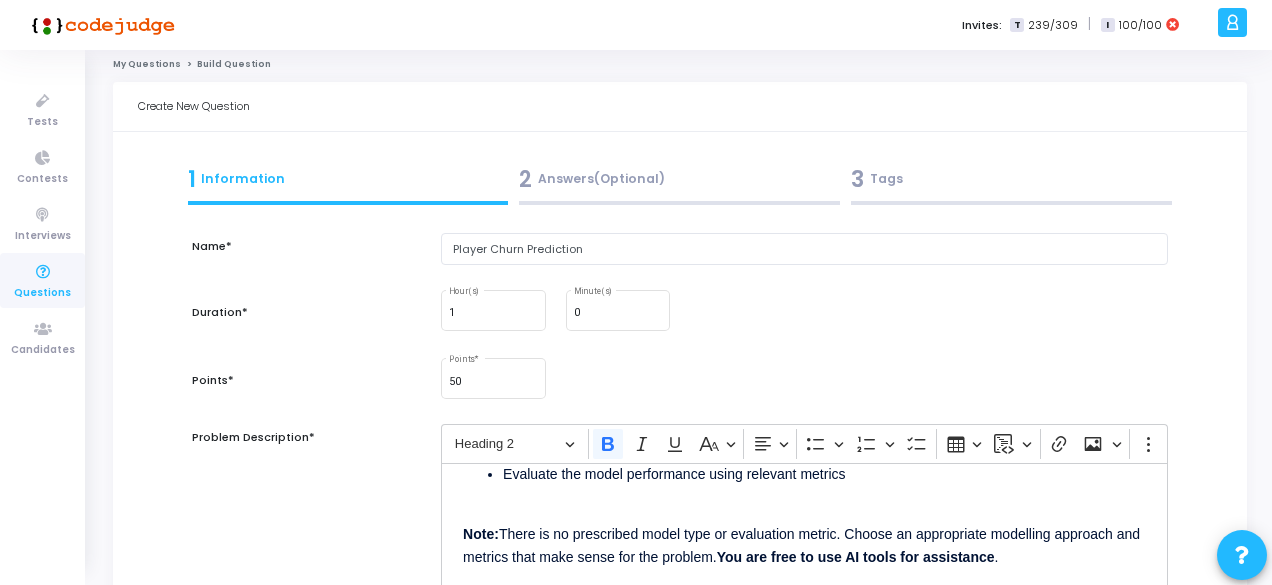 scroll, scrollTop: 0, scrollLeft: 0, axis: both 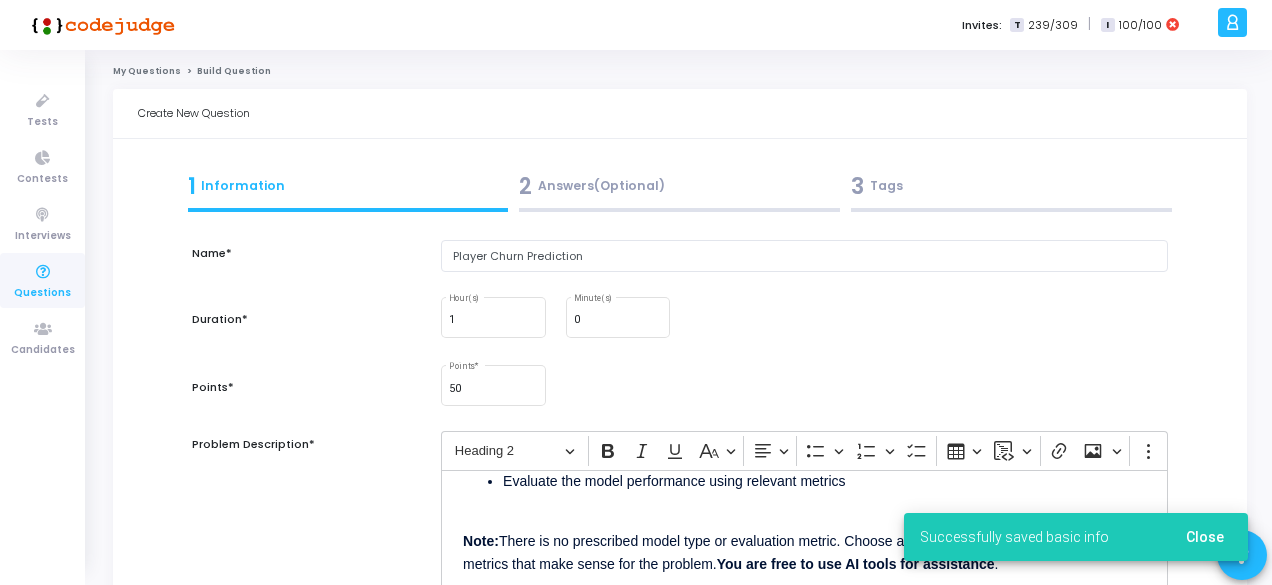 click on "Close" at bounding box center [1205, 537] 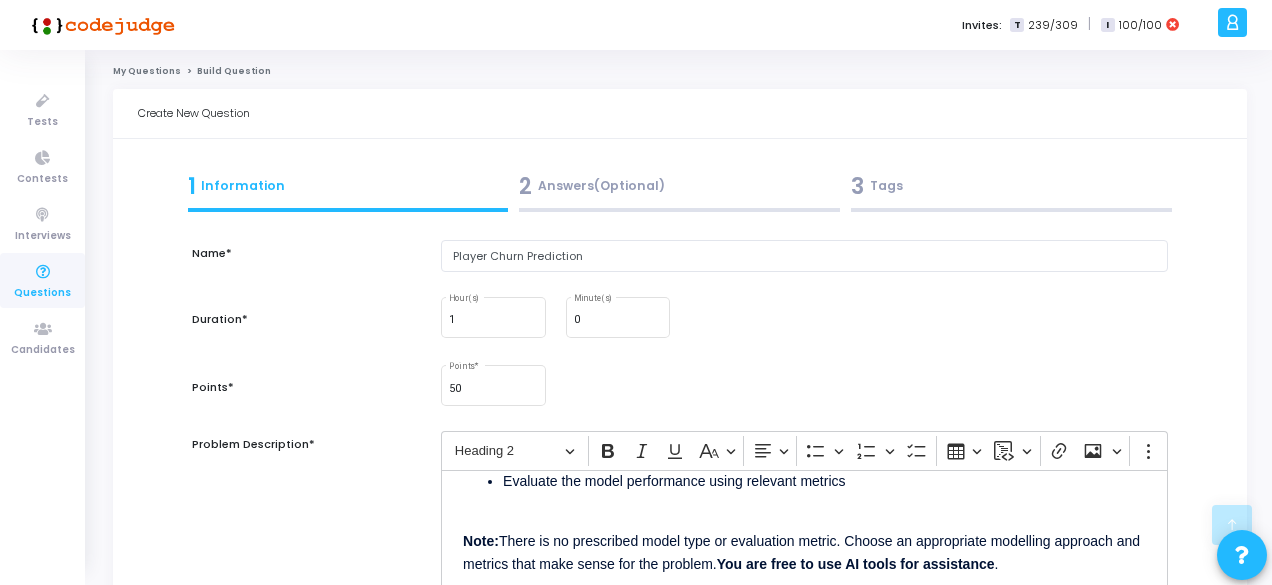 scroll, scrollTop: 451, scrollLeft: 0, axis: vertical 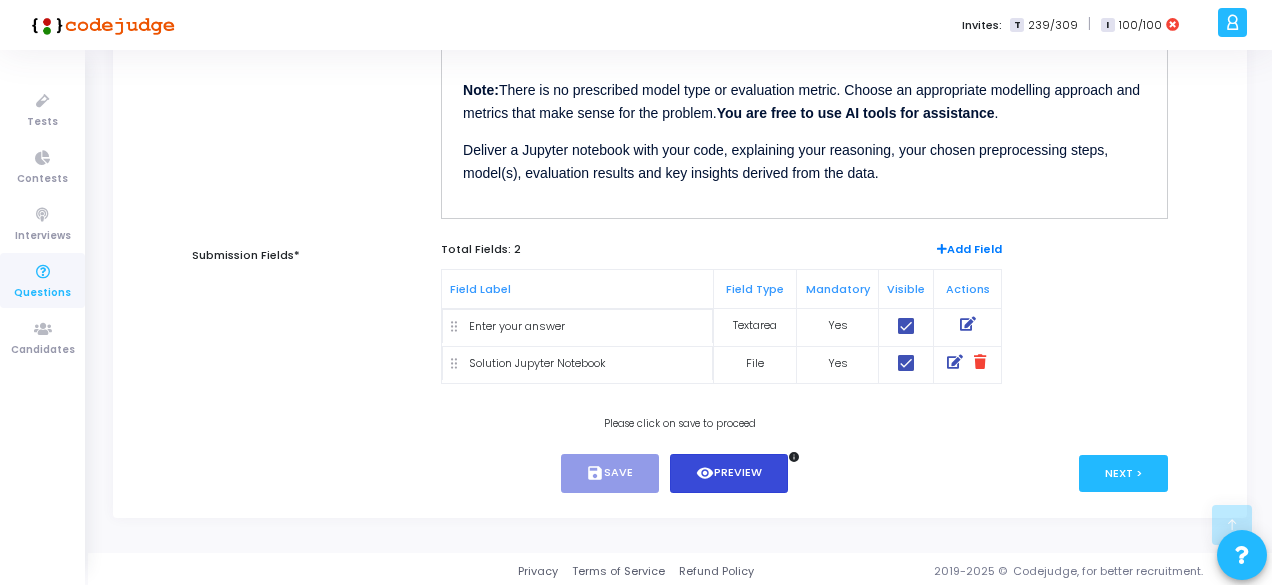 click on "visibility  Preview" at bounding box center (729, 473) 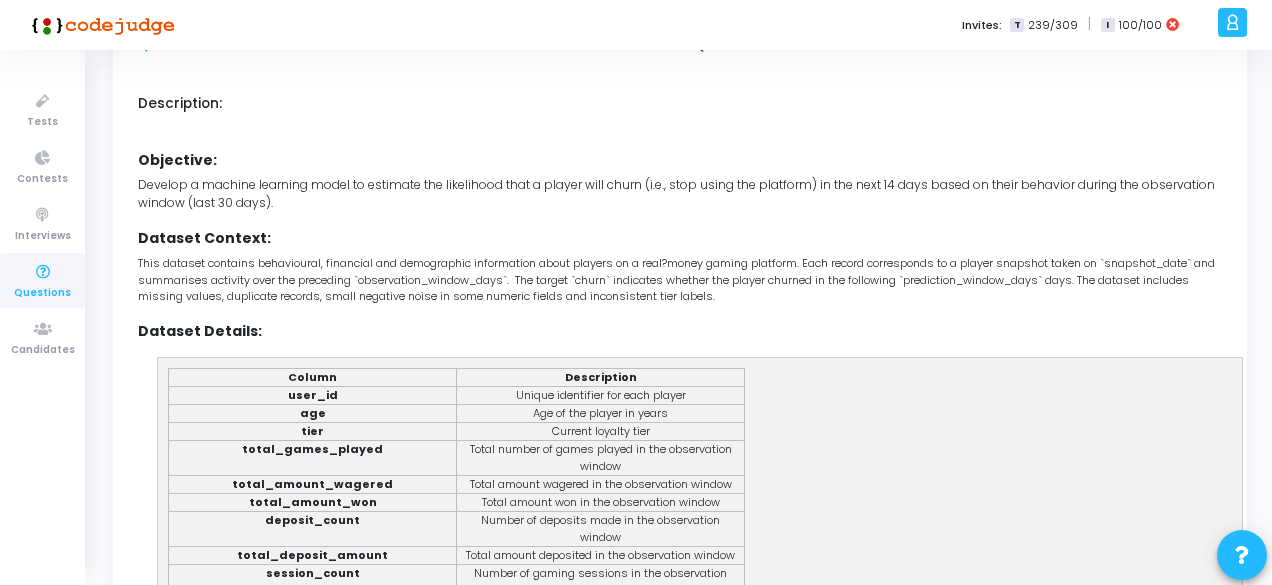 scroll, scrollTop: 0, scrollLeft: 0, axis: both 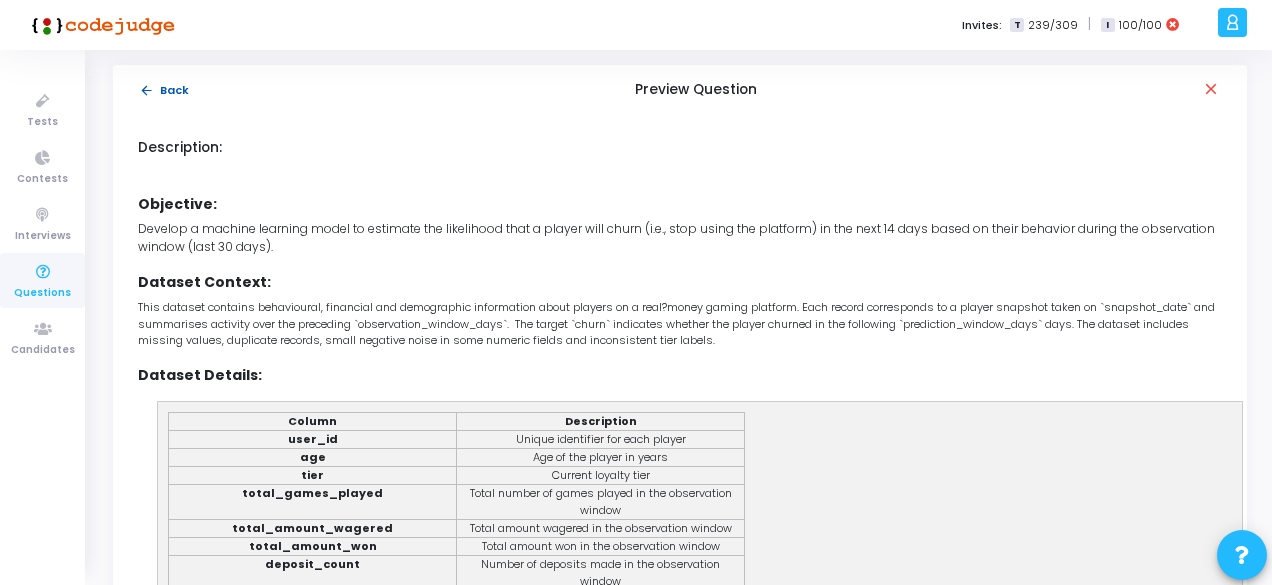 click on "arrow_back  Back" 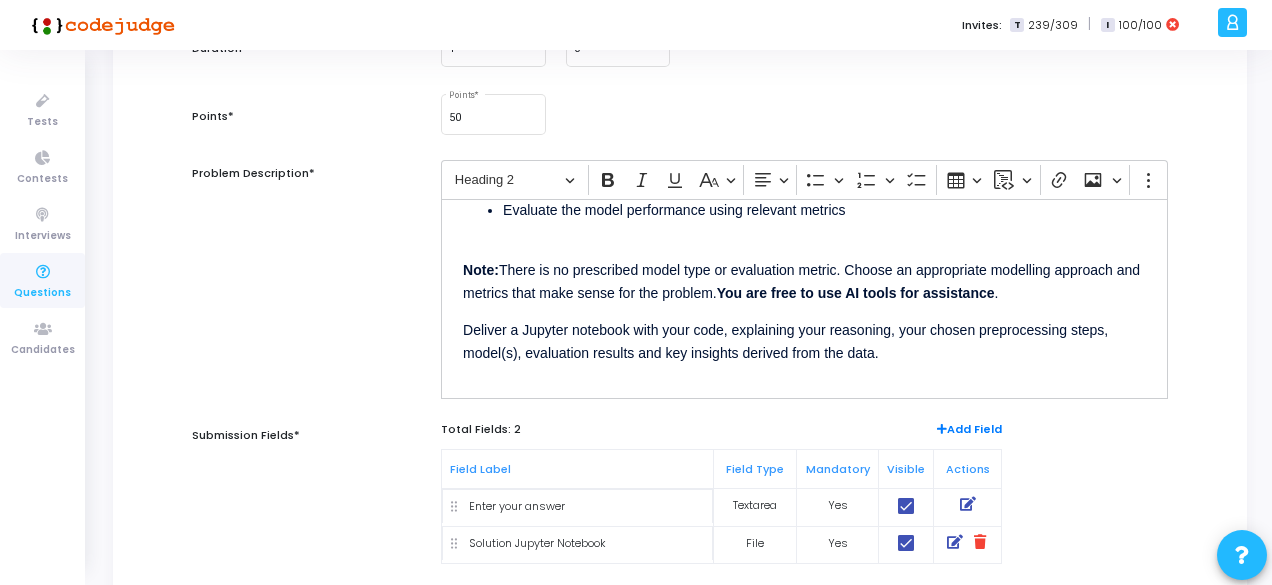 scroll, scrollTop: 277, scrollLeft: 0, axis: vertical 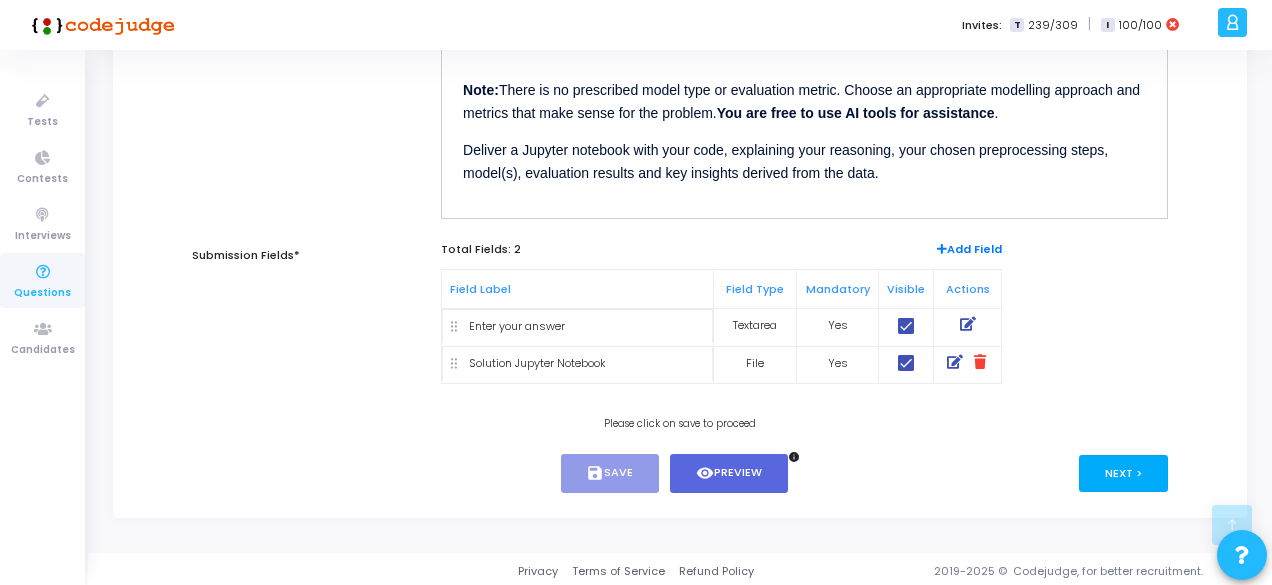 click on "Next >" at bounding box center [1123, 473] 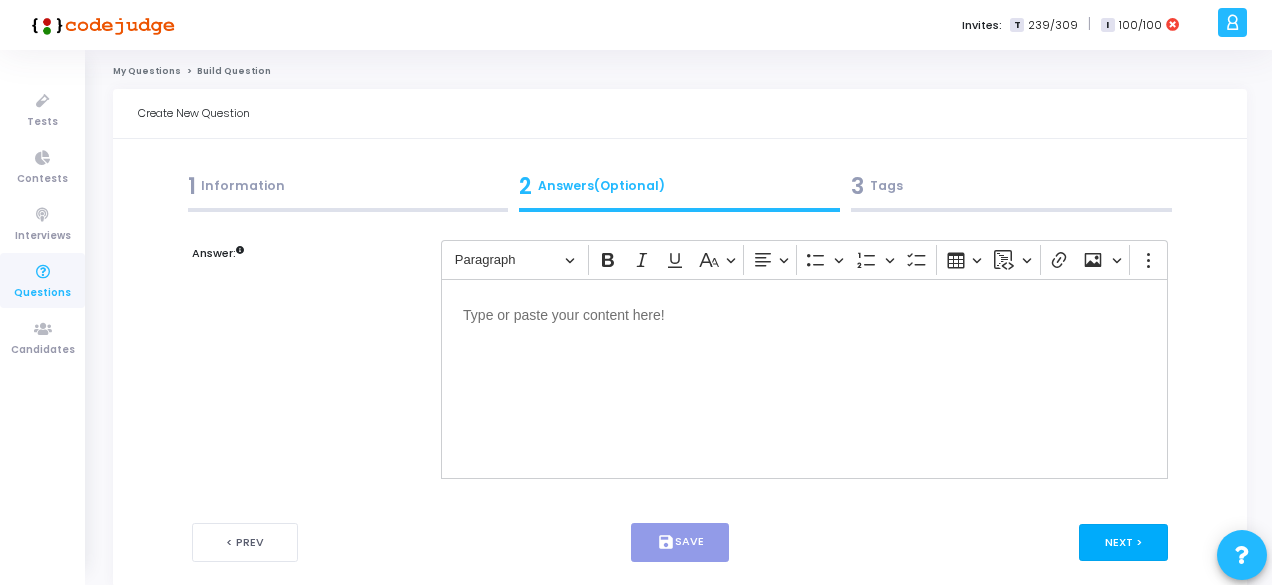 scroll, scrollTop: 71, scrollLeft: 0, axis: vertical 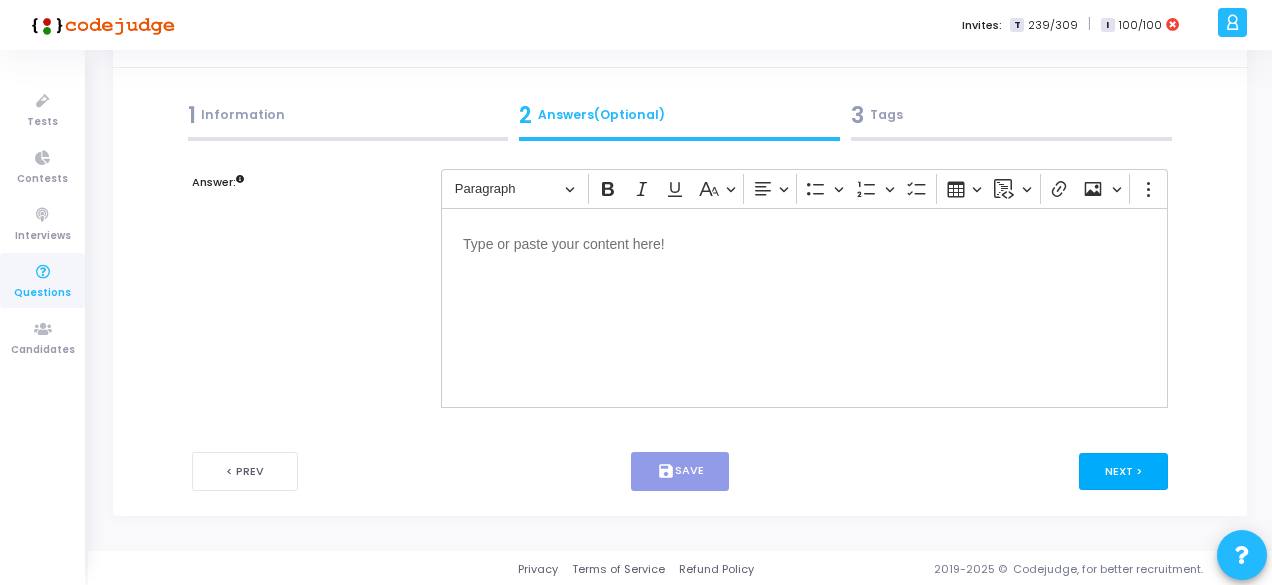 click on "Next >" at bounding box center (1123, 471) 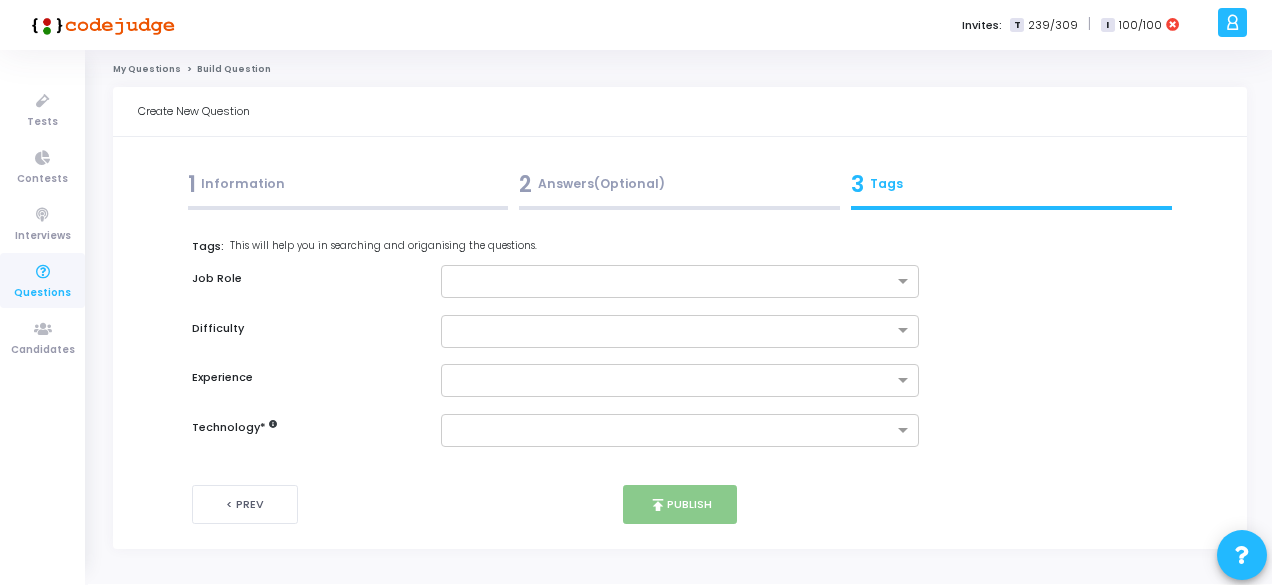 scroll, scrollTop: 0, scrollLeft: 0, axis: both 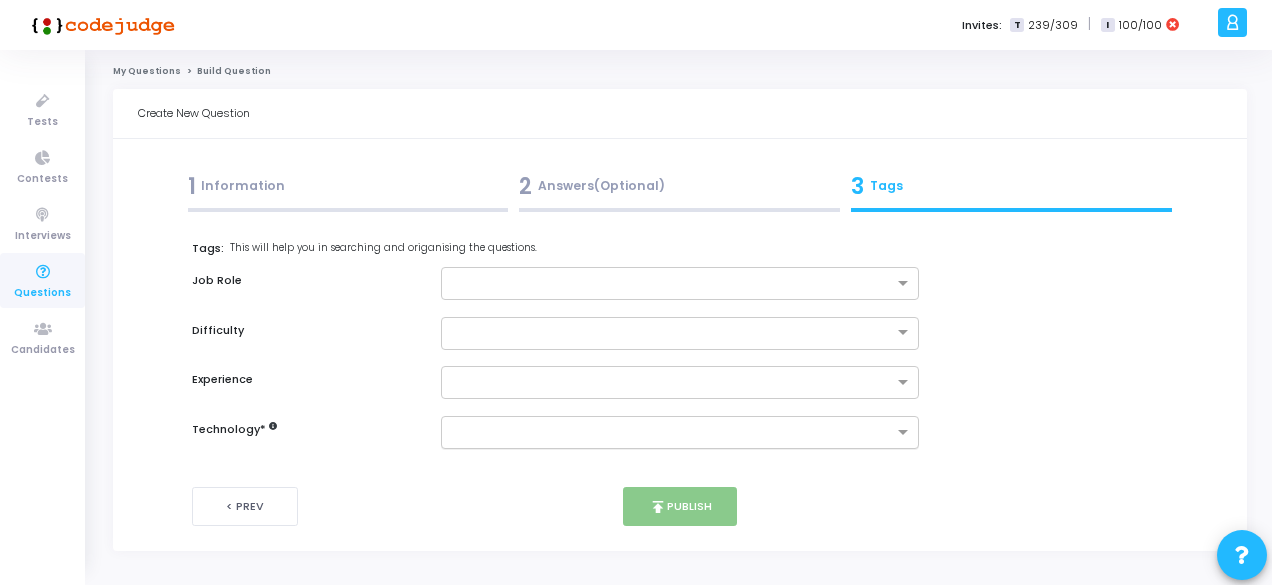 click at bounding box center (672, 433) 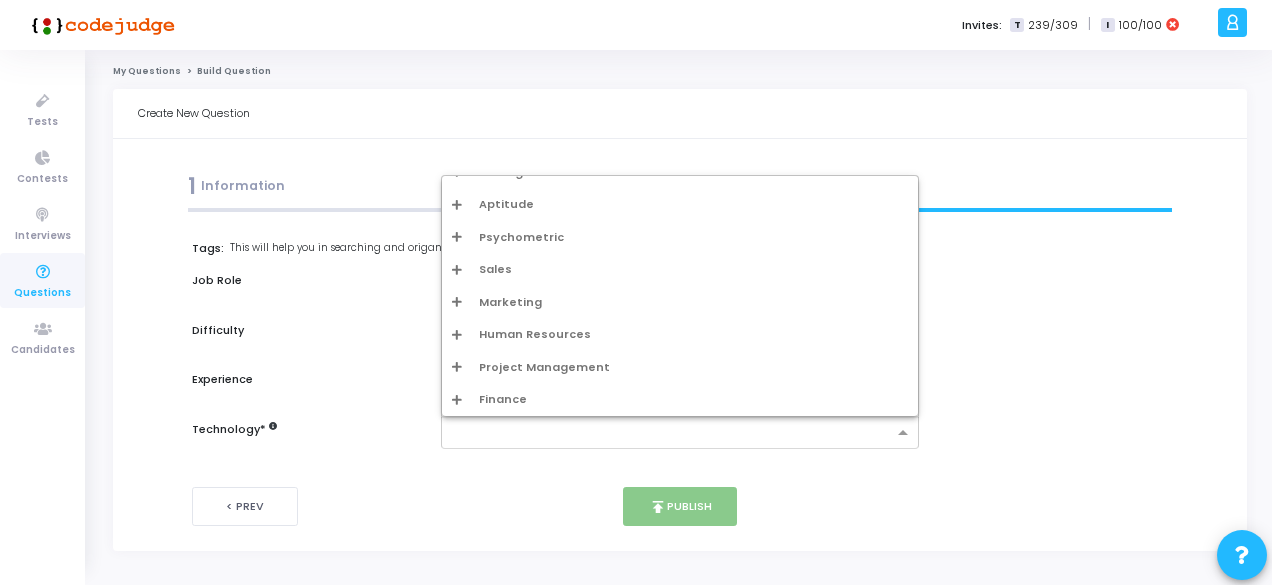scroll, scrollTop: 0, scrollLeft: 0, axis: both 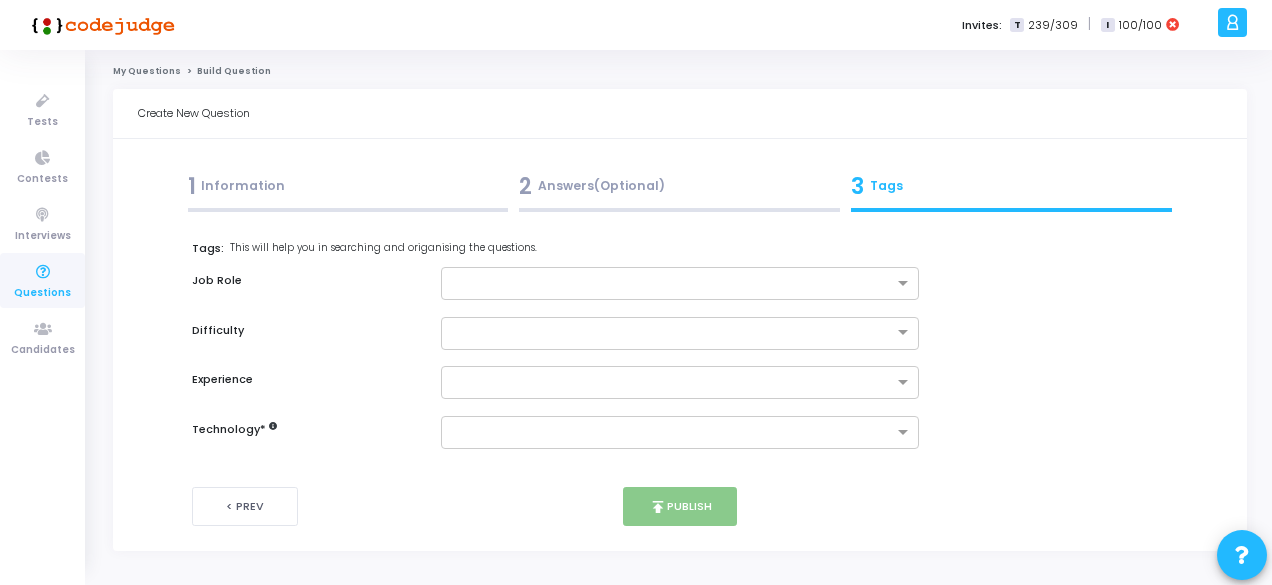 click on "Experience" at bounding box center (306, 382) 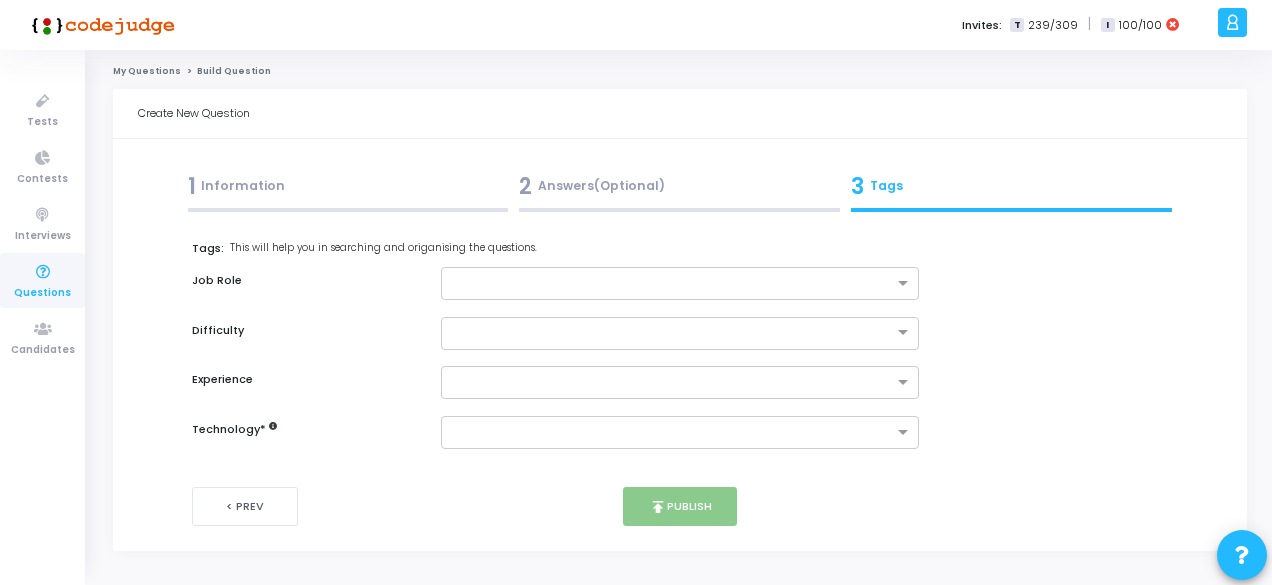 click on "2  Answers(Optional)" at bounding box center [679, 186] 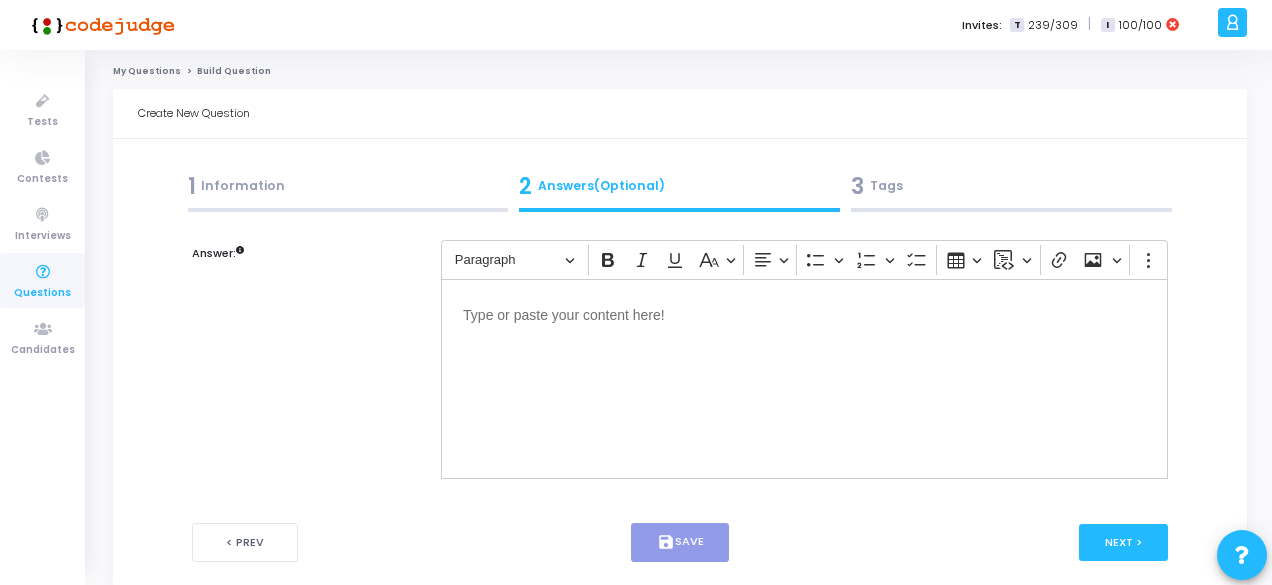 click on "1  Information" at bounding box center (348, 186) 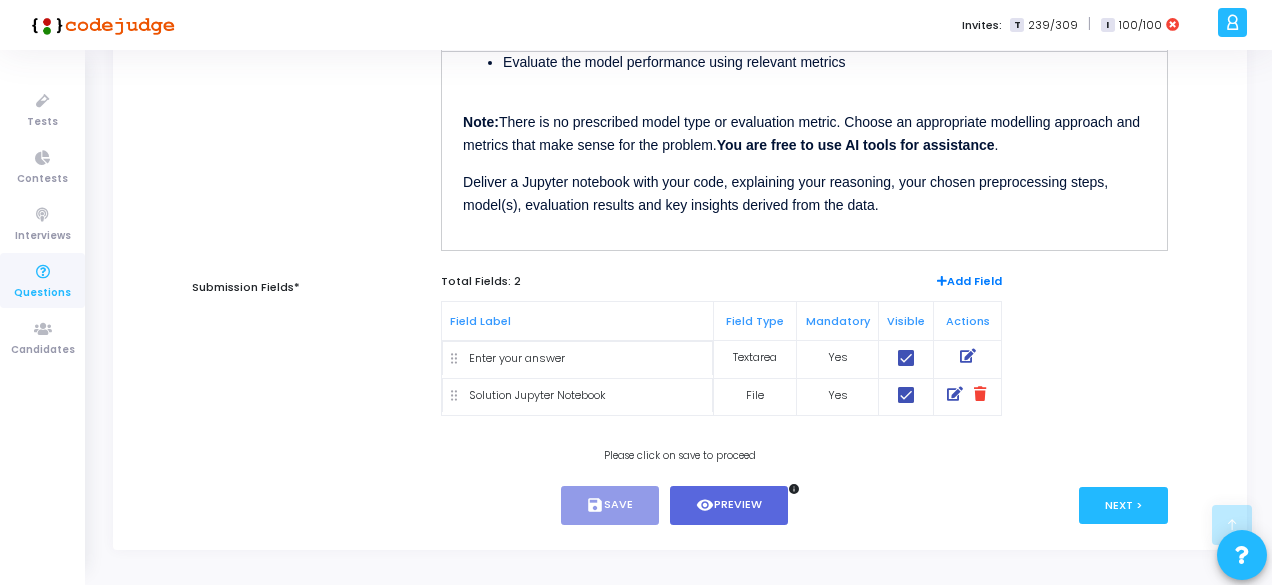 scroll, scrollTop: 451, scrollLeft: 0, axis: vertical 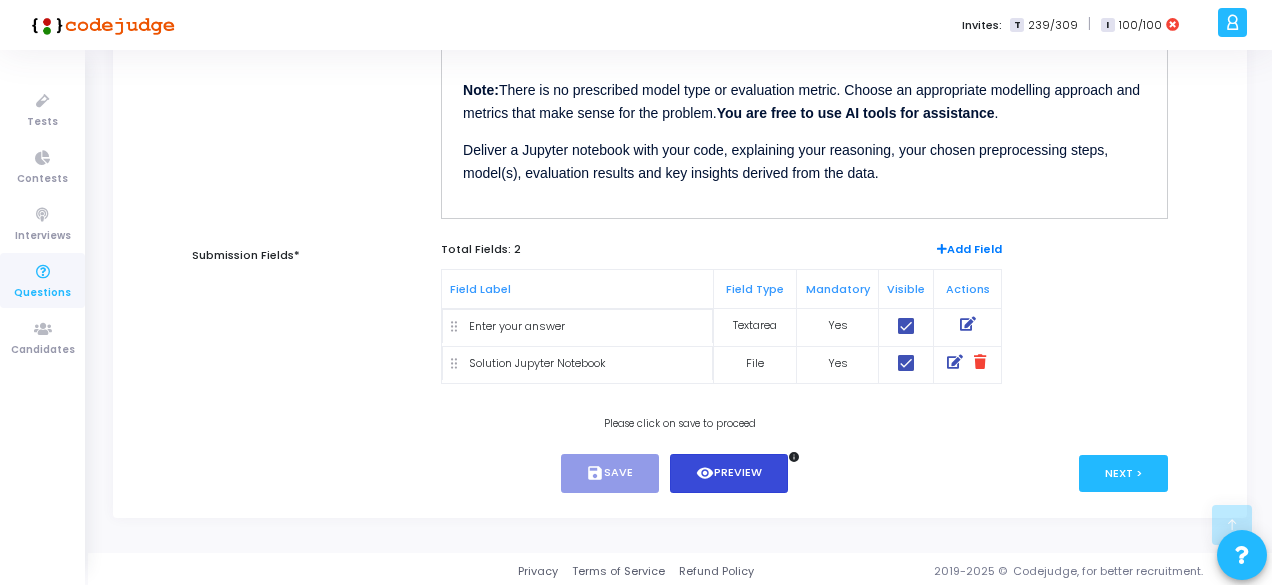 click on "visibility" at bounding box center (705, 473) 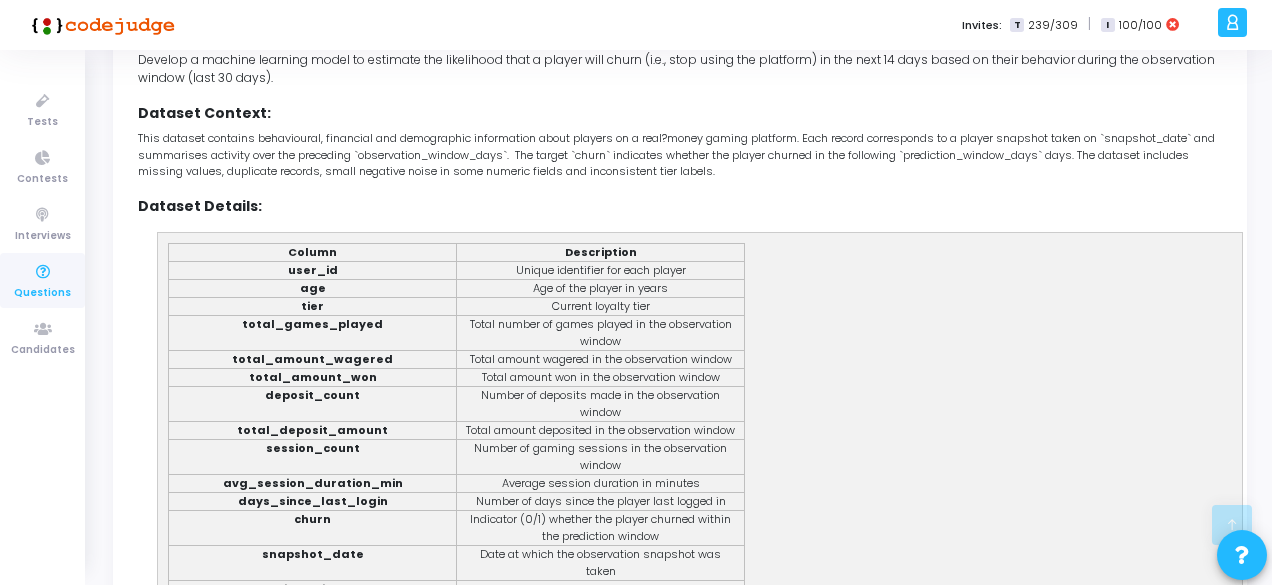 scroll, scrollTop: 0, scrollLeft: 0, axis: both 